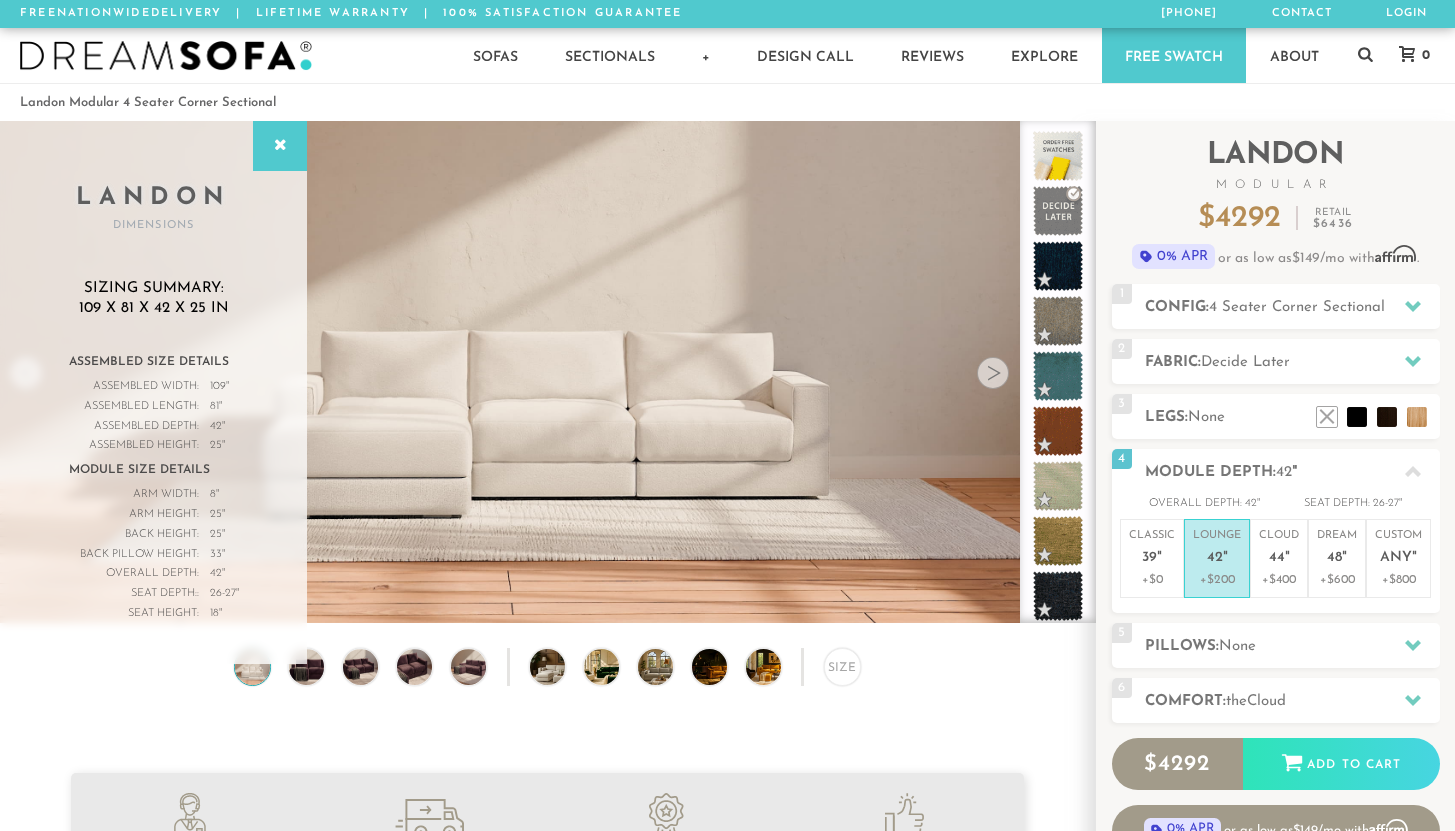 scroll, scrollTop: 60, scrollLeft: 0, axis: vertical 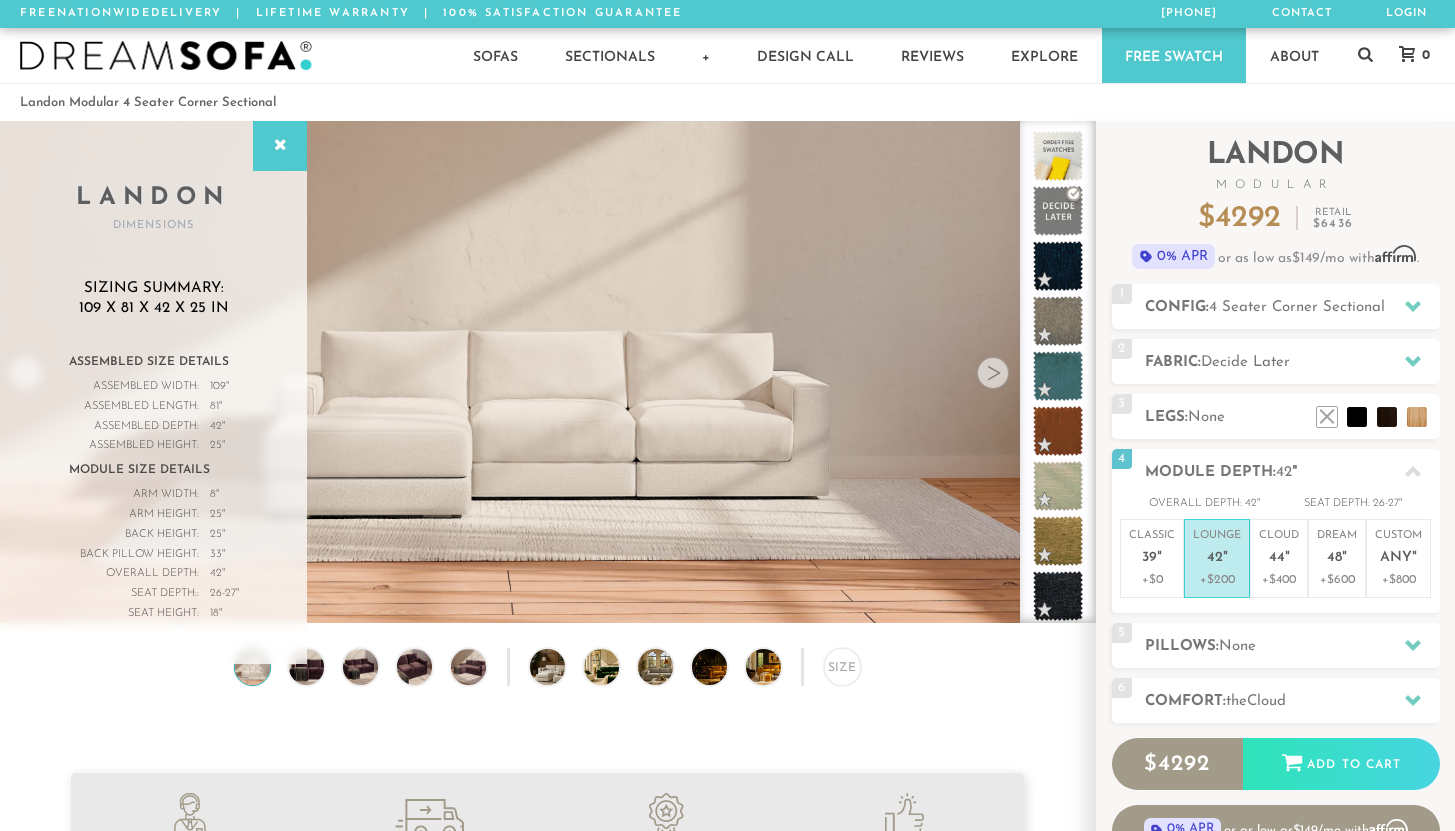 click at bounding box center (993, 373) 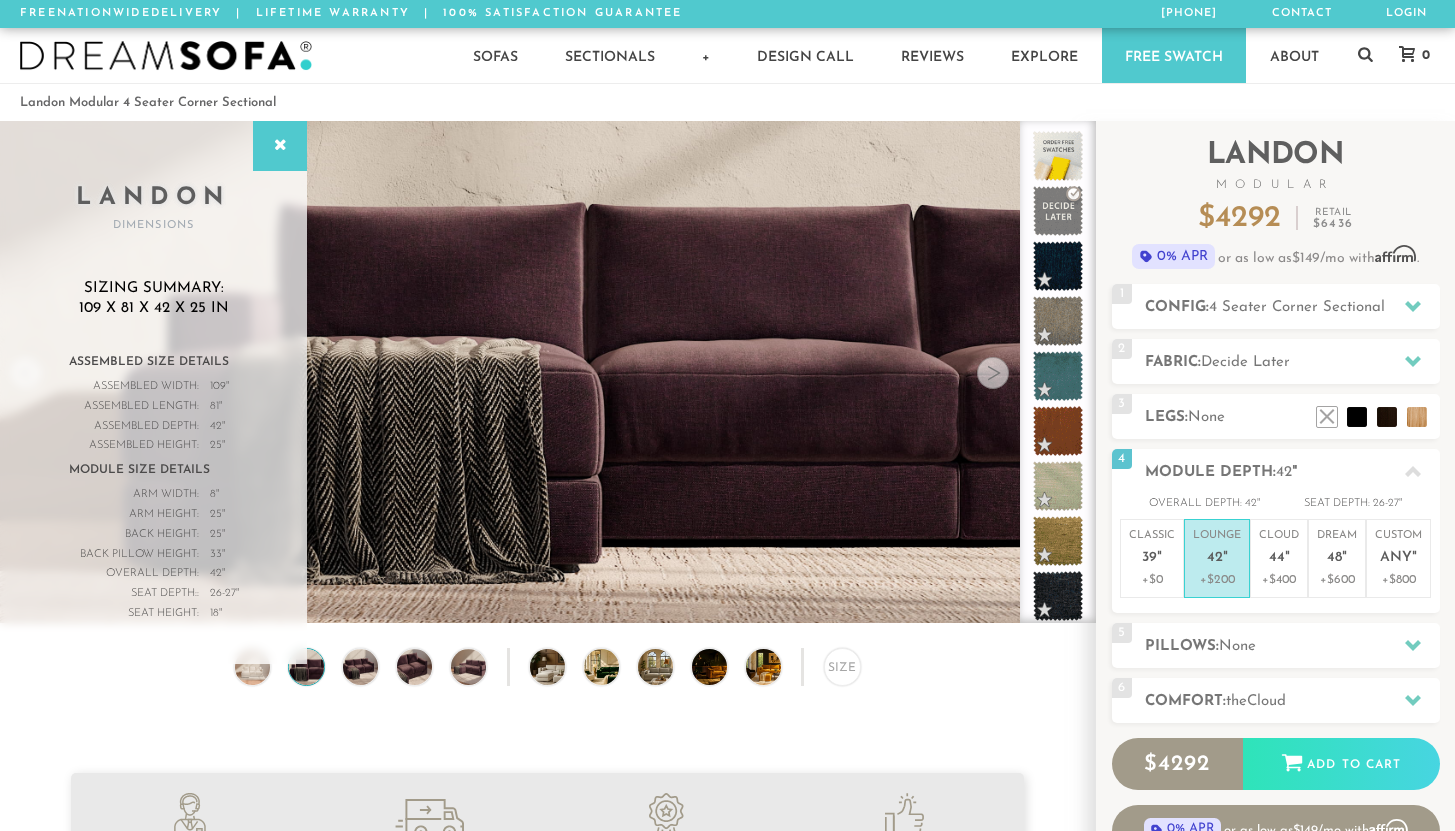 click at bounding box center (993, 373) 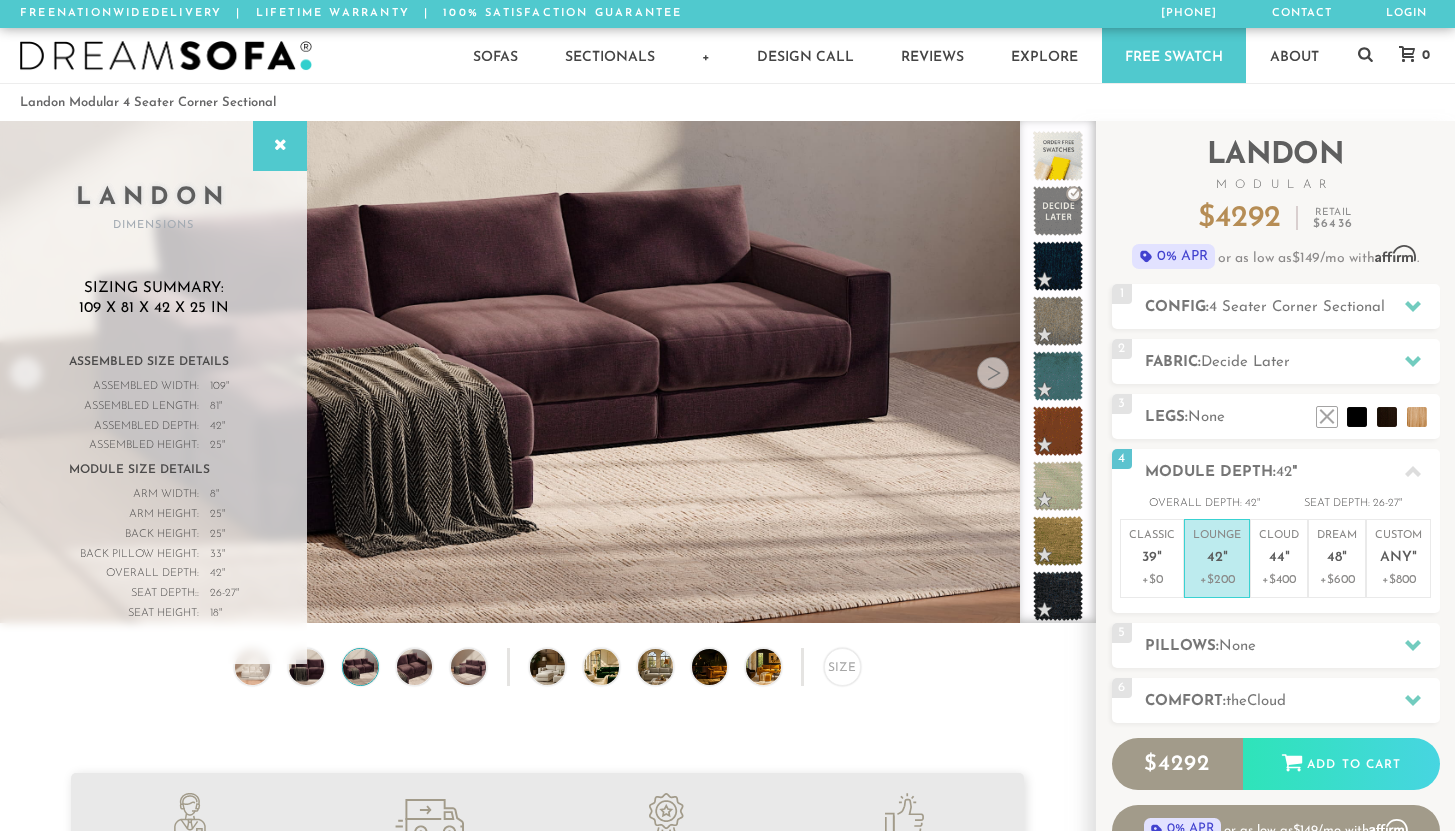 click at bounding box center [993, 373] 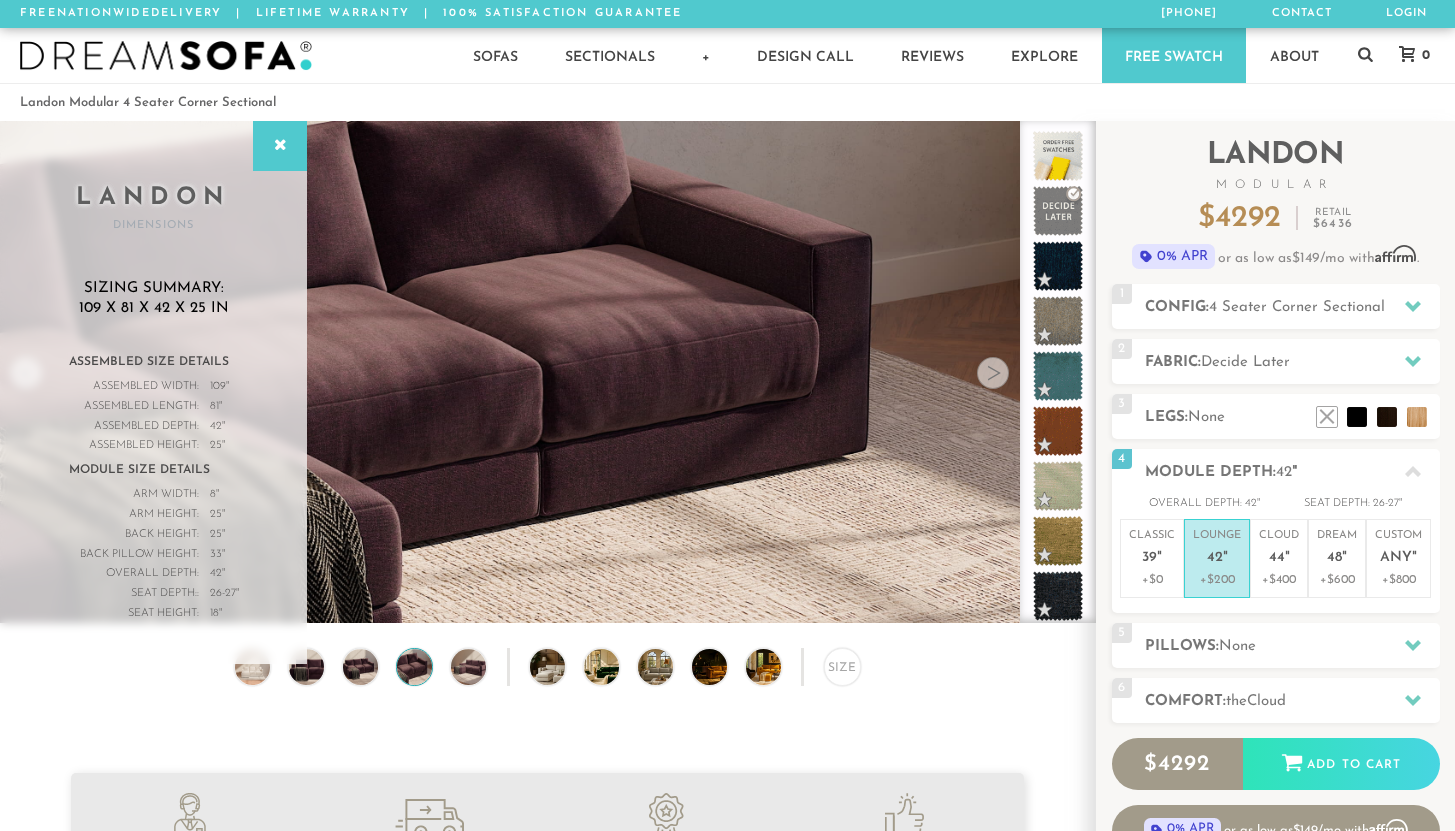 click at bounding box center (993, 373) 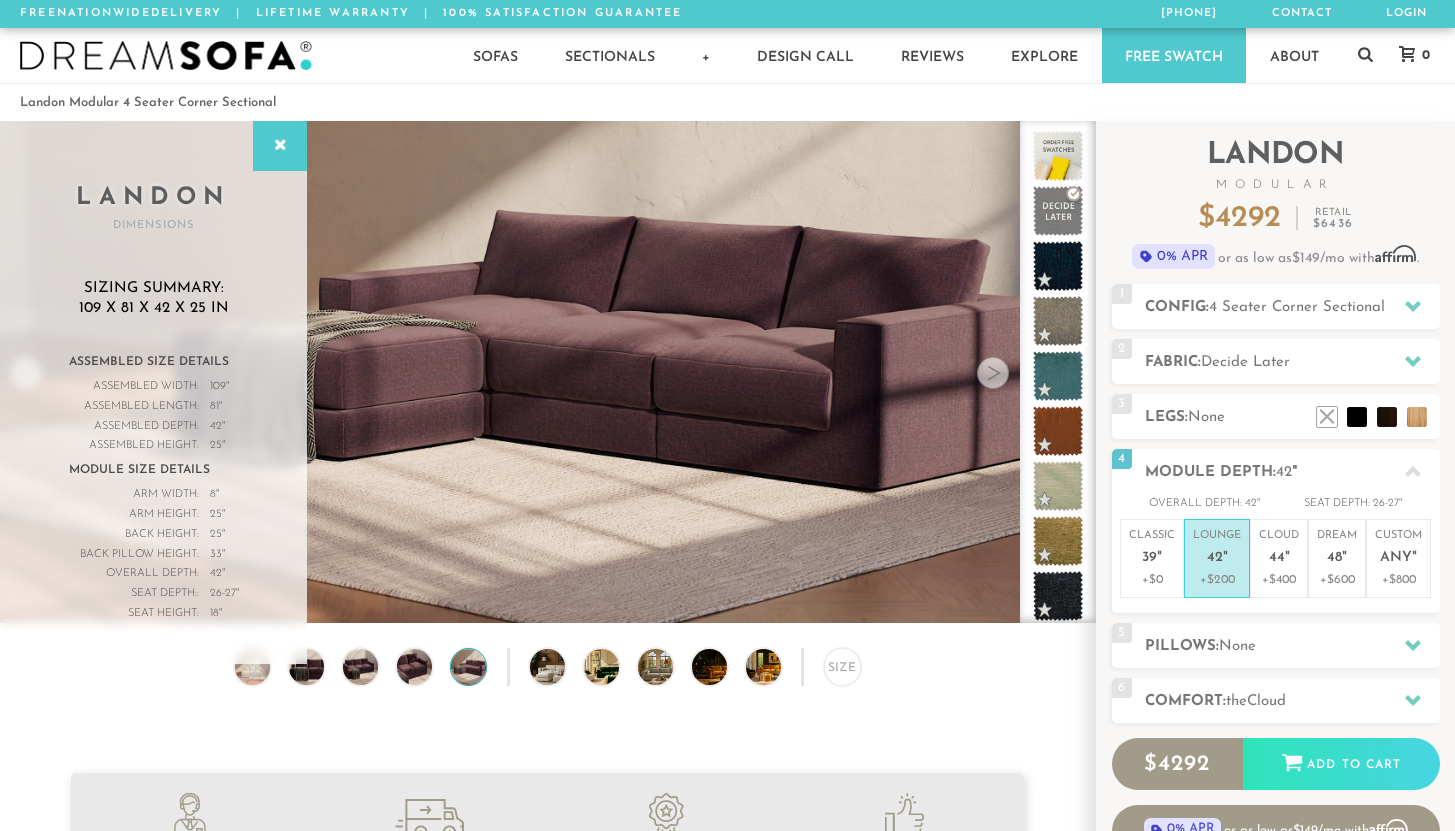 click at bounding box center (993, 373) 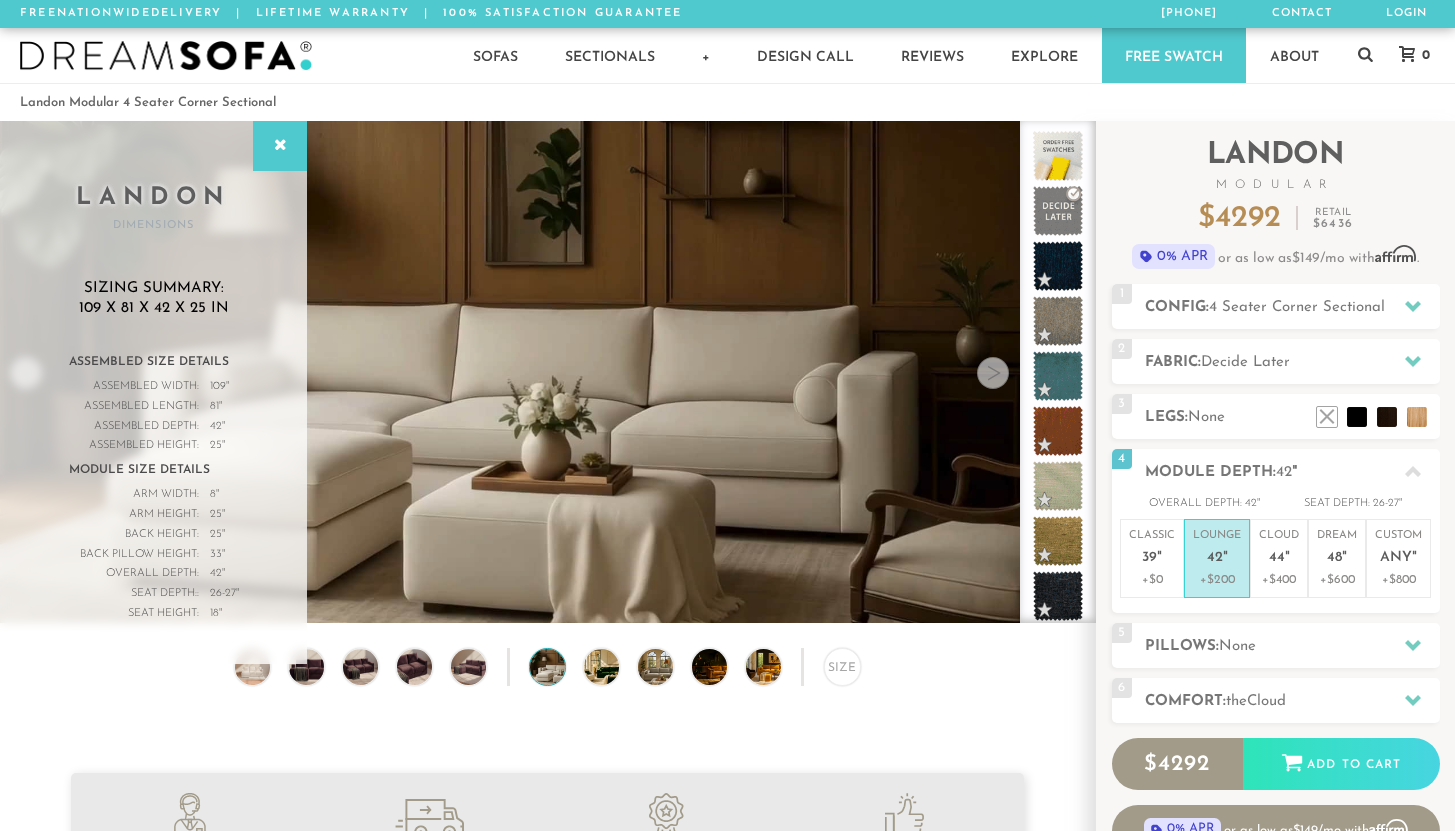 click at bounding box center (993, 373) 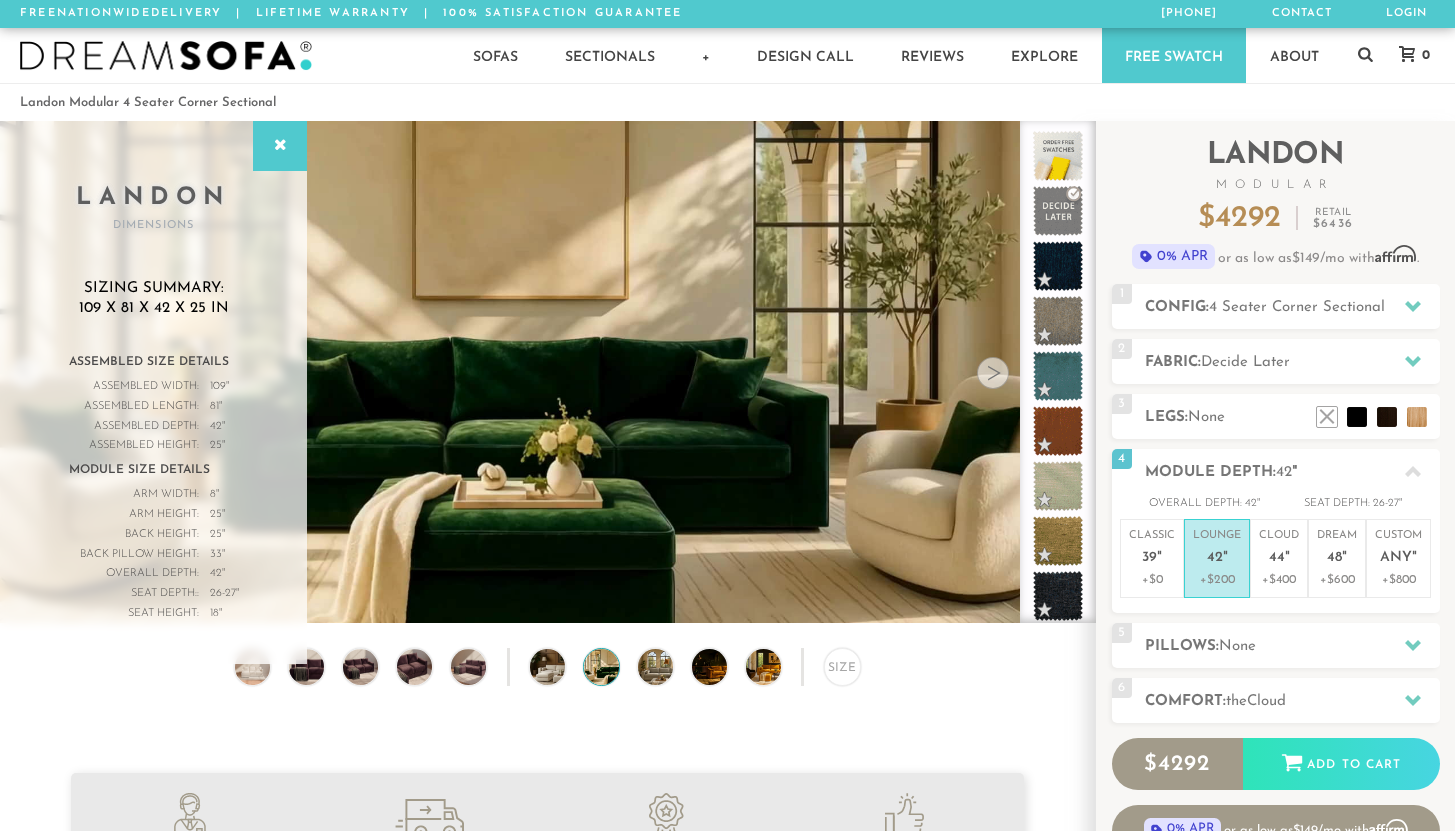 click at bounding box center [993, 373] 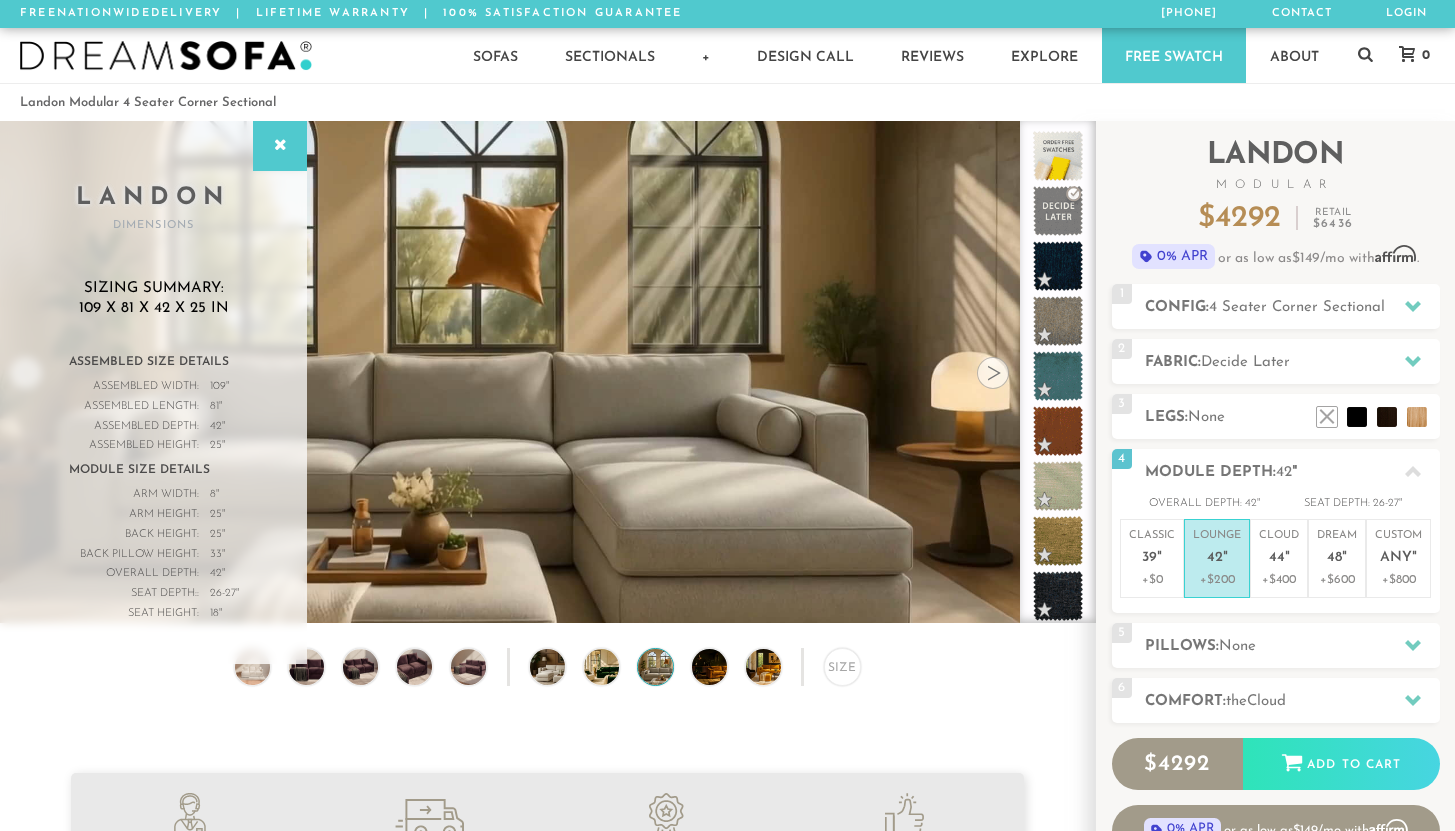 click at bounding box center (993, 373) 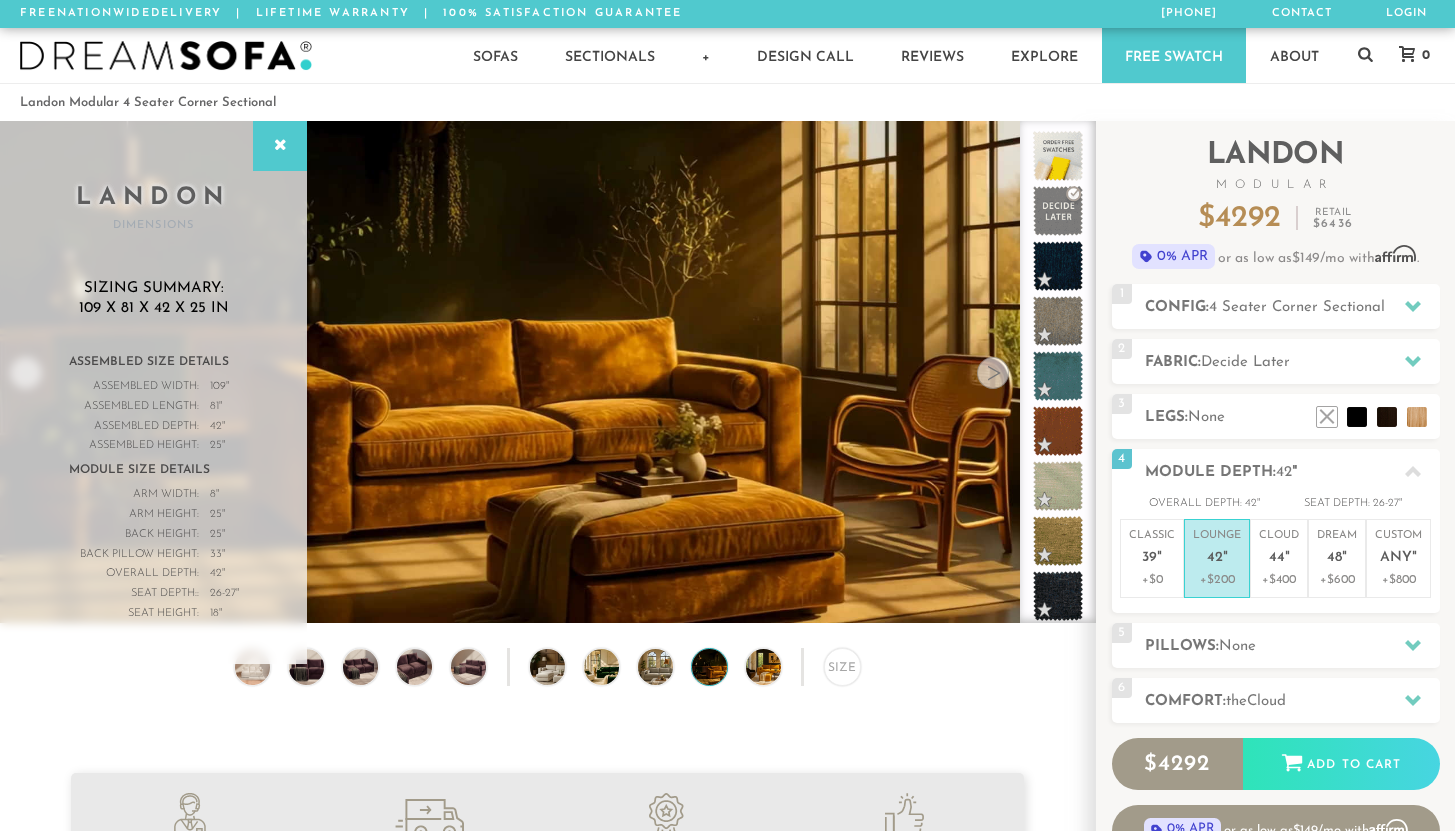 click at bounding box center (993, 373) 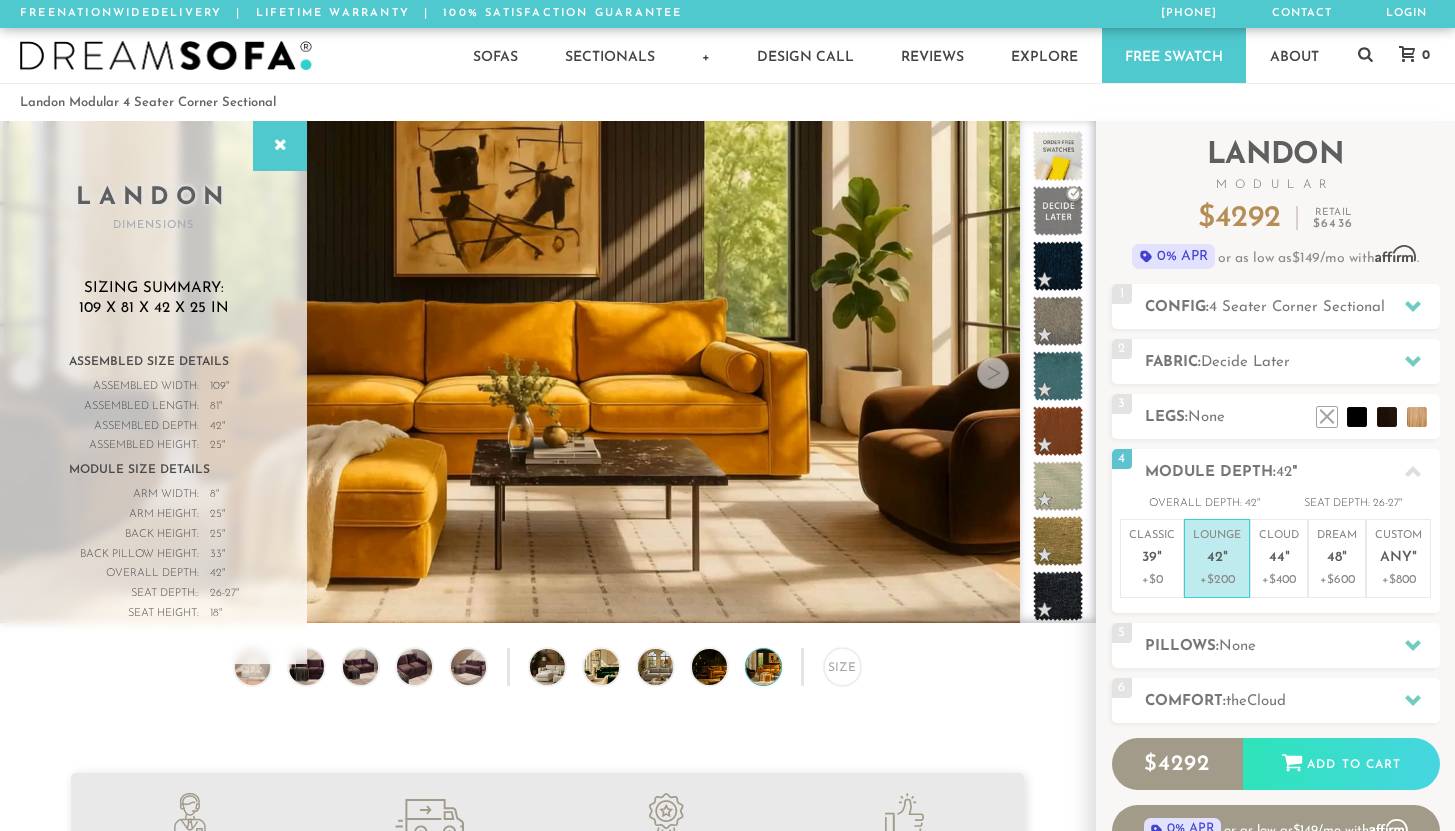 click at bounding box center [993, 373] 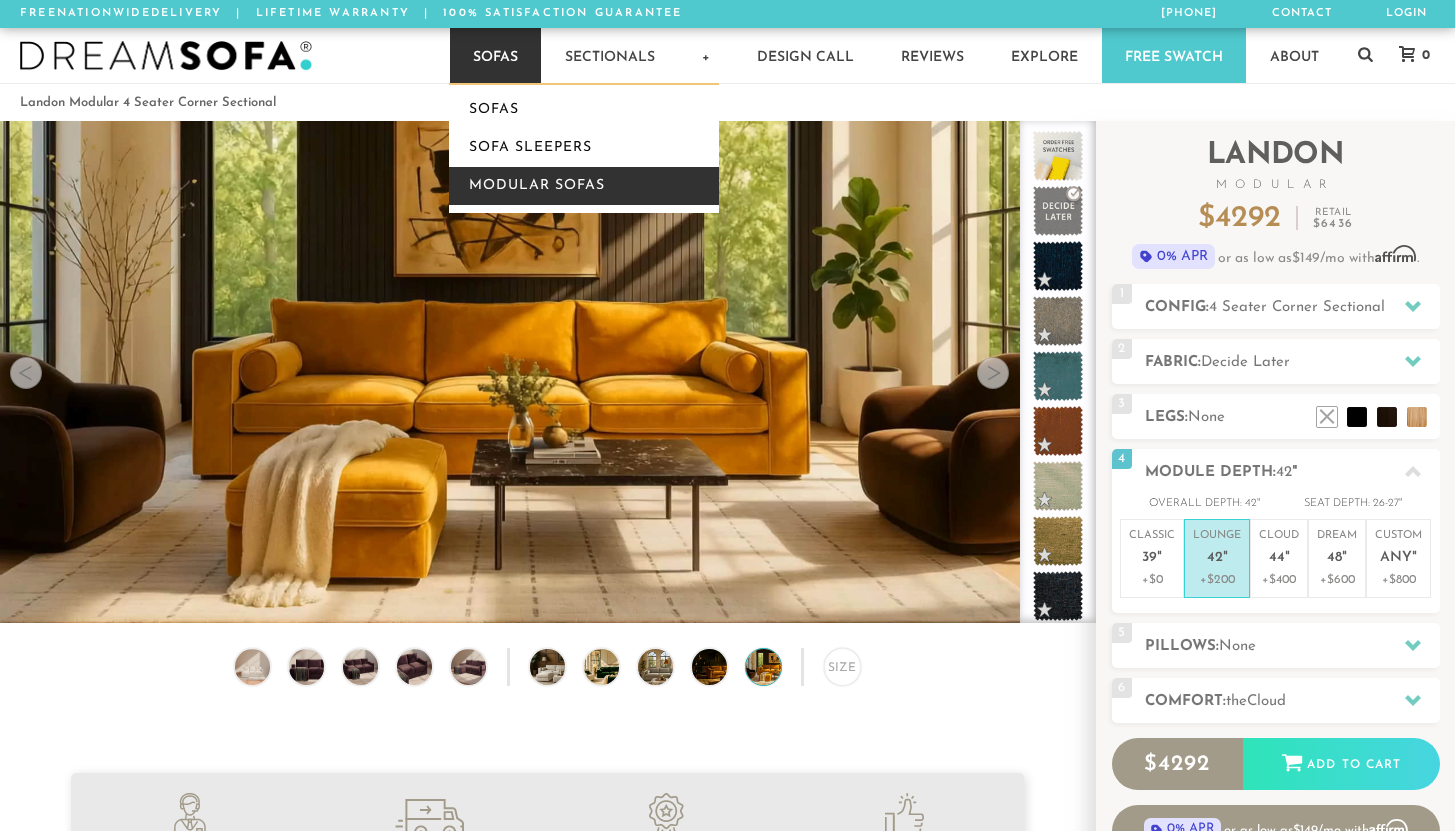 click on "Modular Sofas" at bounding box center (584, 186) 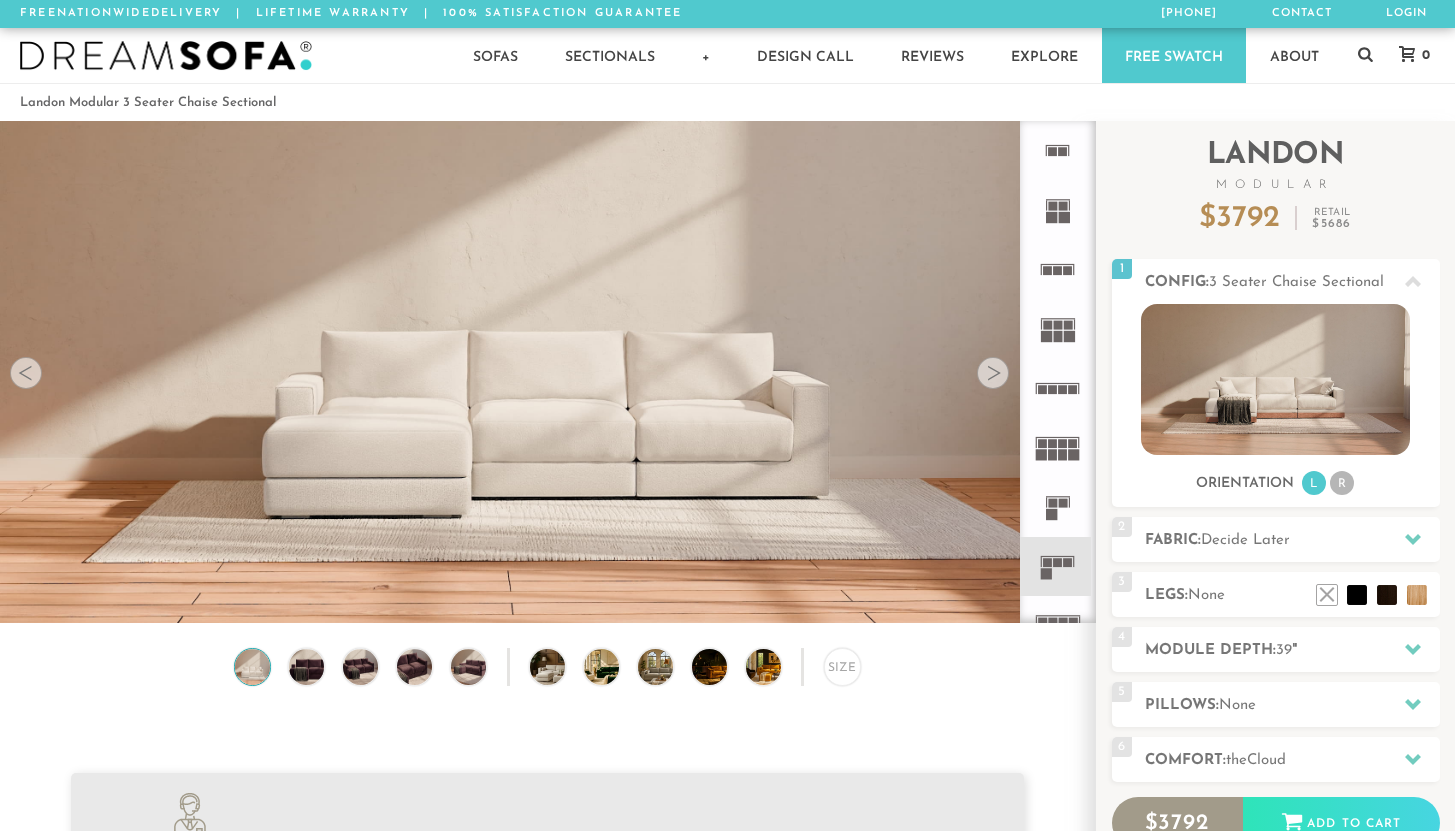 scroll, scrollTop: 0, scrollLeft: 0, axis: both 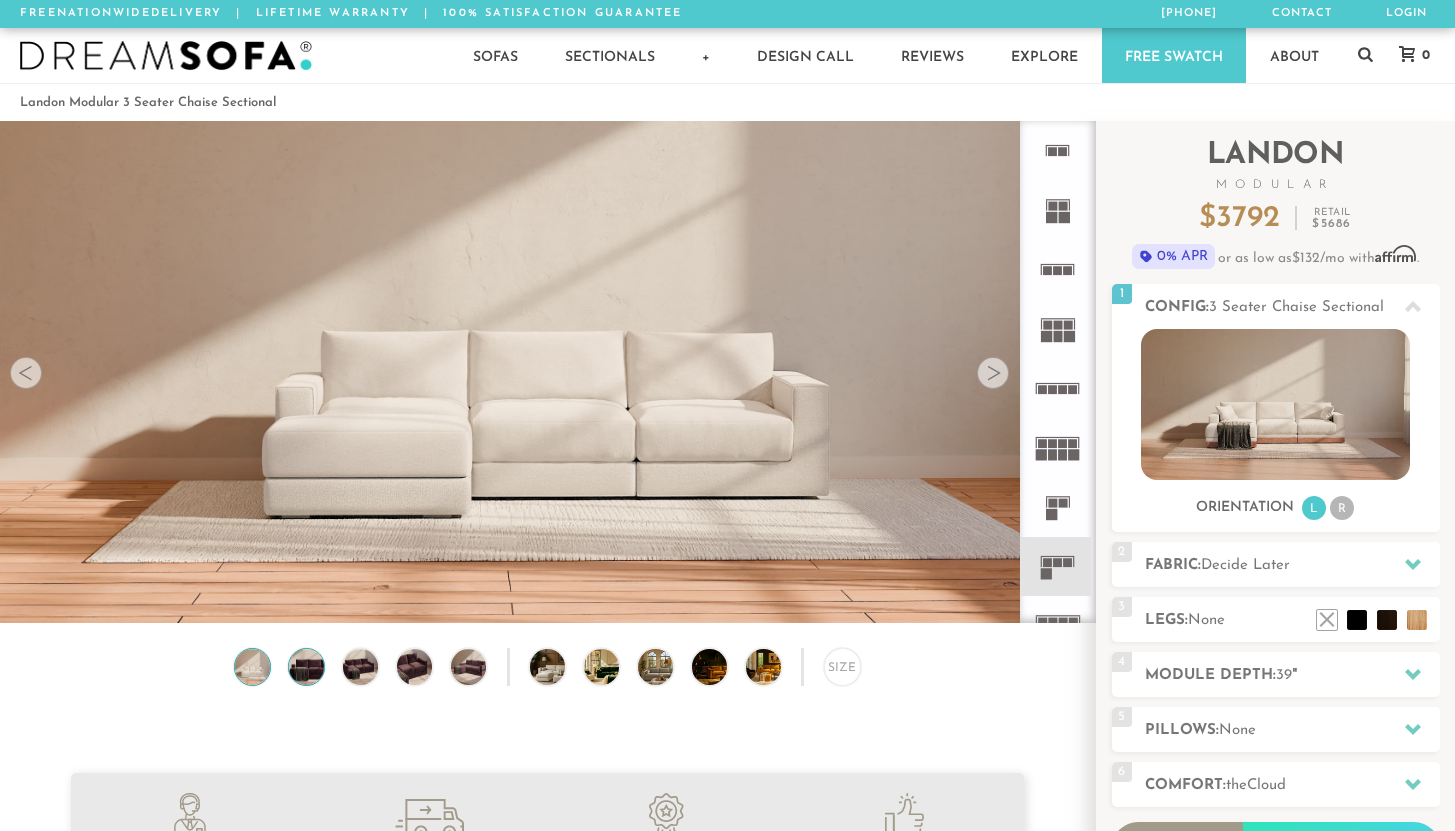 click at bounding box center (306, 667) 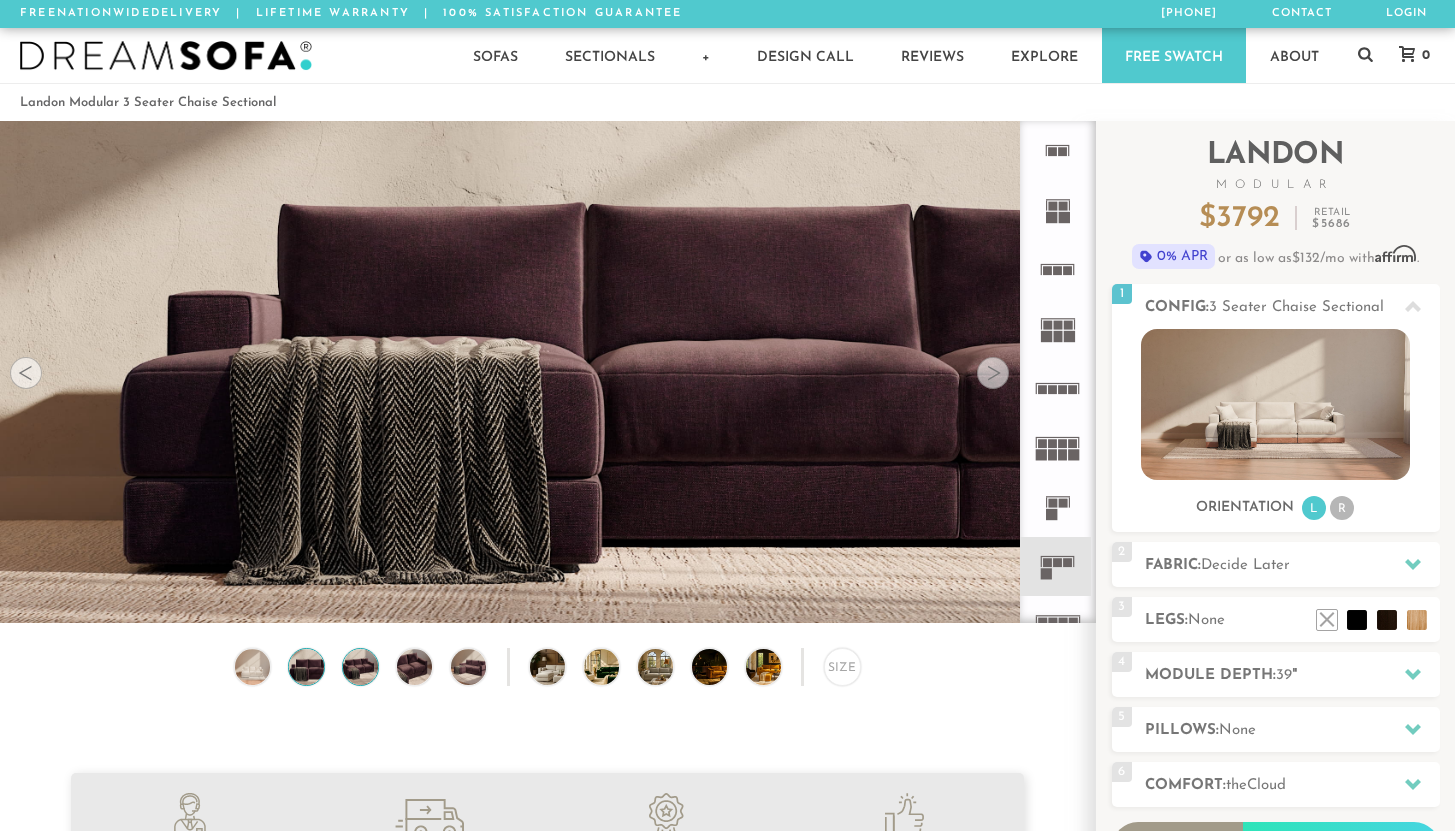 click at bounding box center [360, 667] 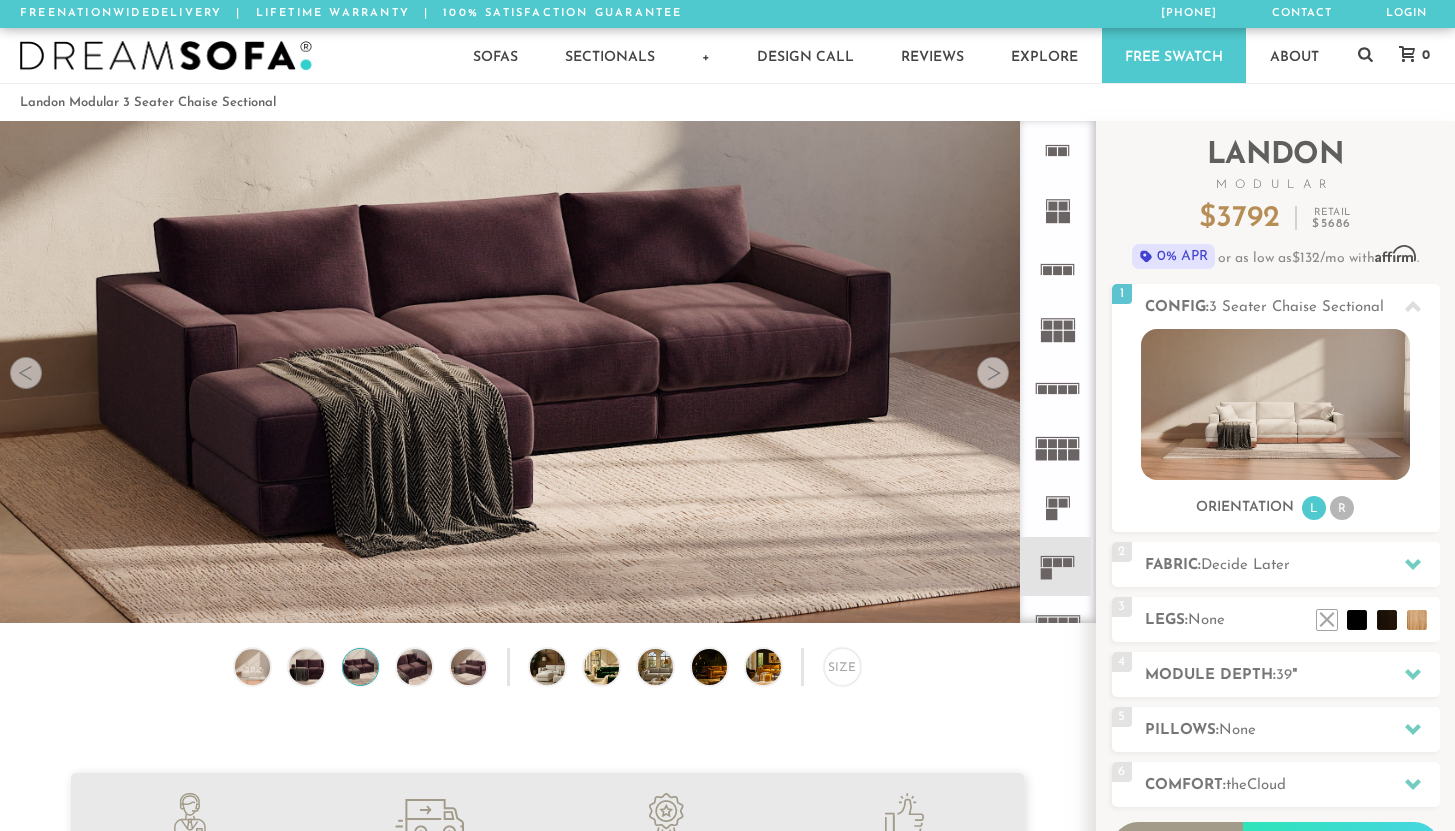 click on "Size" at bounding box center [547, 672] 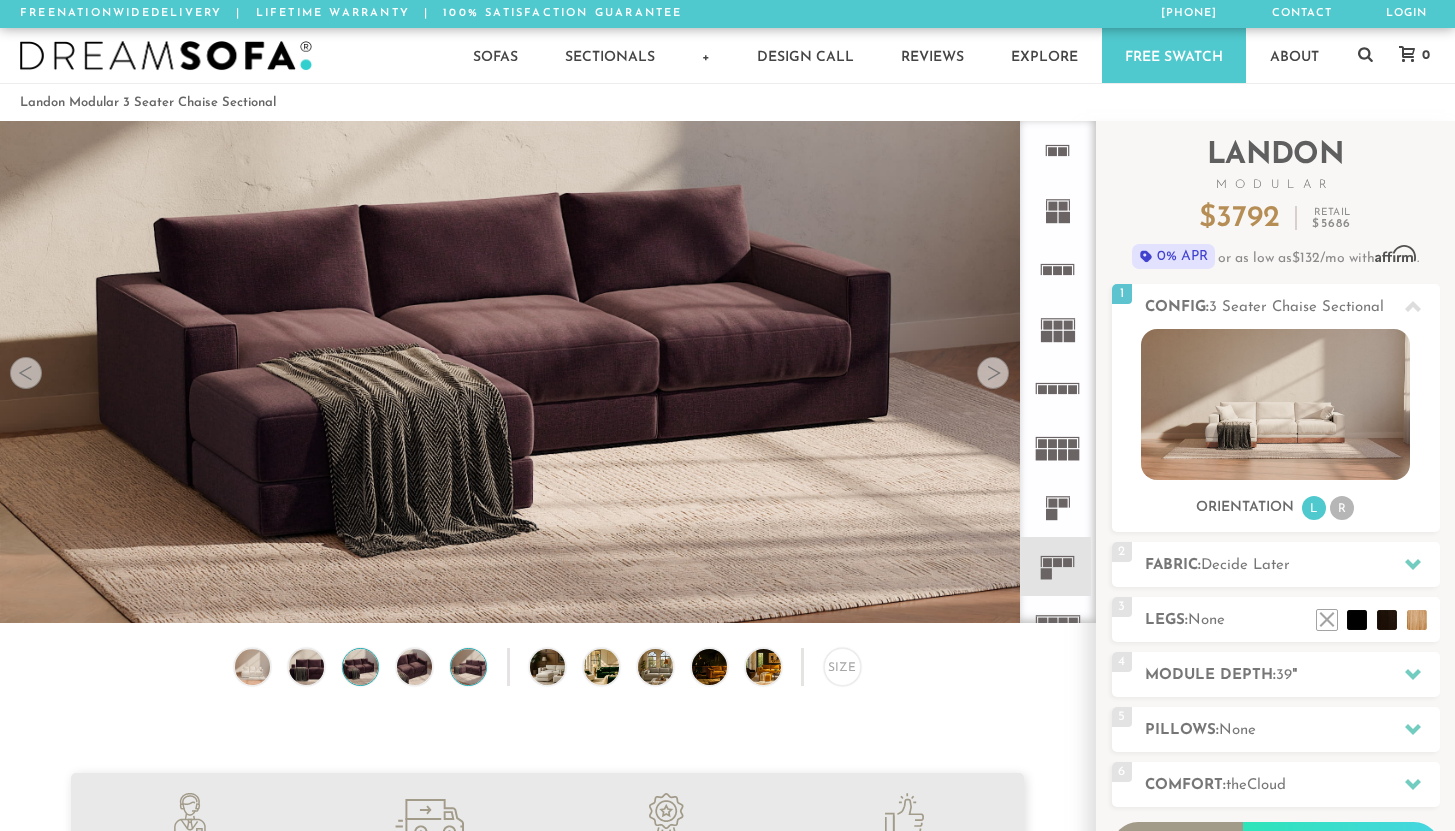 click at bounding box center (468, 667) 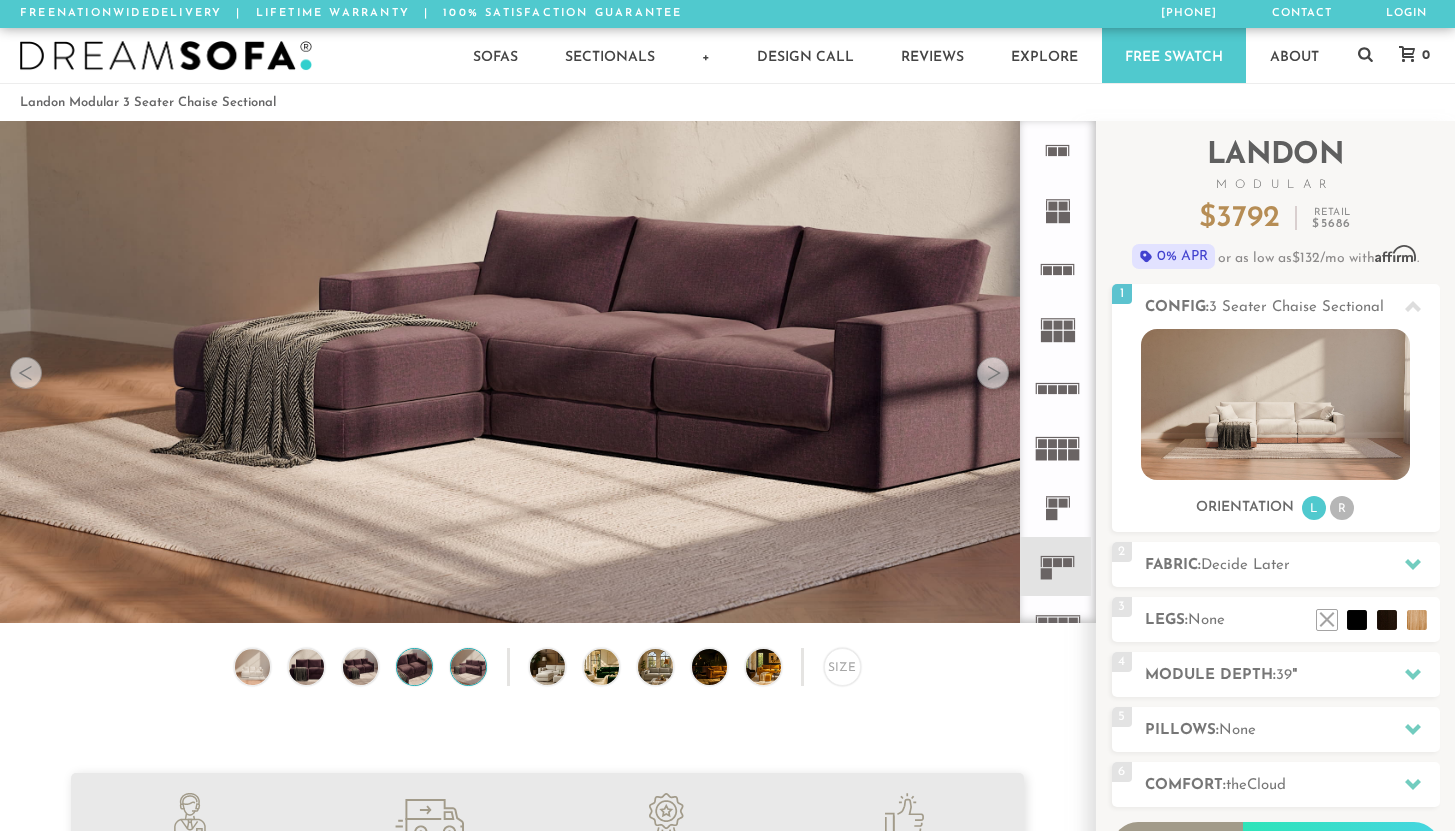 click at bounding box center (414, 667) 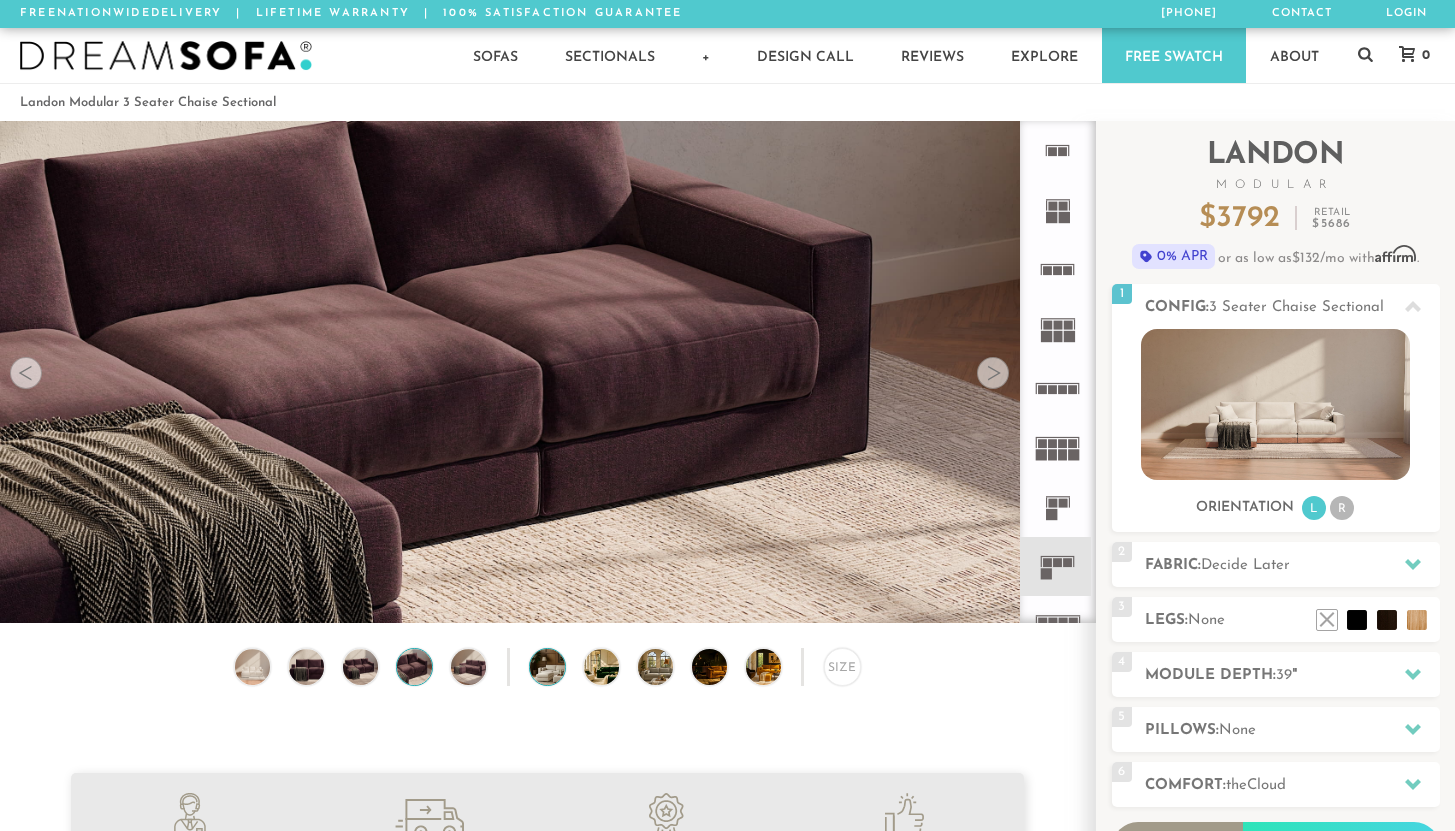 click at bounding box center (561, 667) 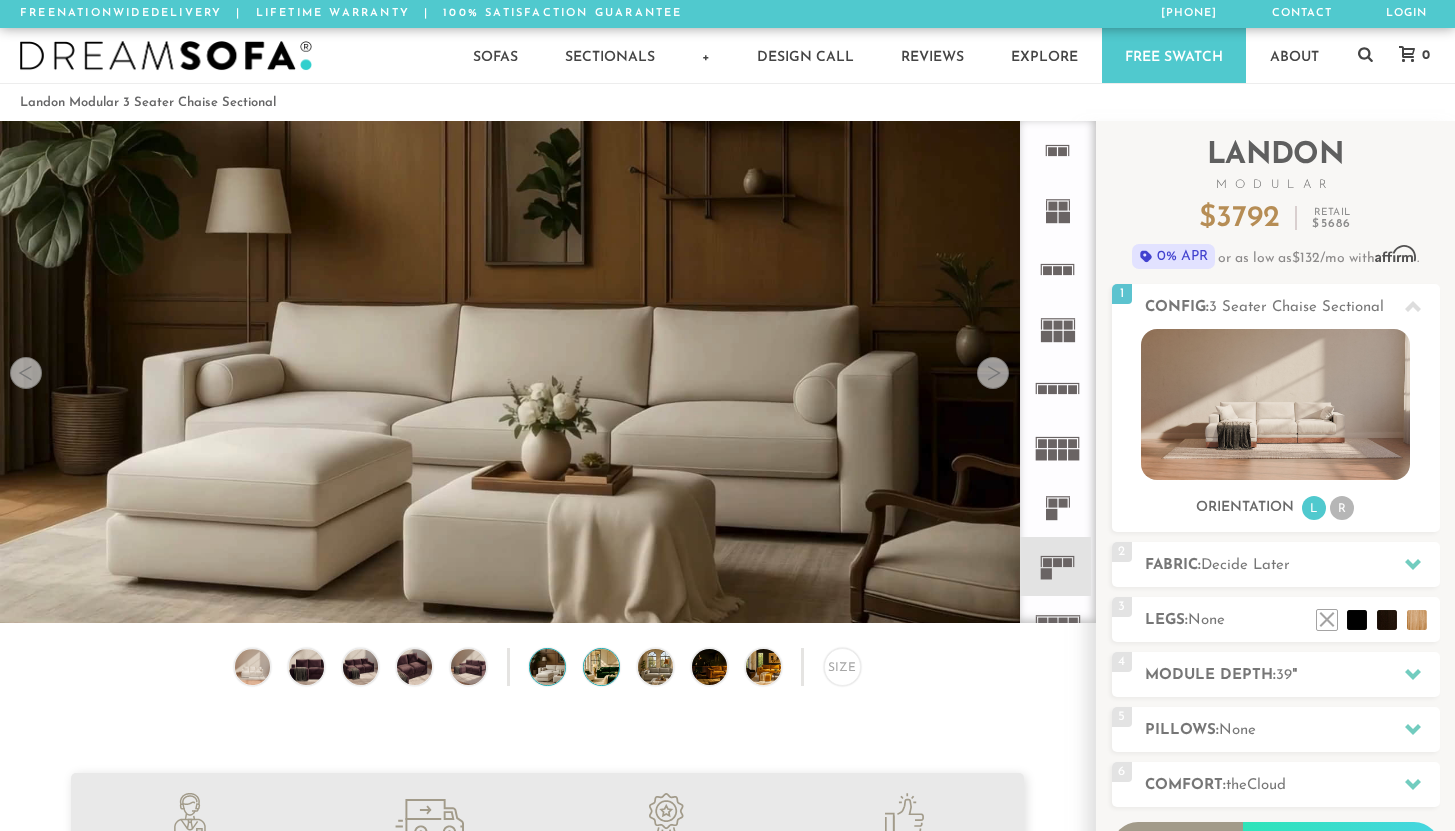 click at bounding box center [615, 667] 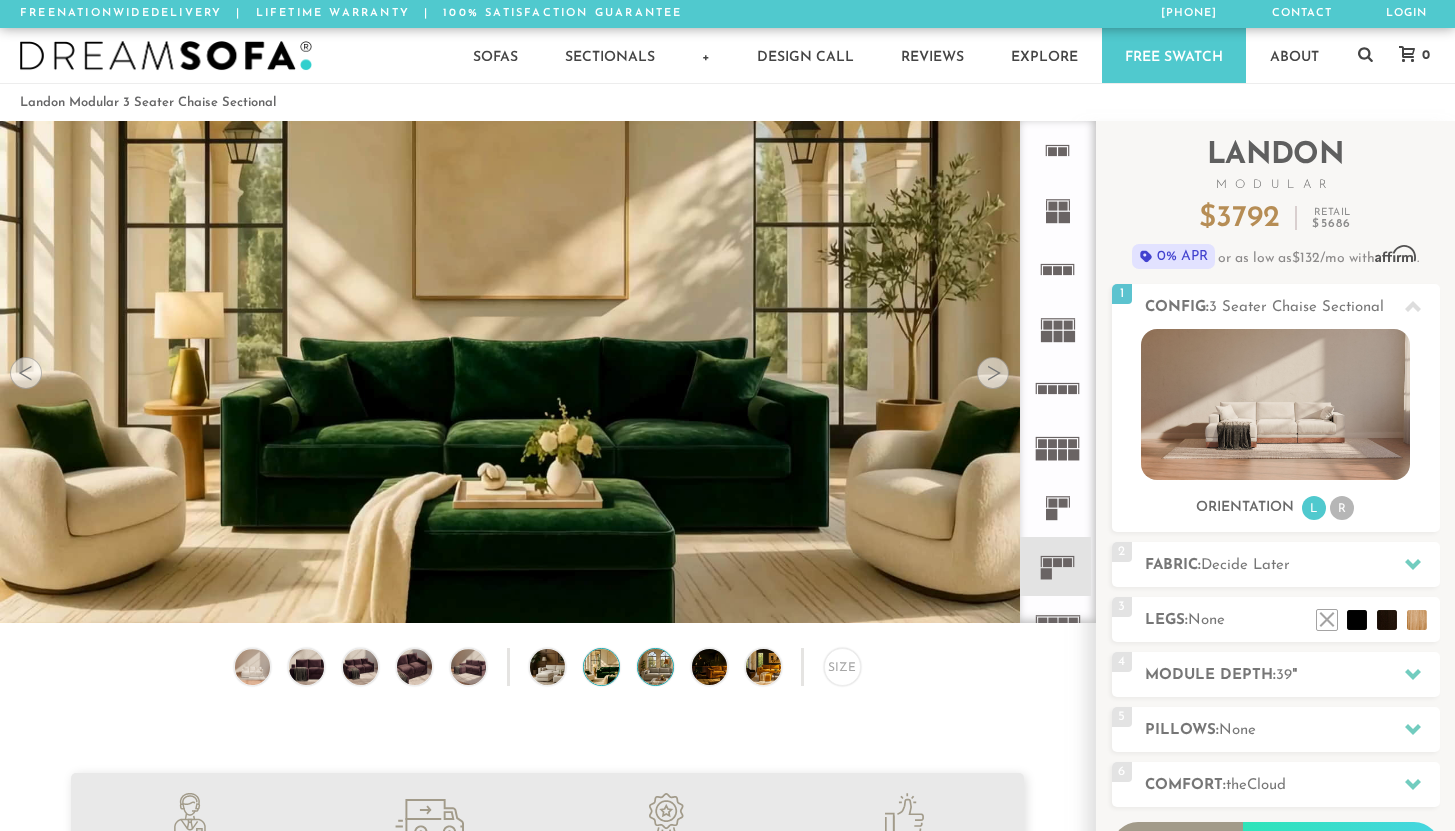click at bounding box center (669, 667) 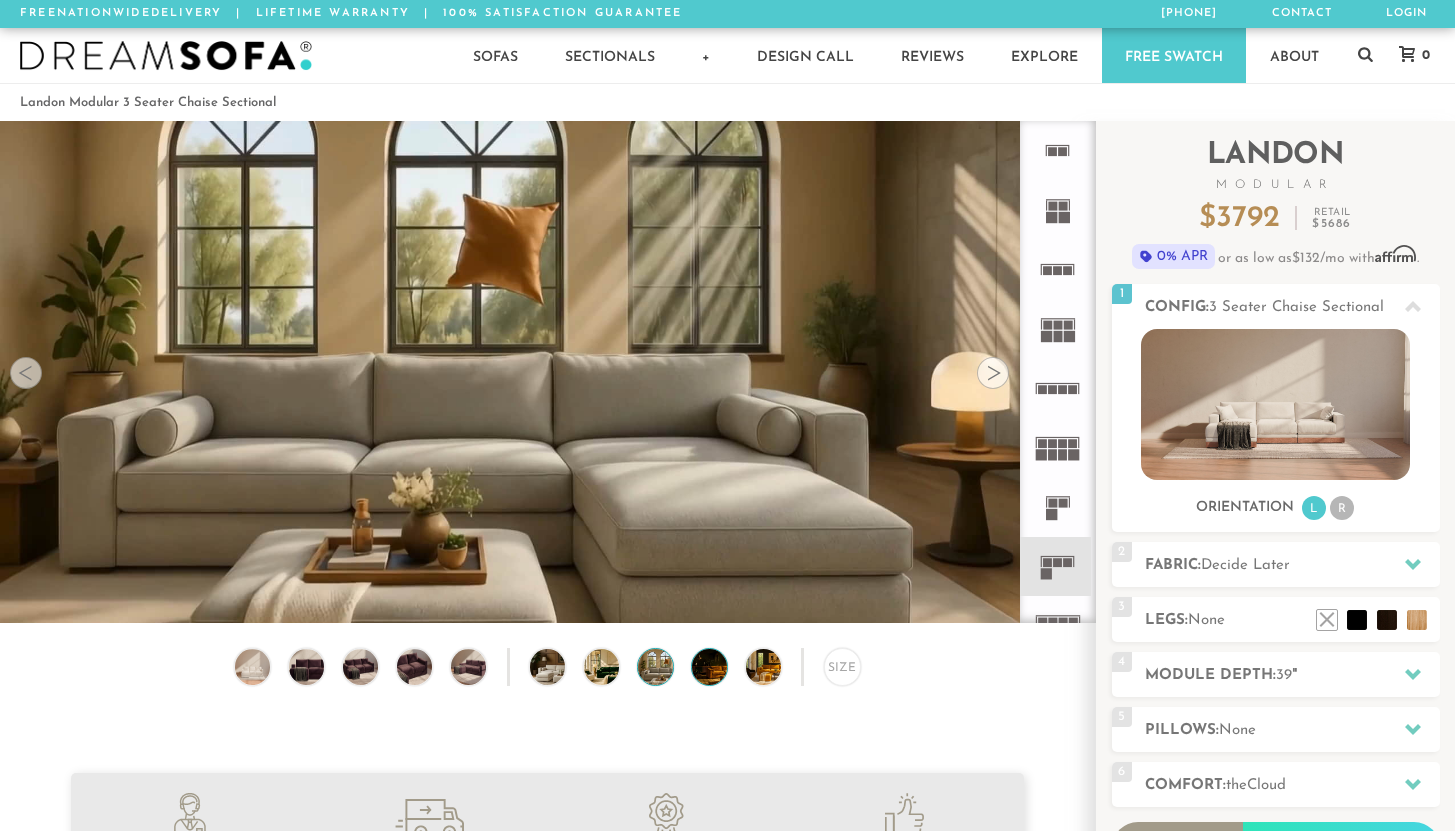 click at bounding box center (723, 667) 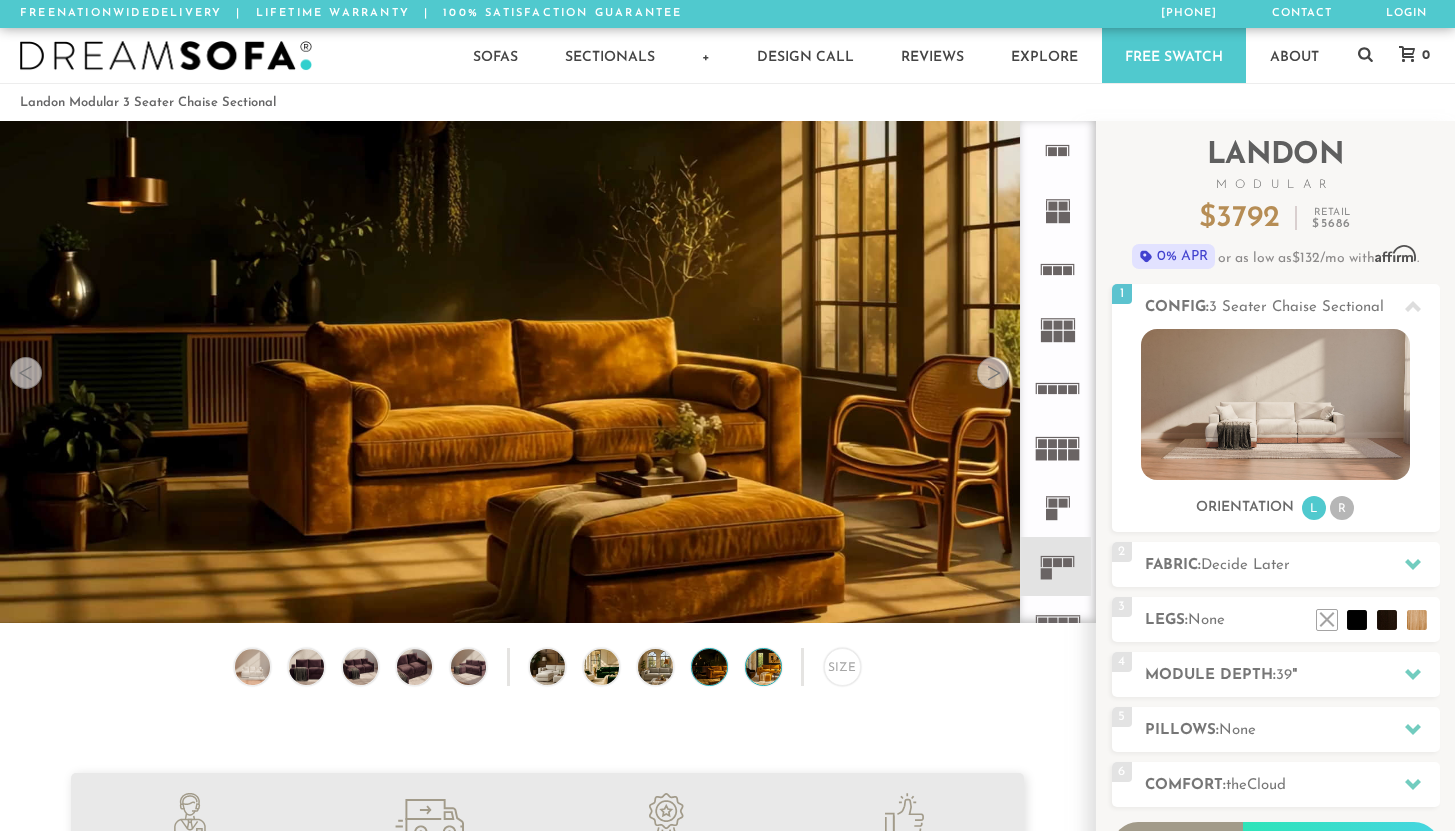 click at bounding box center [777, 667] 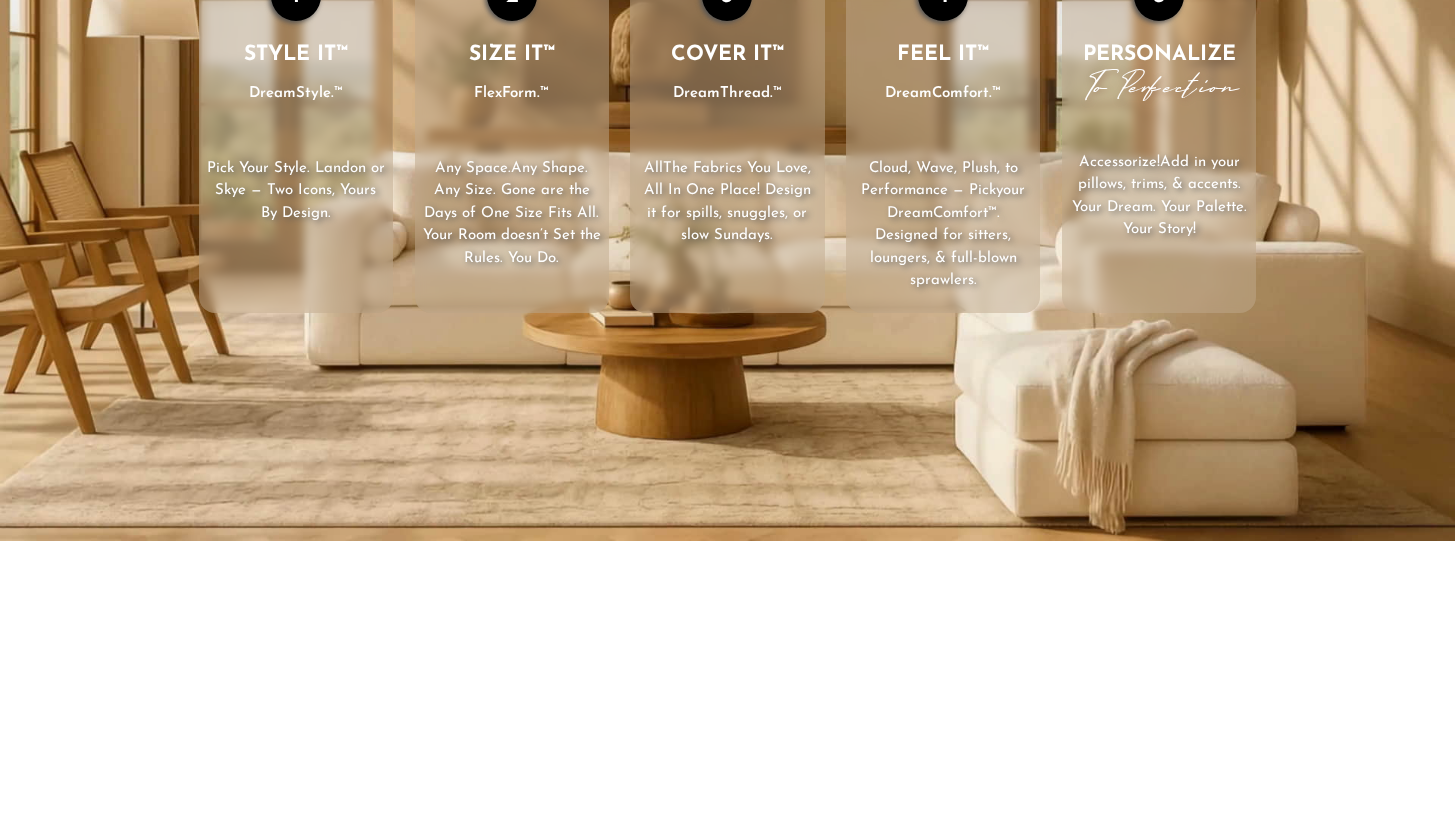 scroll, scrollTop: 3731, scrollLeft: 0, axis: vertical 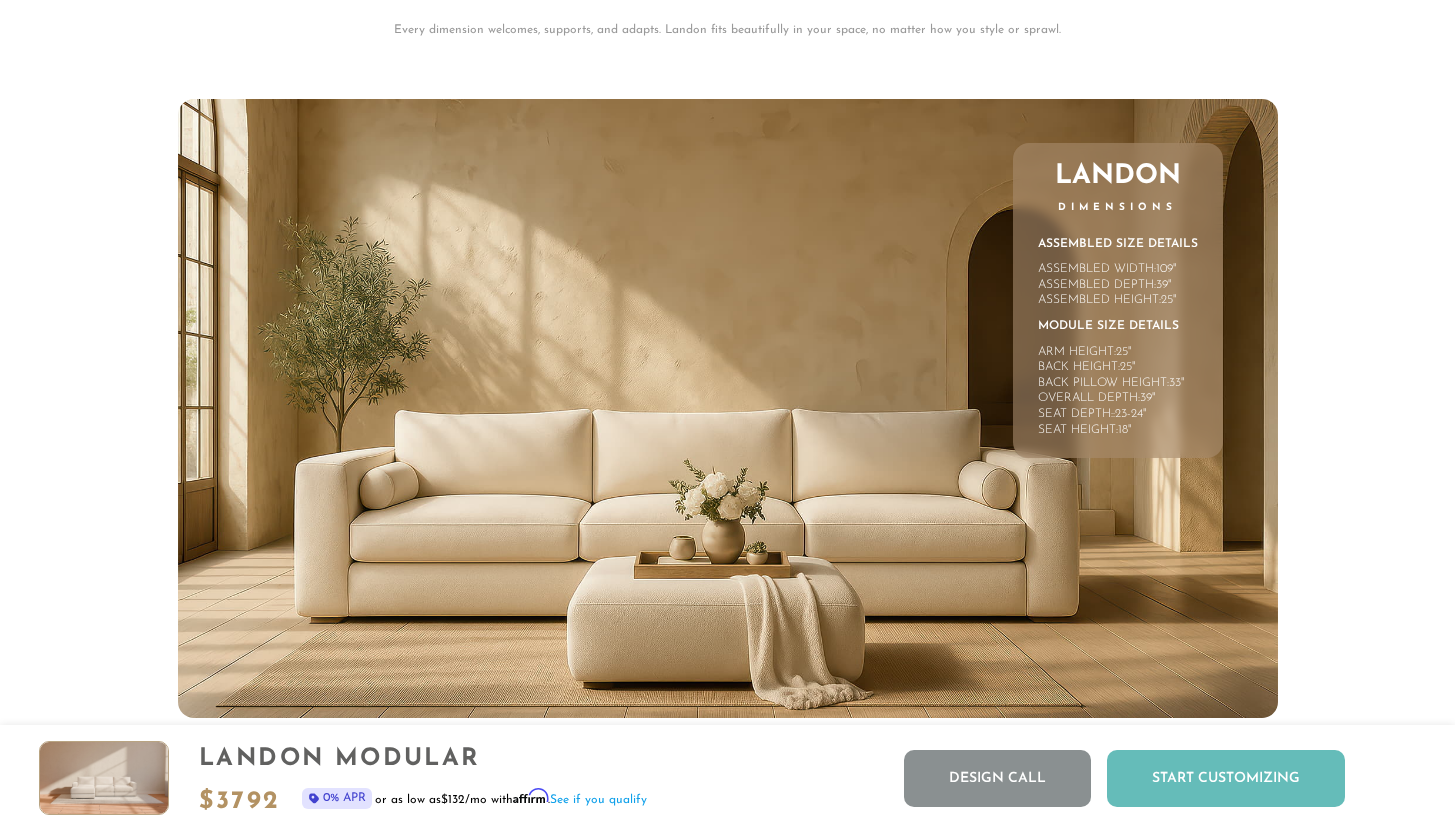 click on "Start Customizing" at bounding box center [1226, 778] 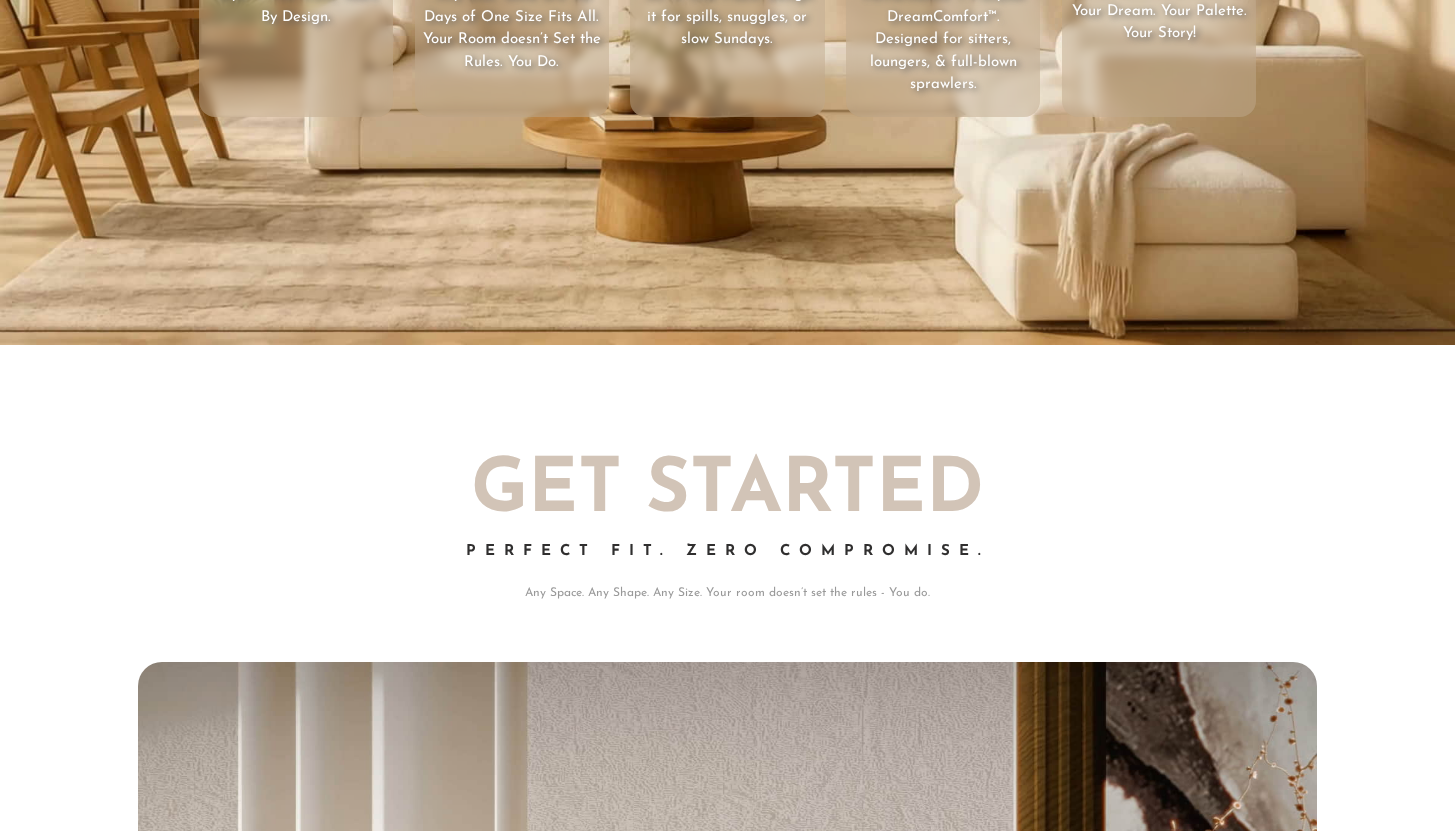 scroll, scrollTop: 1262, scrollLeft: 0, axis: vertical 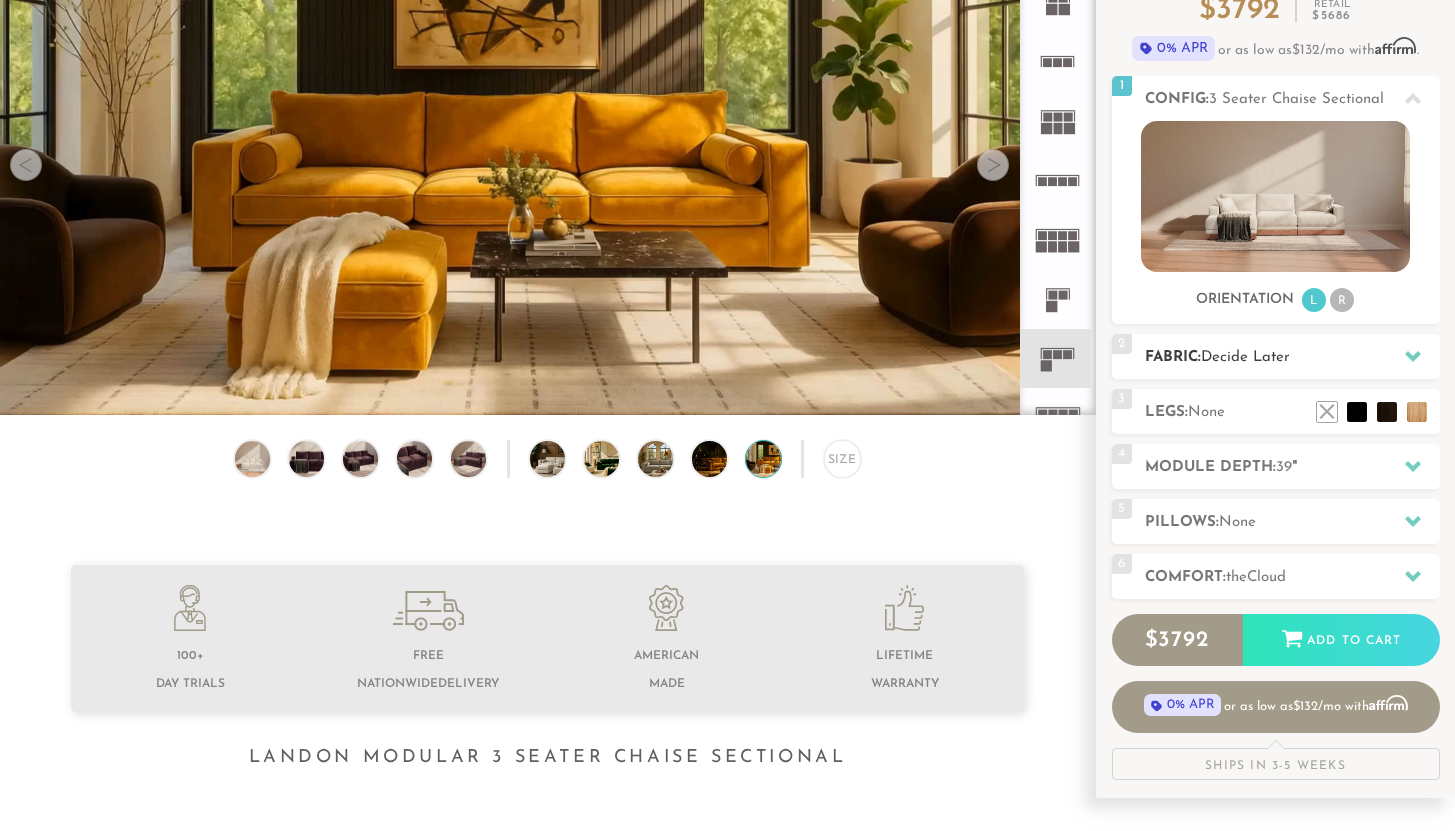click on "Fabric:  Decide Later" at bounding box center [1292, 357] 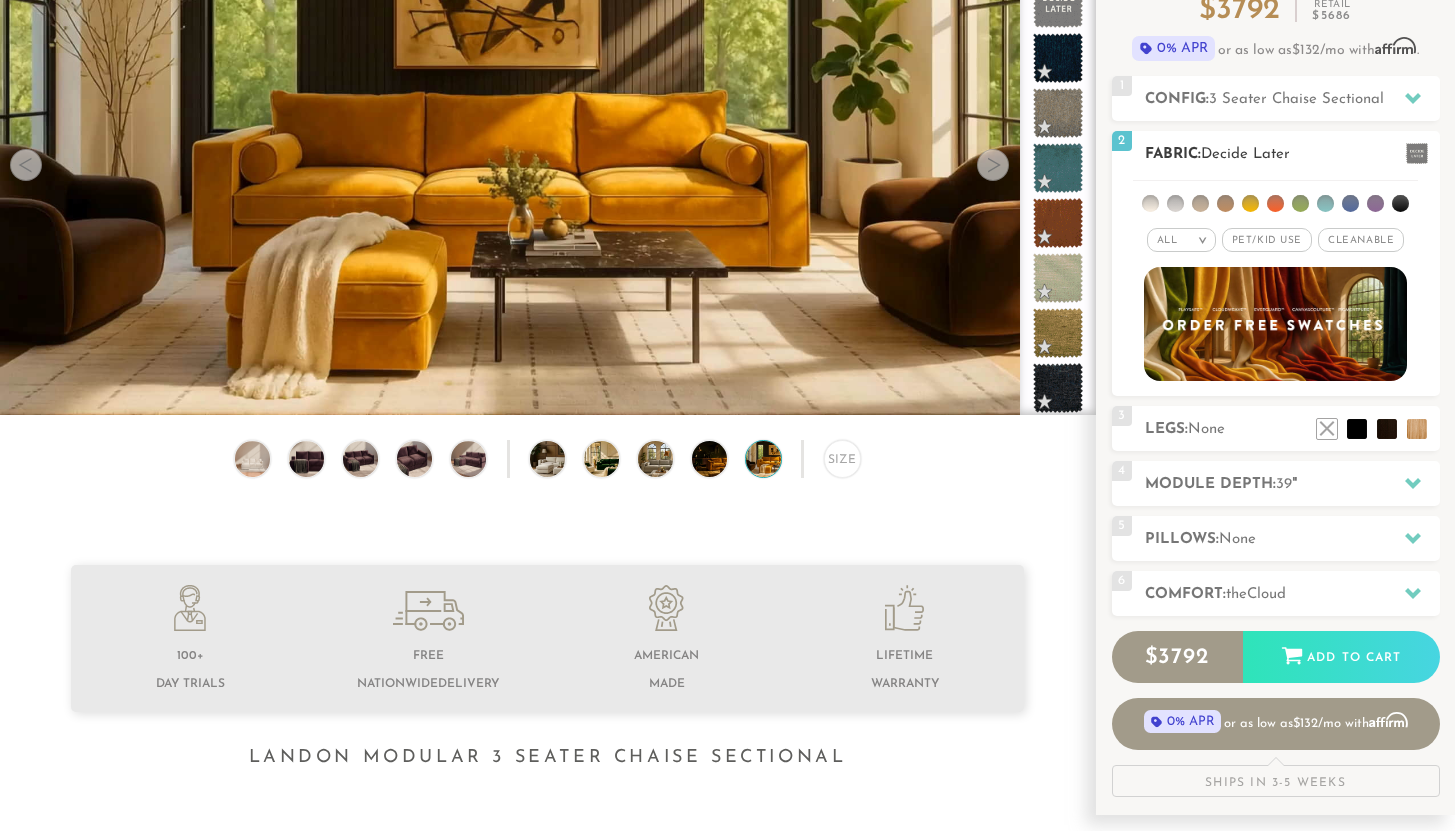 click at bounding box center [1175, 203] 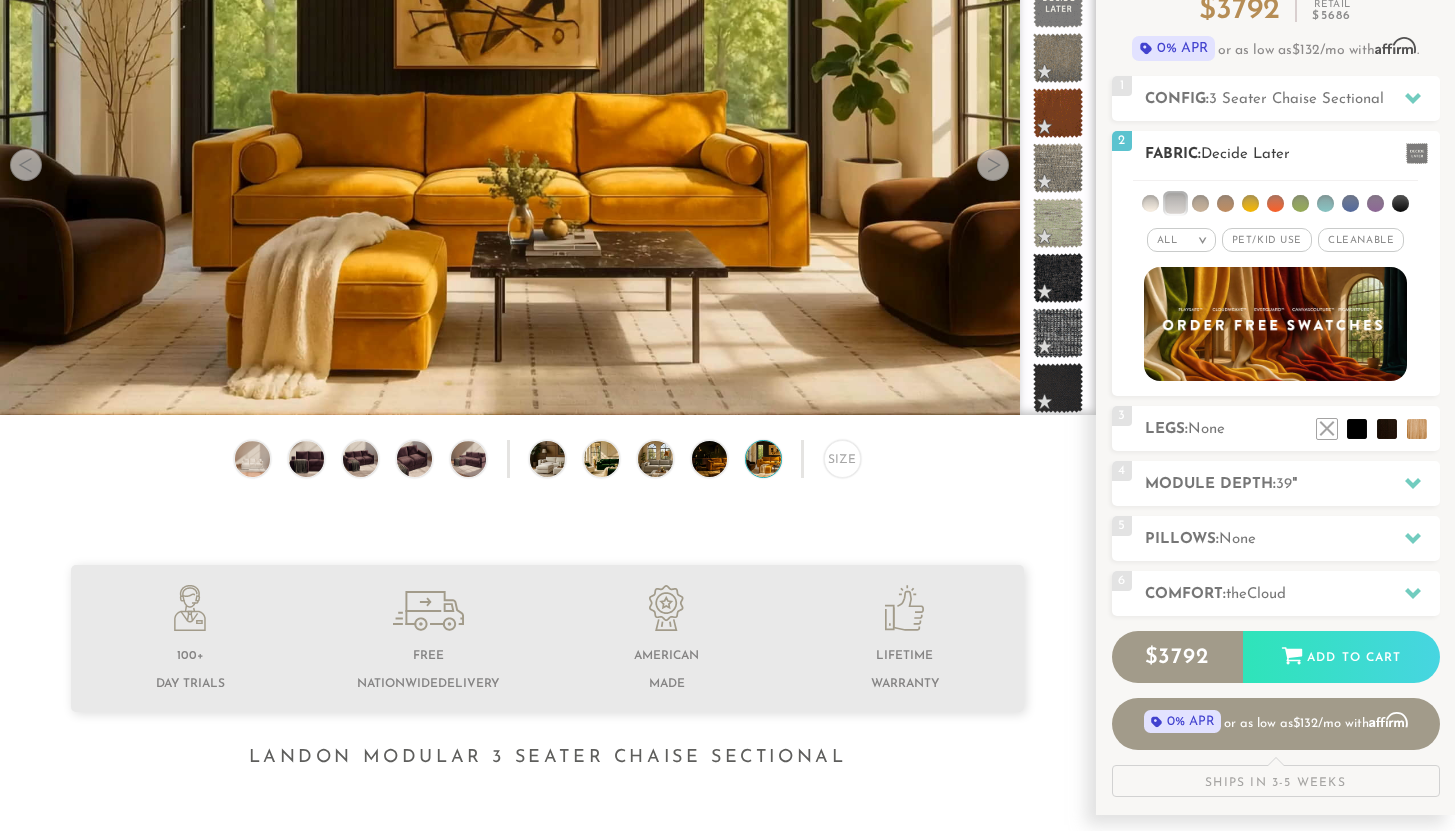 click at bounding box center (1150, 203) 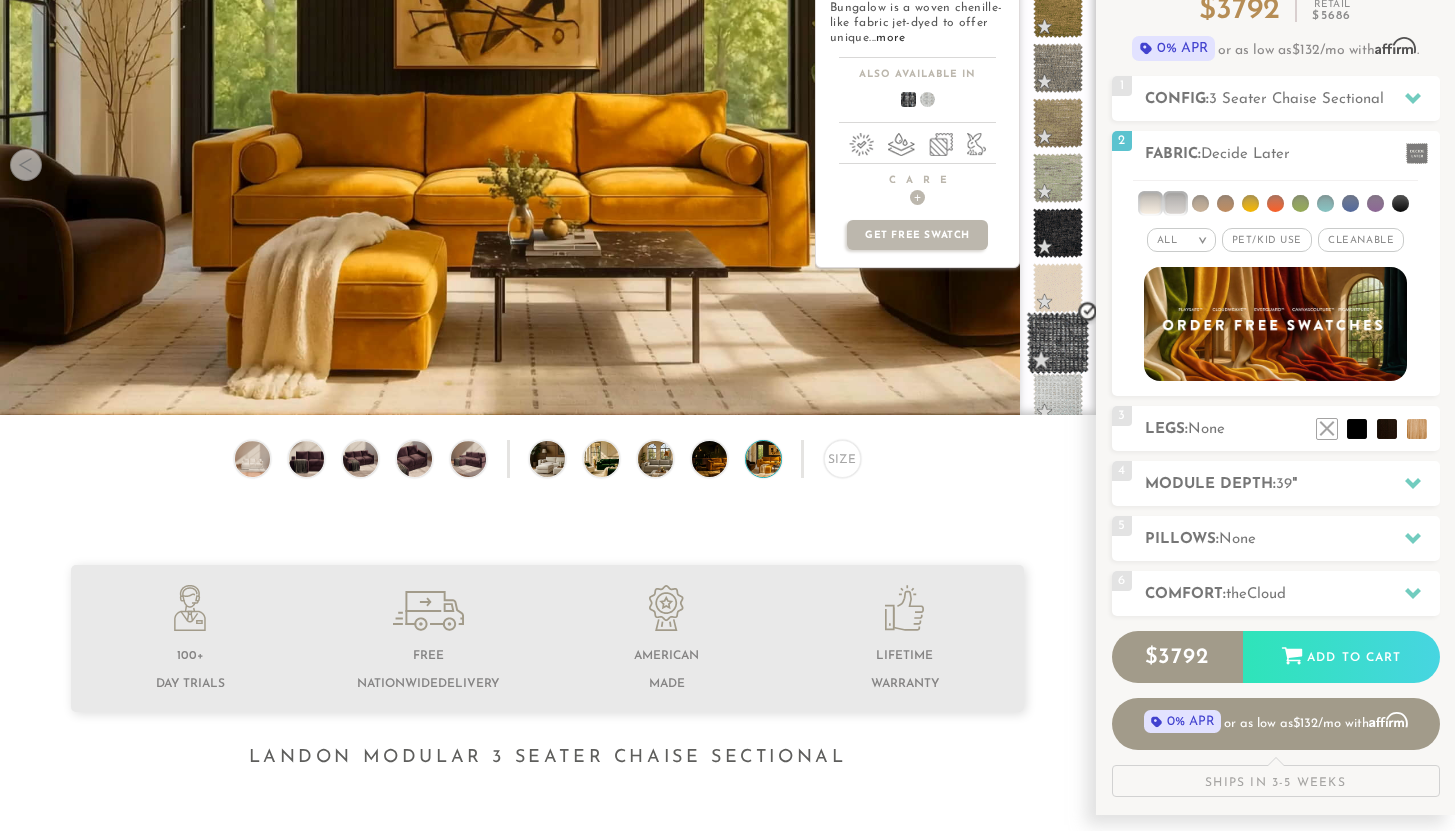 scroll, scrollTop: 0, scrollLeft: 0, axis: both 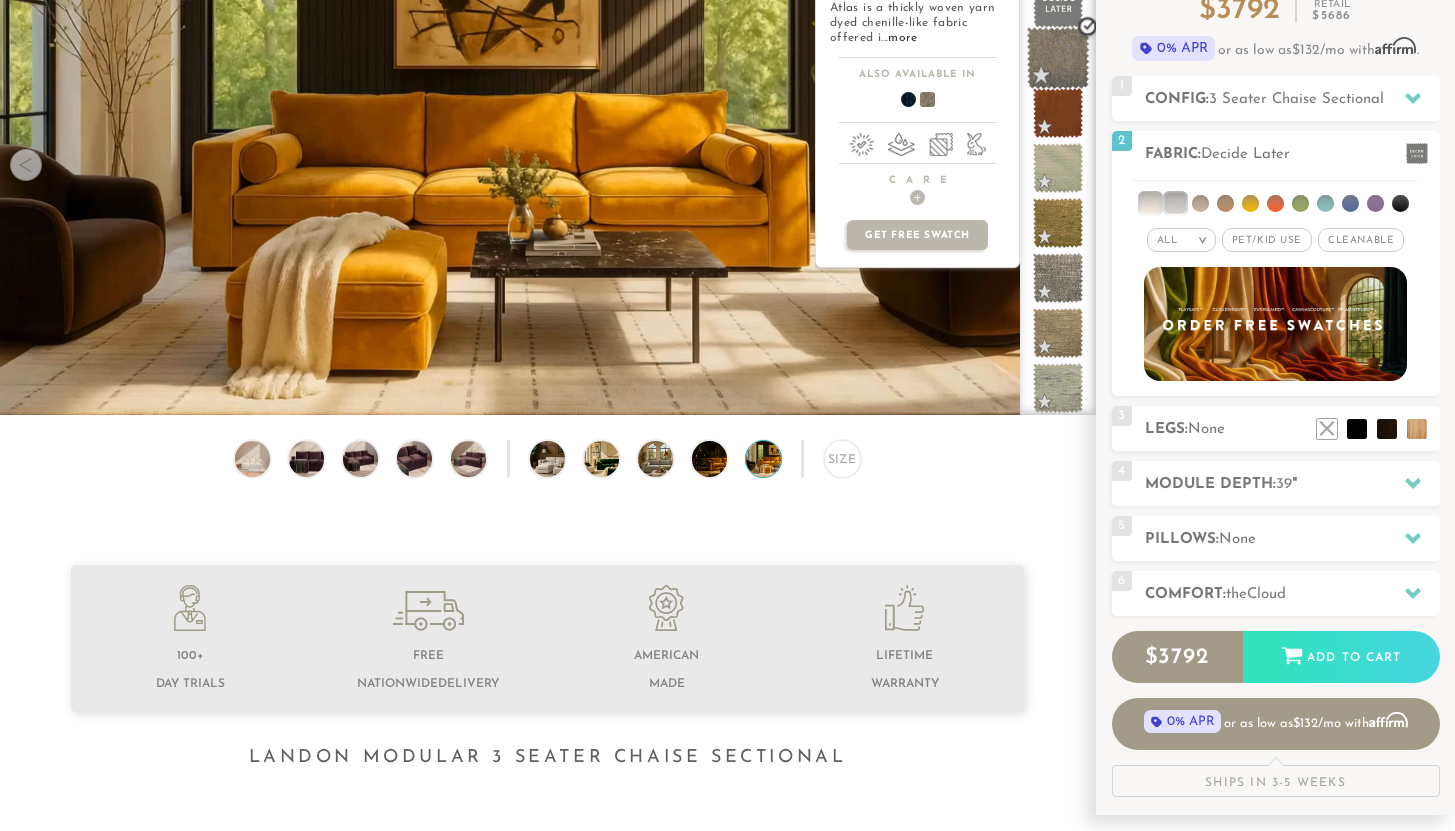 click at bounding box center (1058, 58) 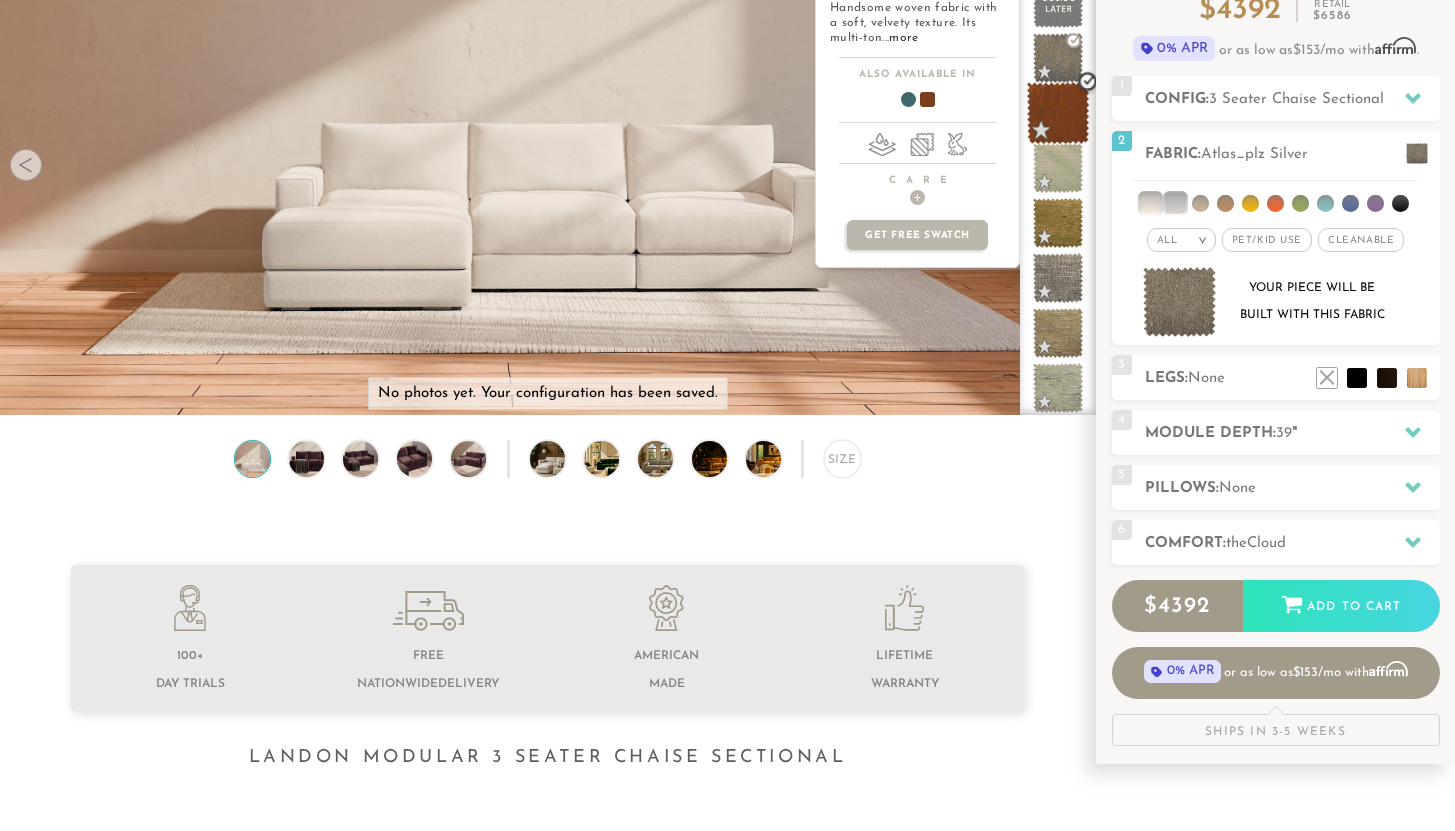 click at bounding box center [1058, 113] 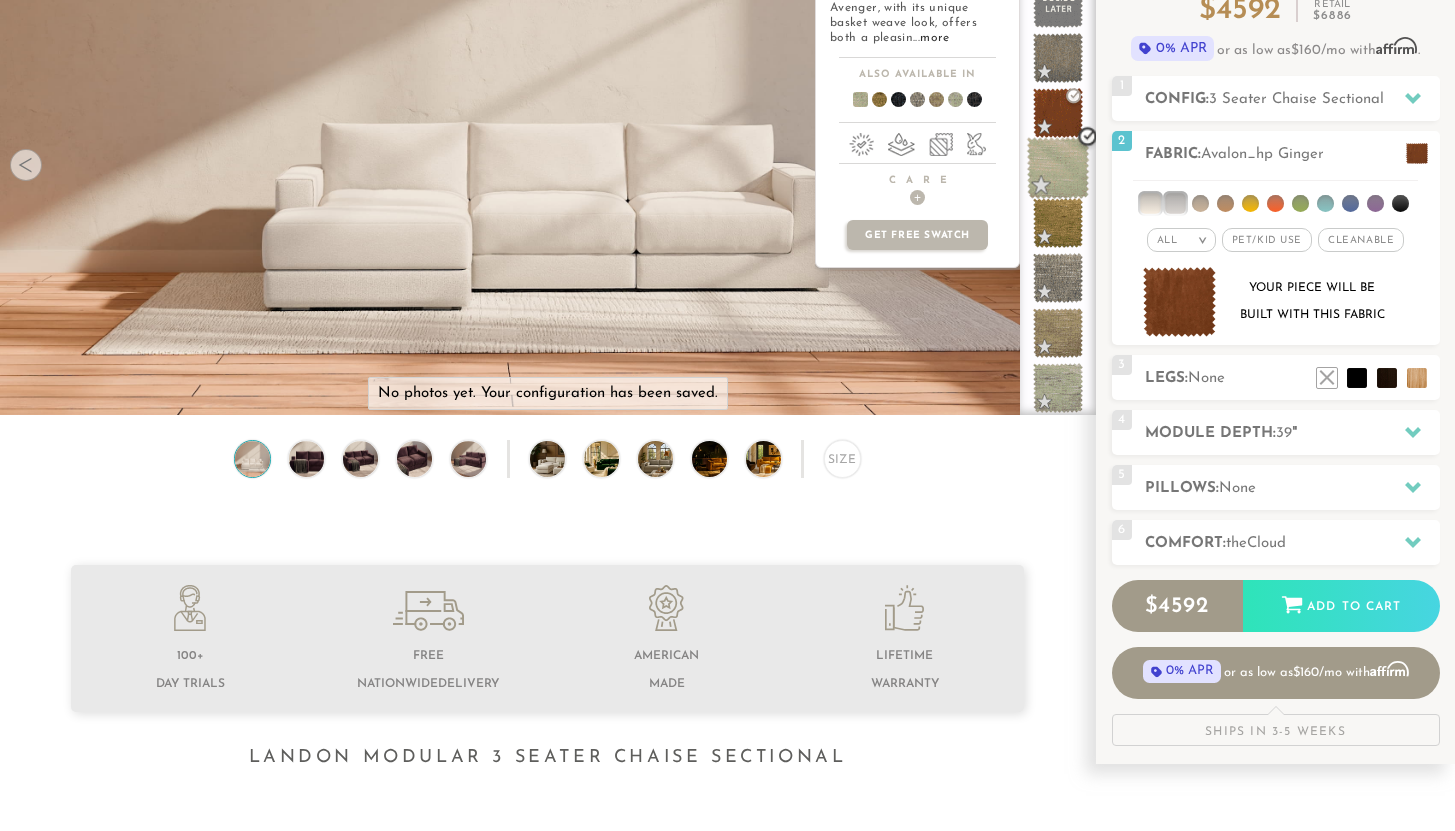click at bounding box center [1058, 168] 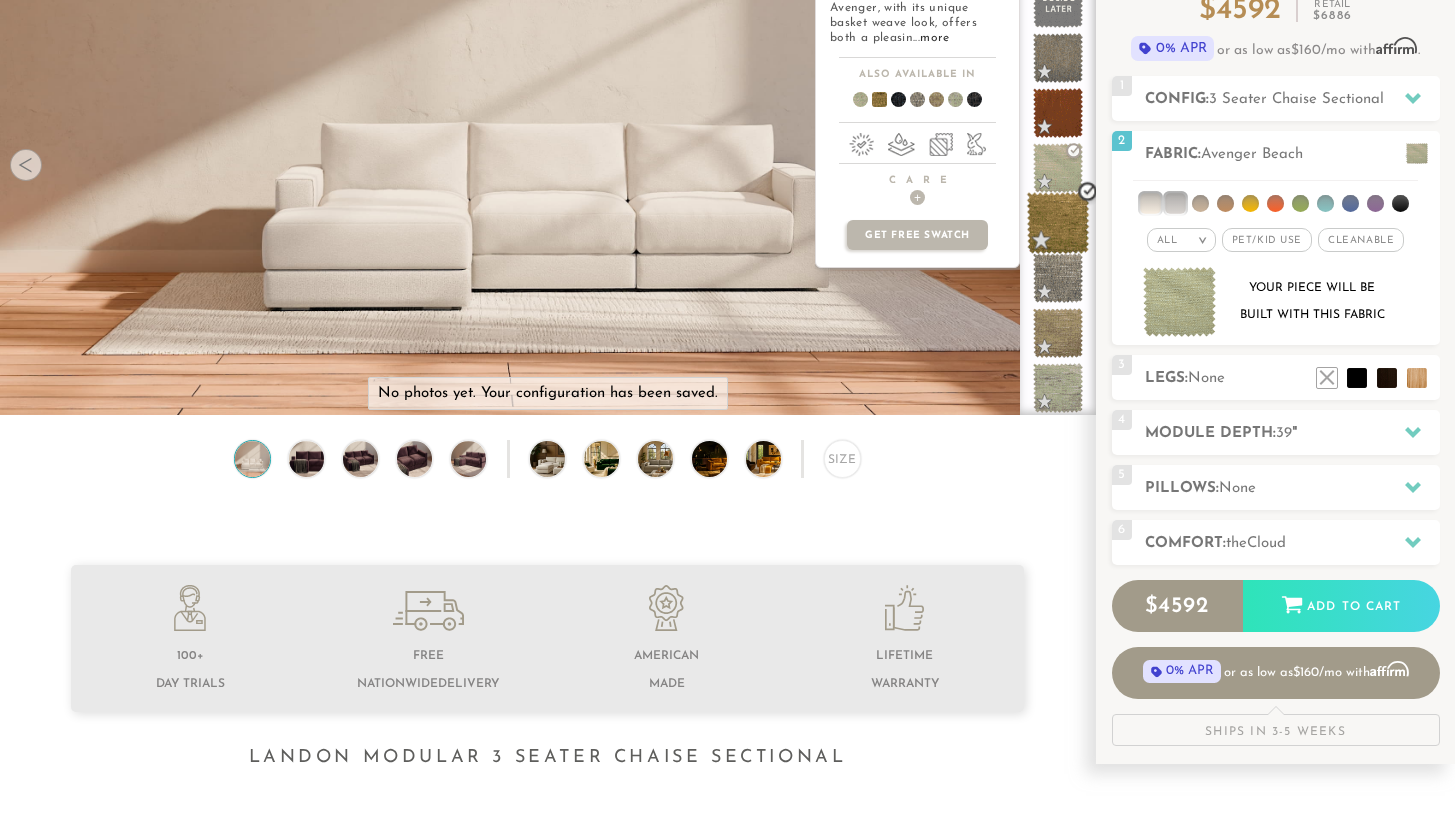 click at bounding box center [1058, 223] 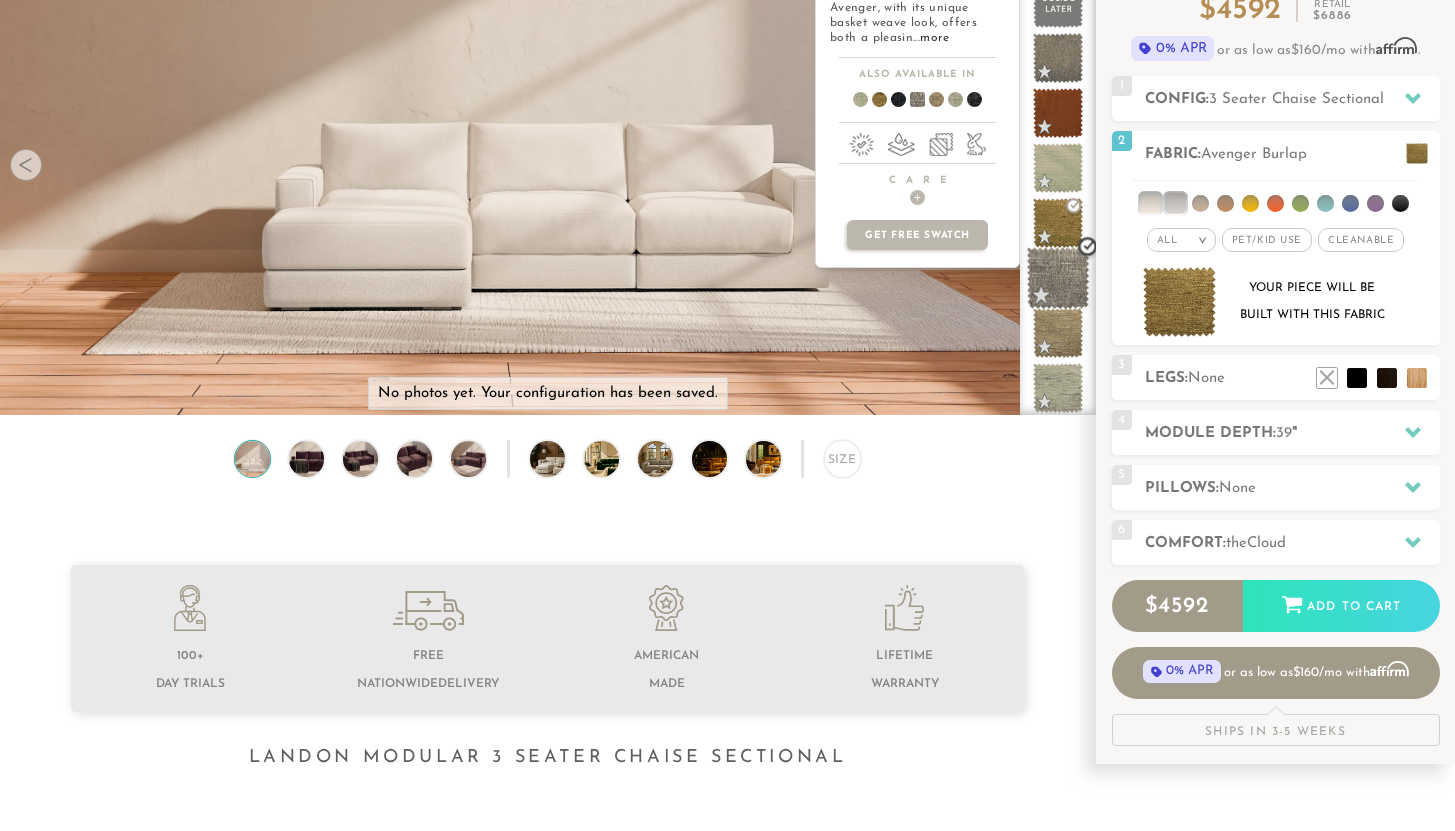 click at bounding box center [1058, 278] 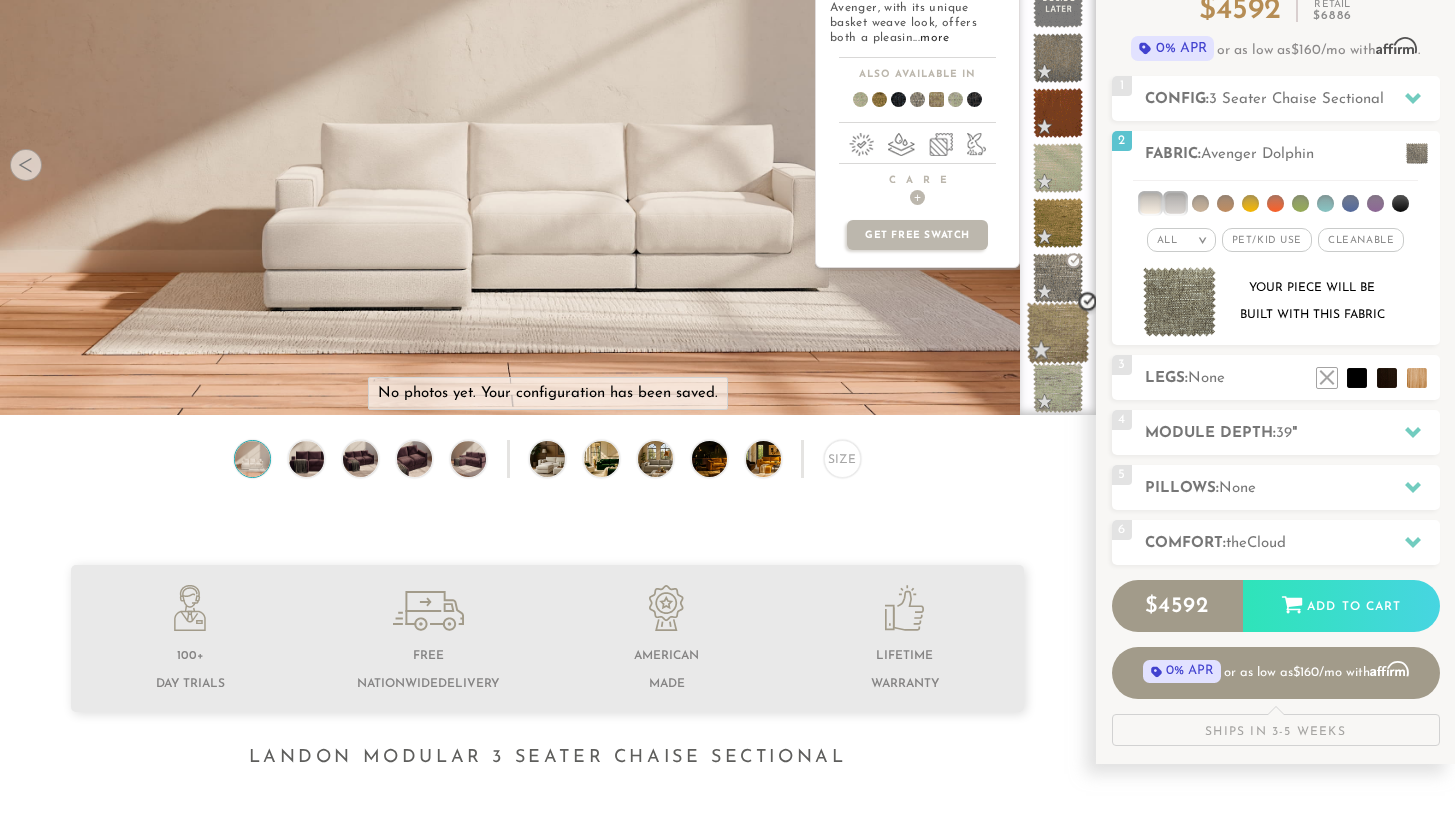 click at bounding box center (1058, 333) 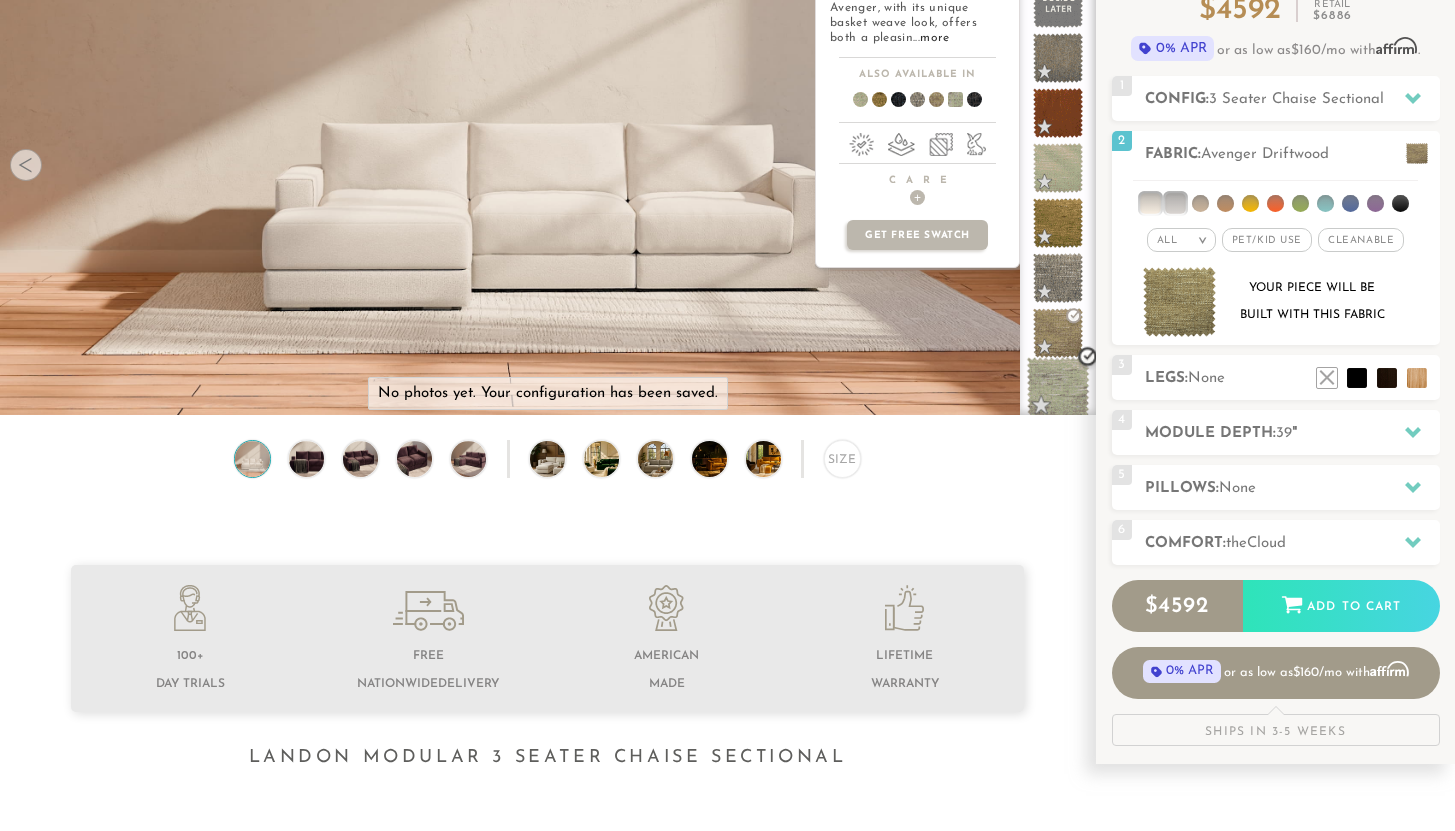 click at bounding box center (1058, 388) 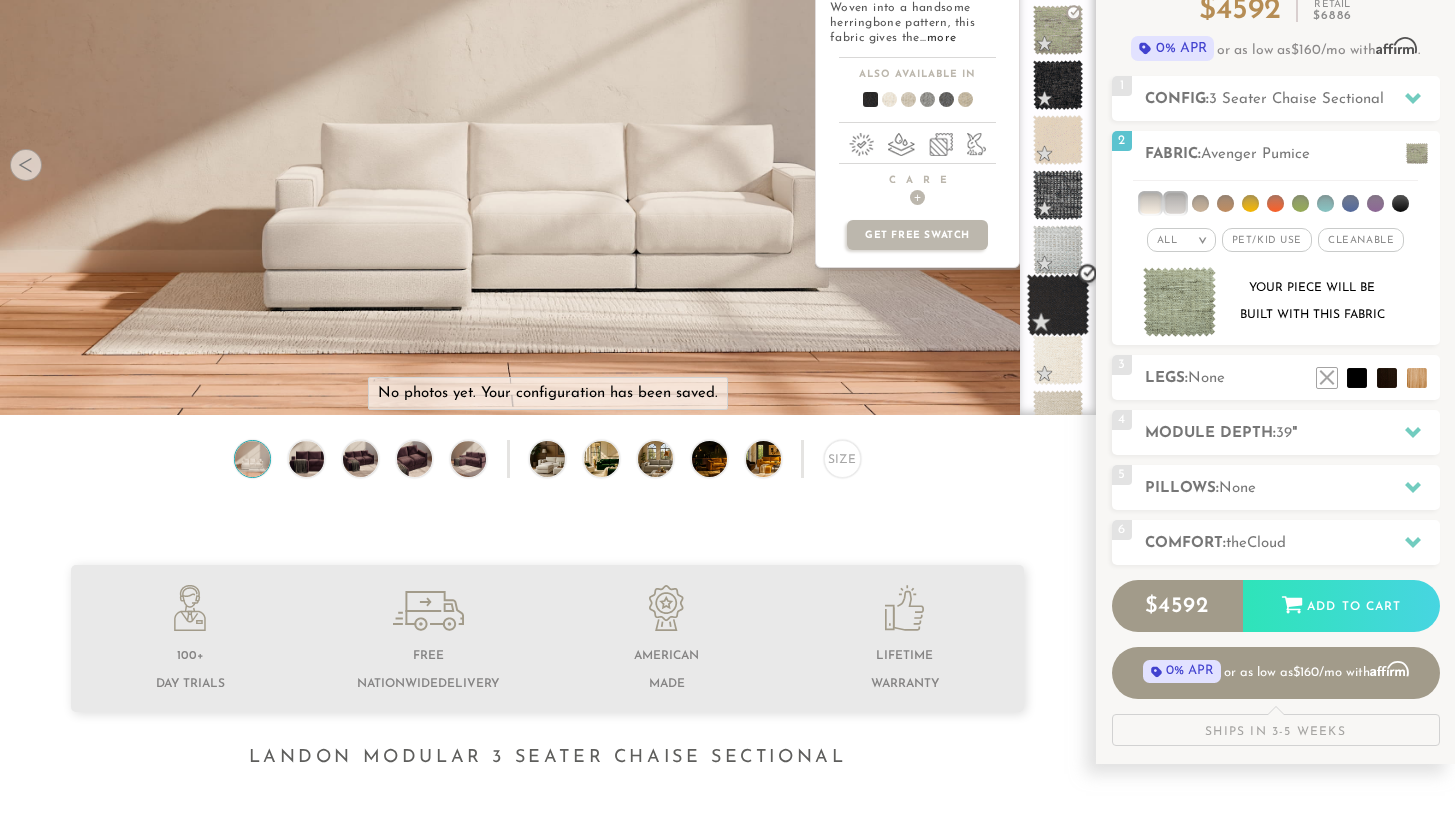 scroll, scrollTop: 361, scrollLeft: 0, axis: vertical 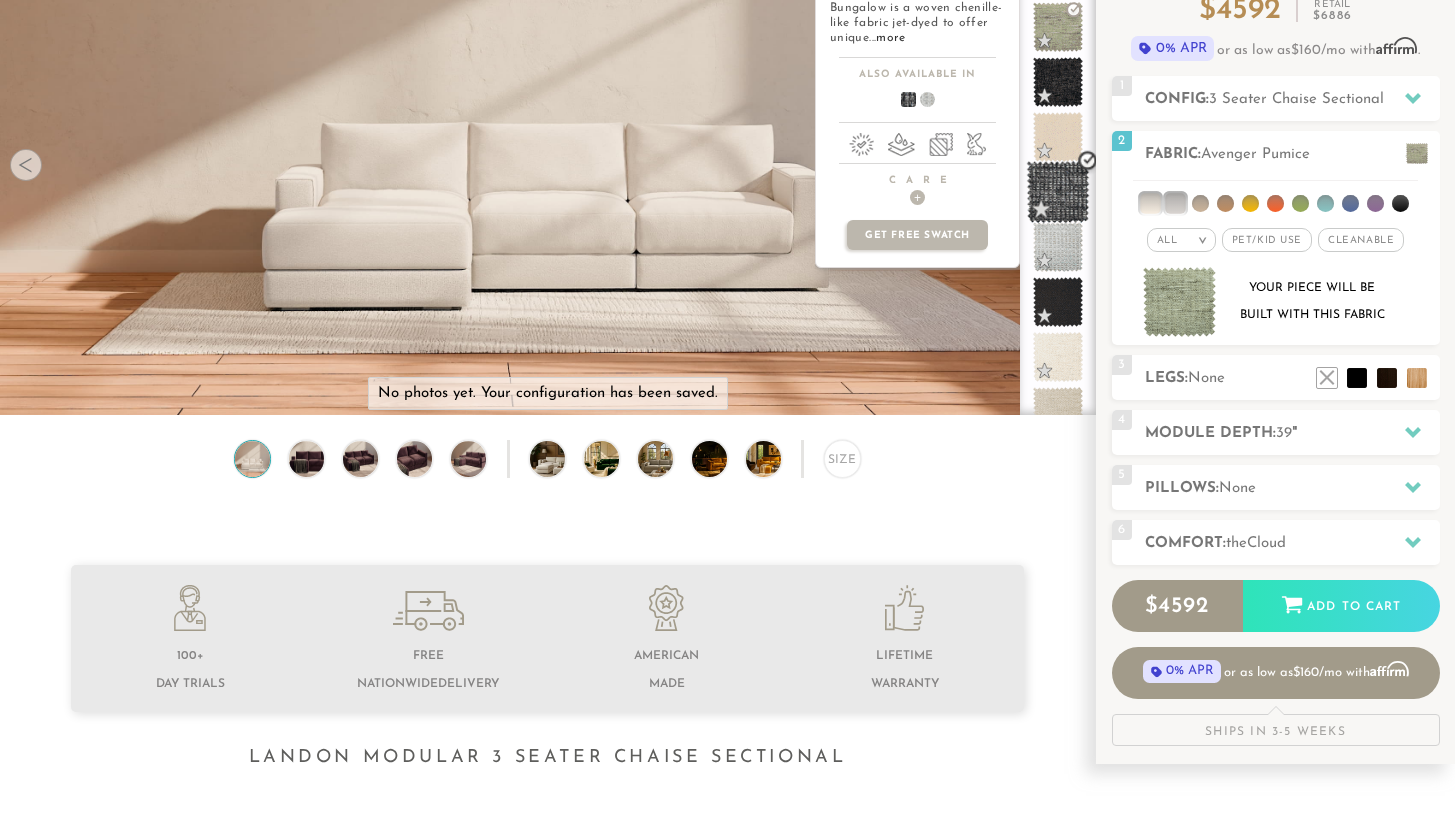 click at bounding box center (1058, 192) 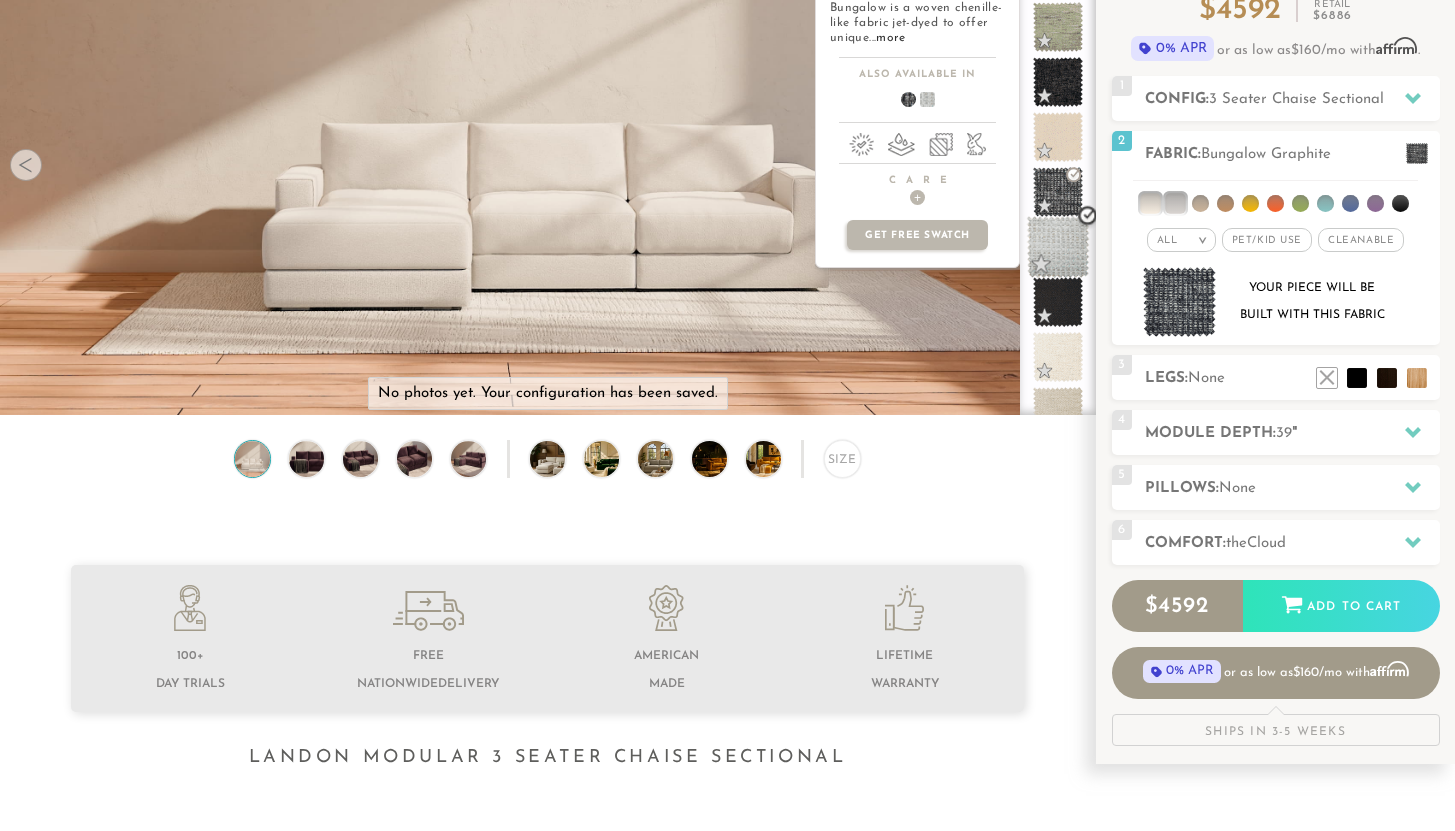 click at bounding box center (1058, 247) 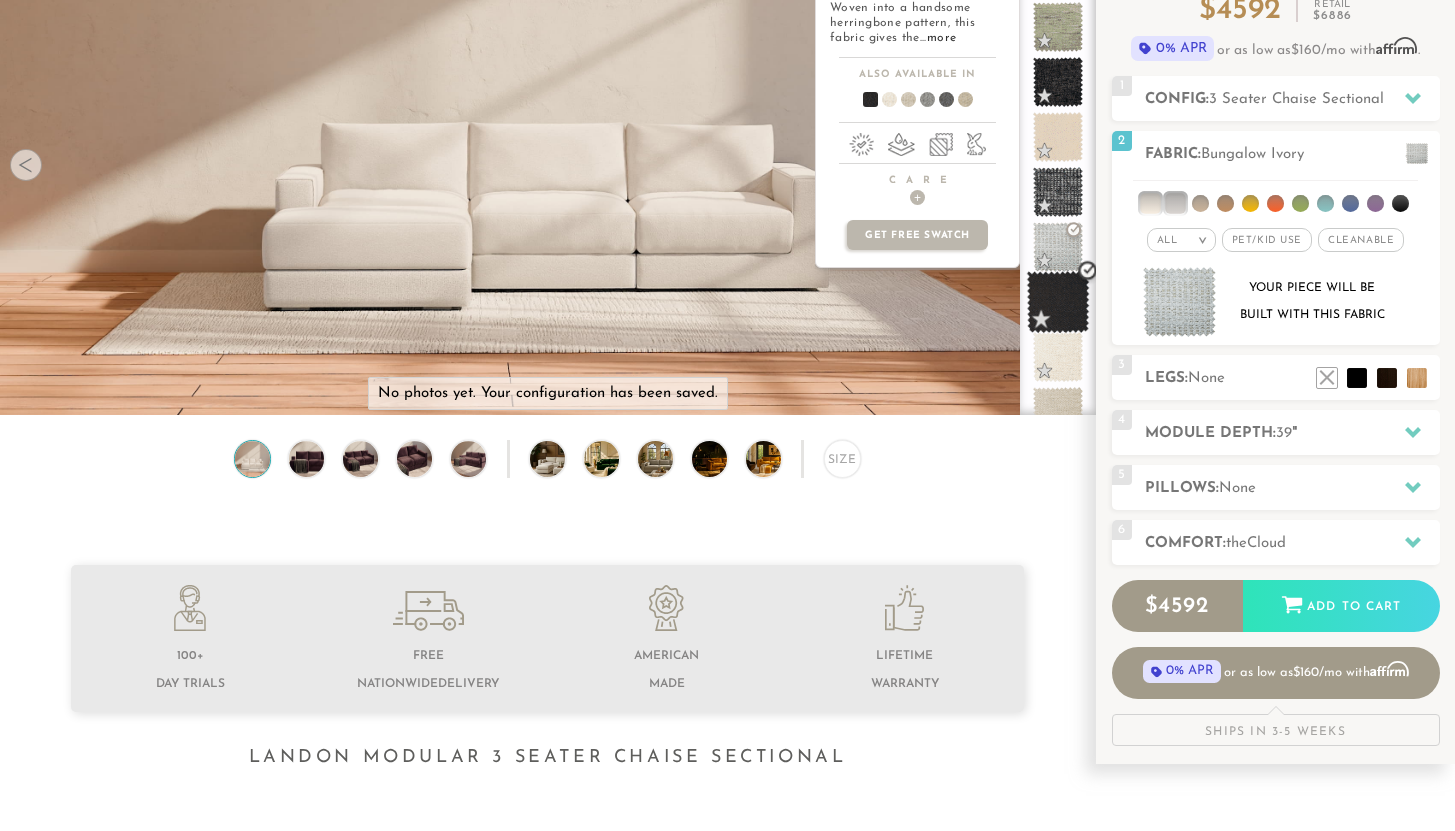click at bounding box center (1058, 302) 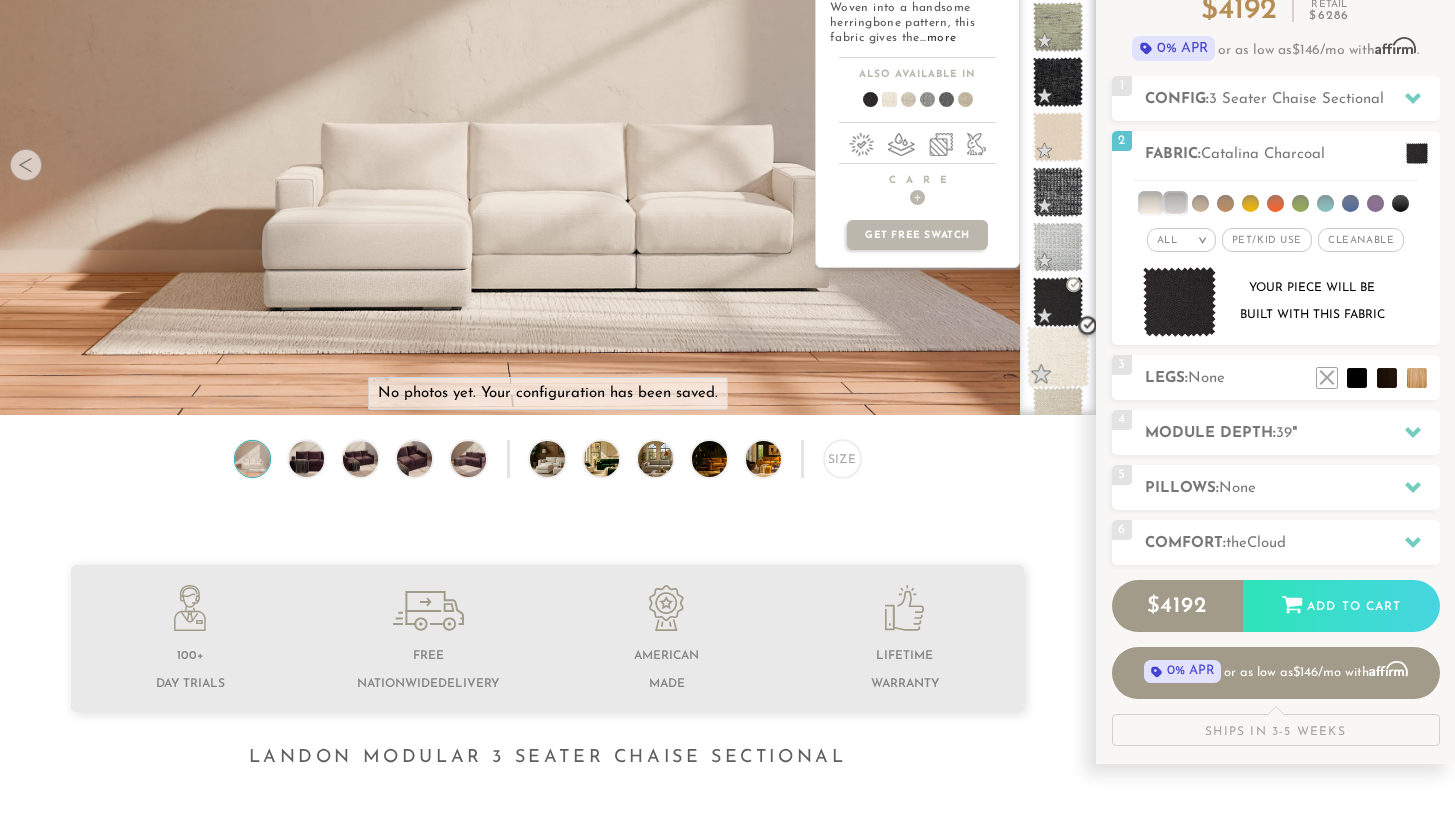 click at bounding box center (1058, 357) 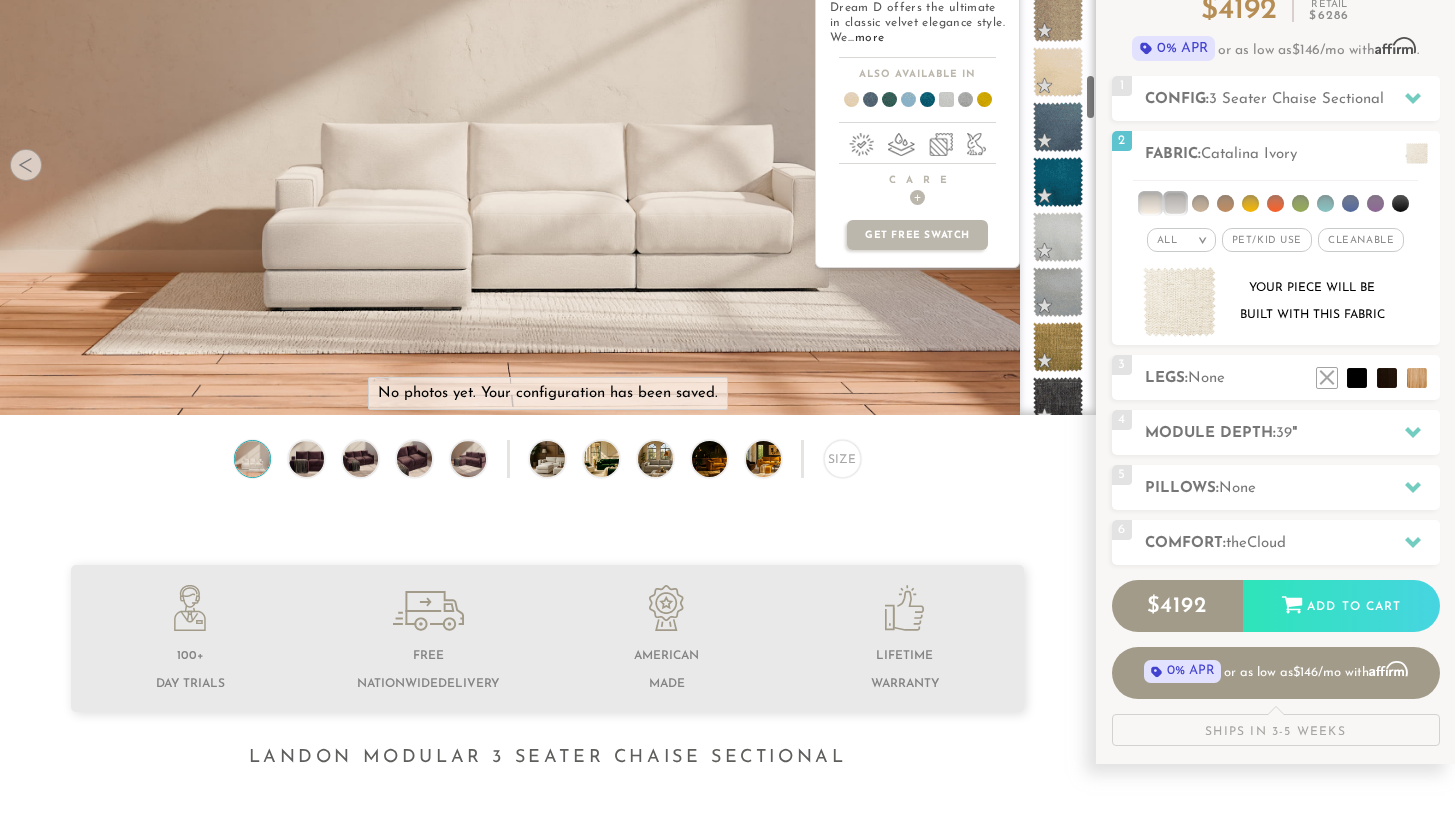 scroll, scrollTop: 1746, scrollLeft: 0, axis: vertical 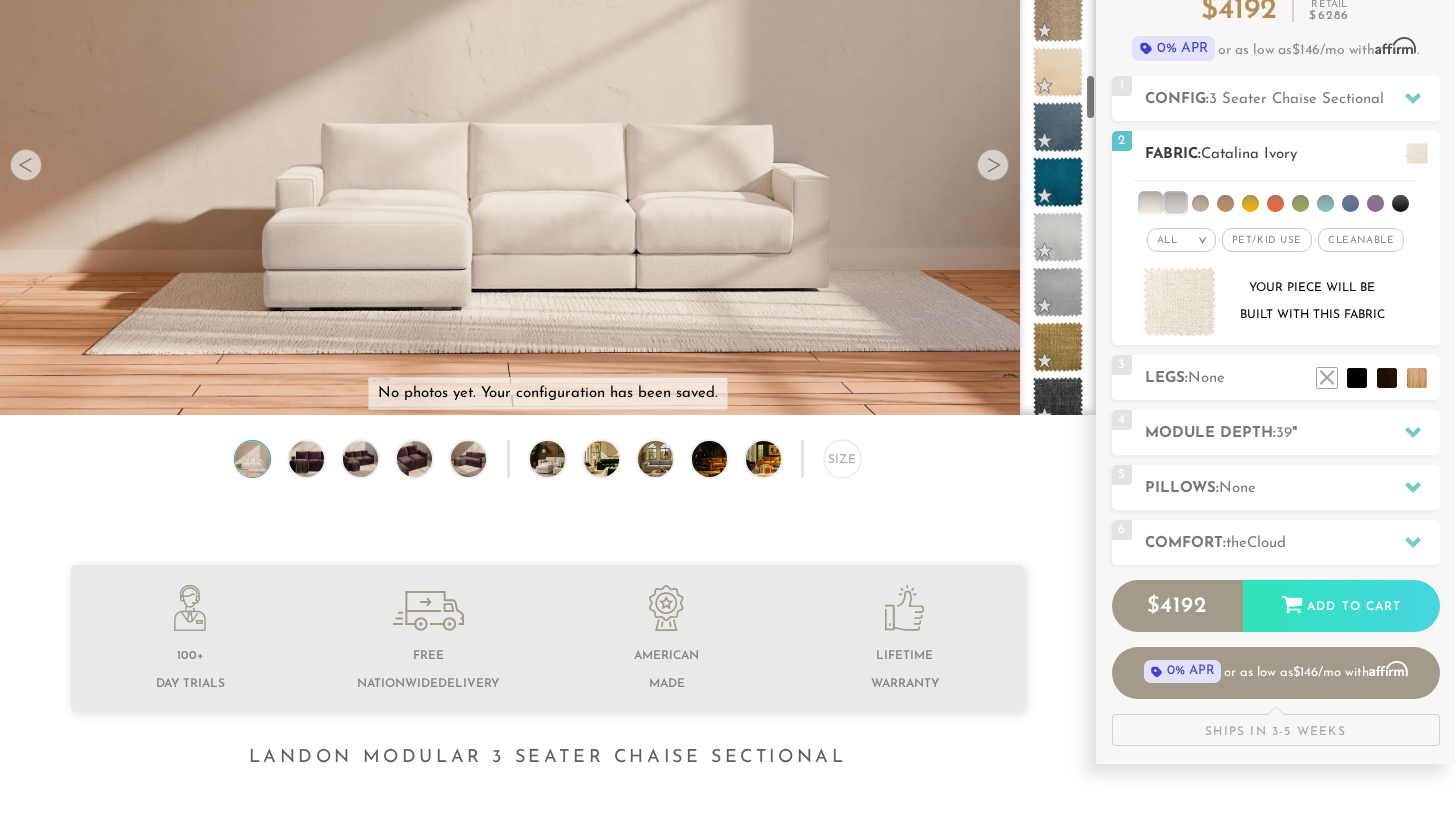 click on "All >" at bounding box center [1181, 240] 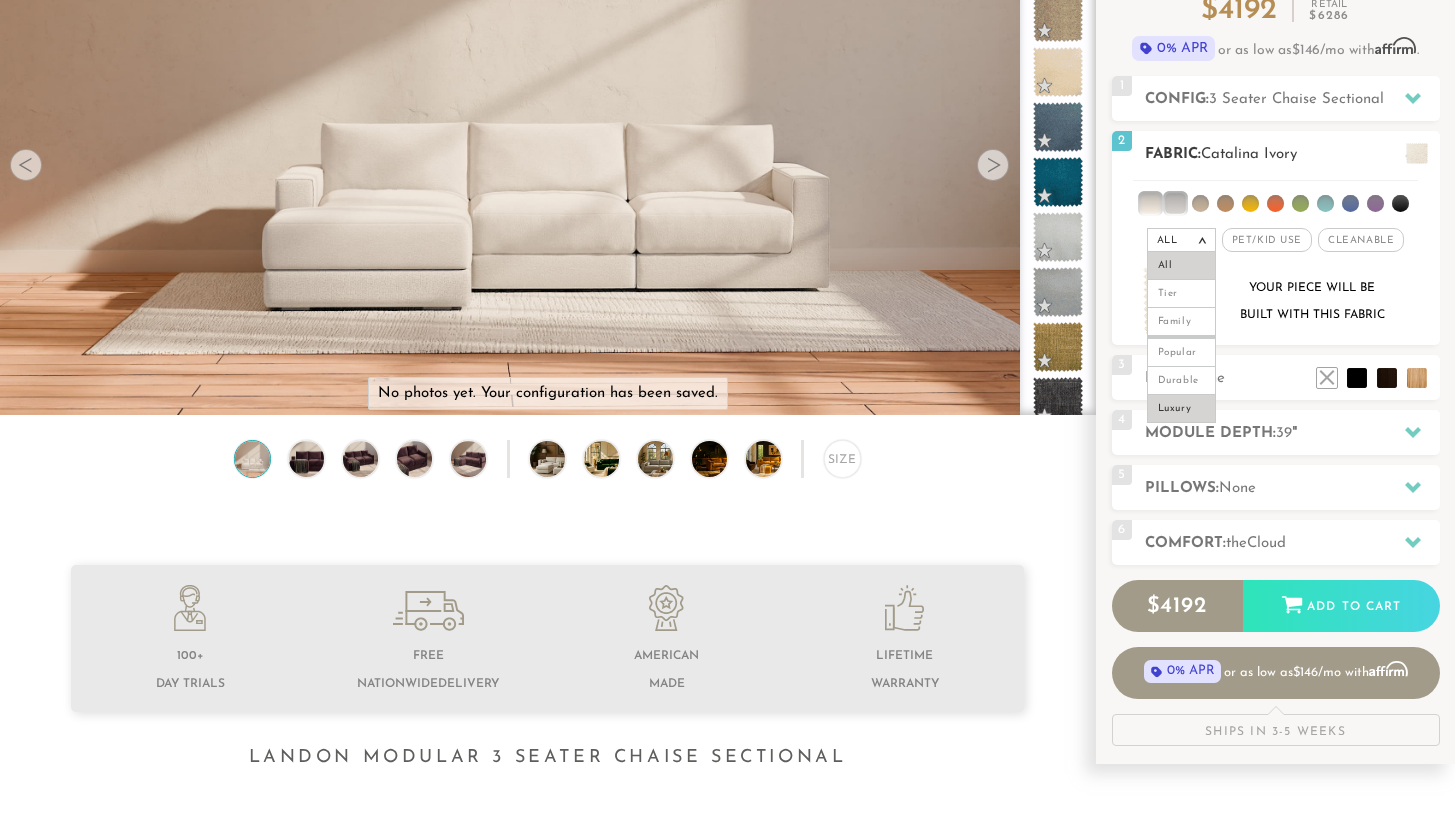 click on "Luxury" at bounding box center (1181, 409) 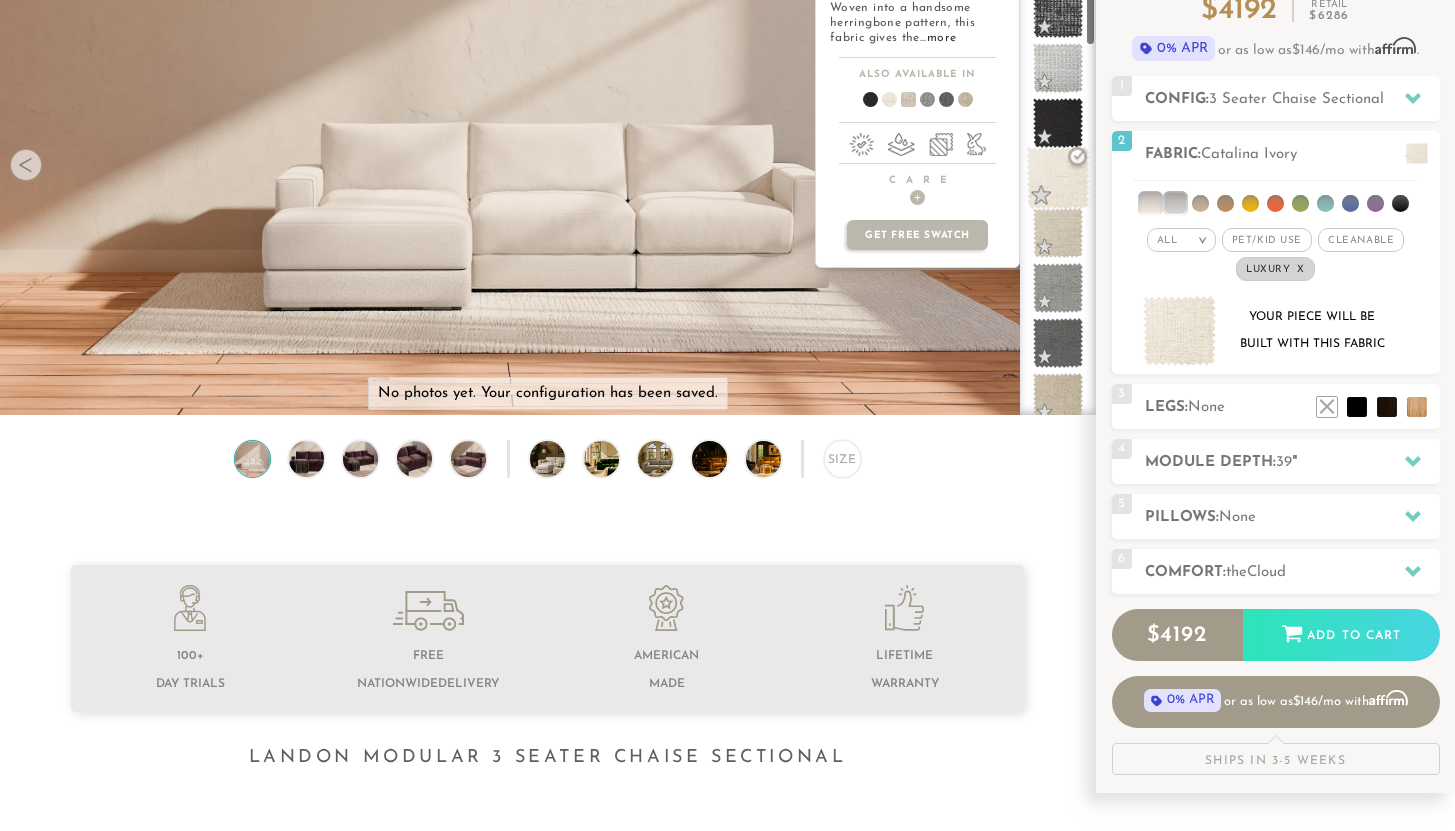 scroll, scrollTop: 433, scrollLeft: 0, axis: vertical 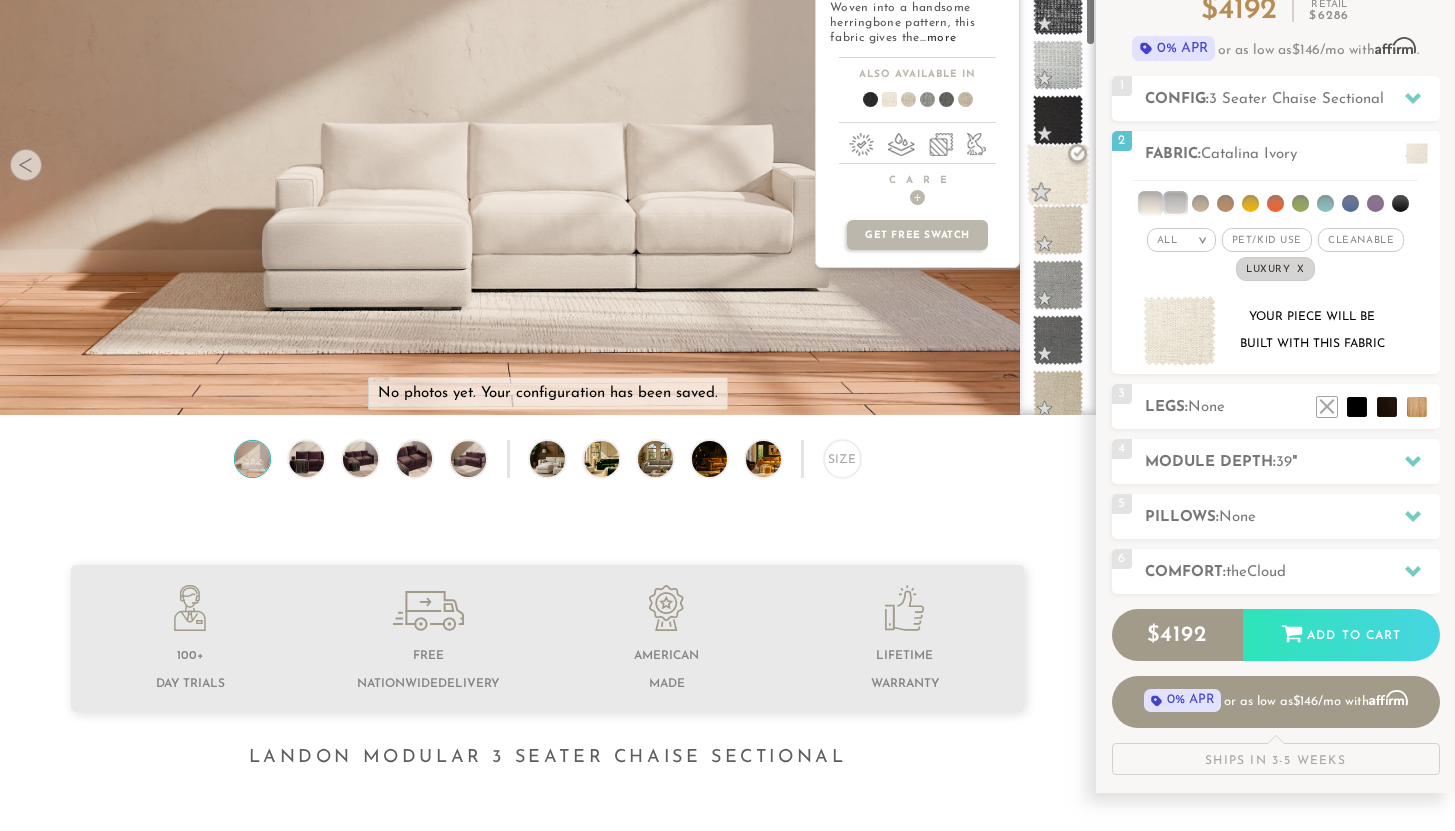 click at bounding box center (1058, 175) 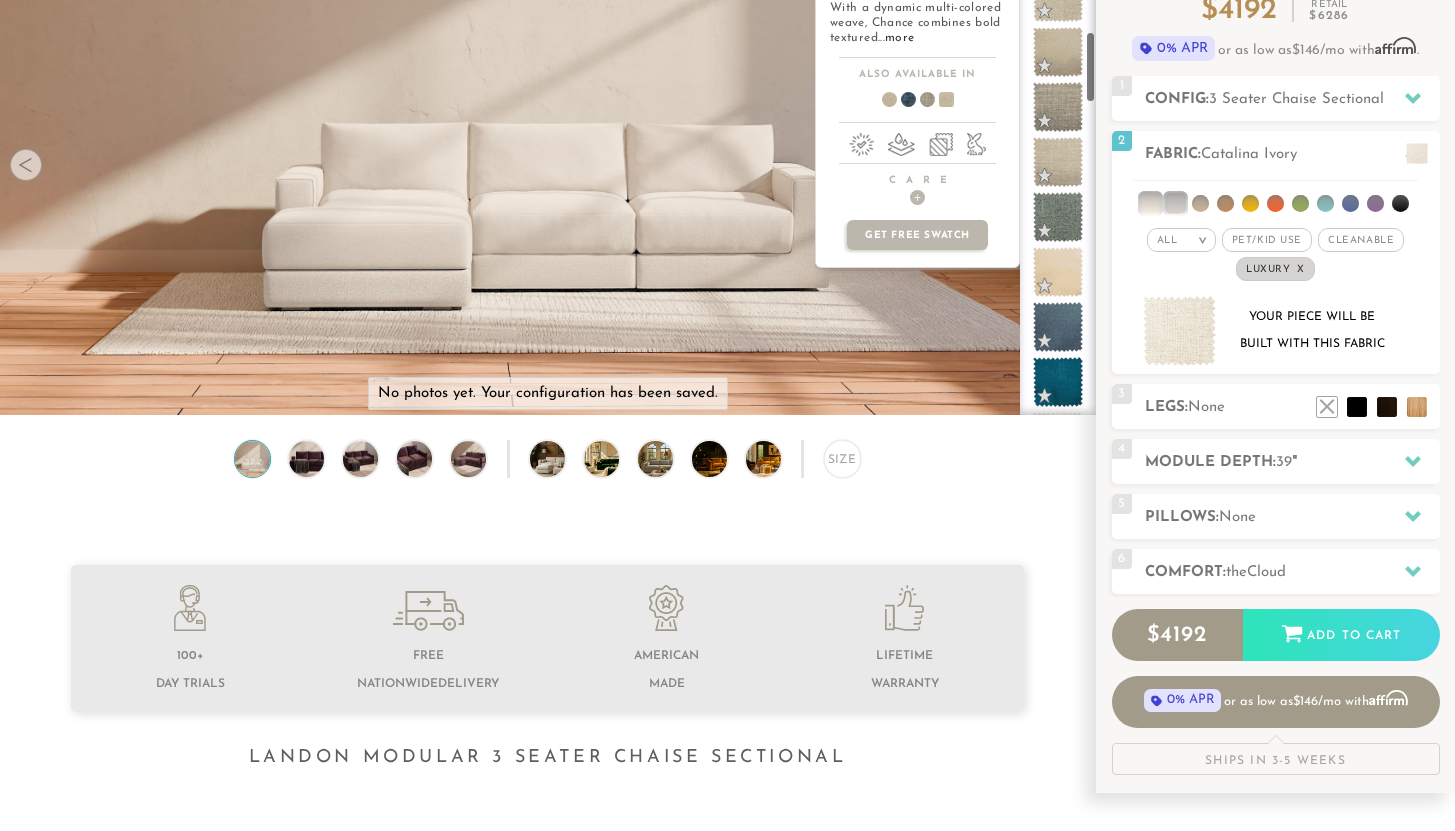 scroll, scrollTop: 832, scrollLeft: 0, axis: vertical 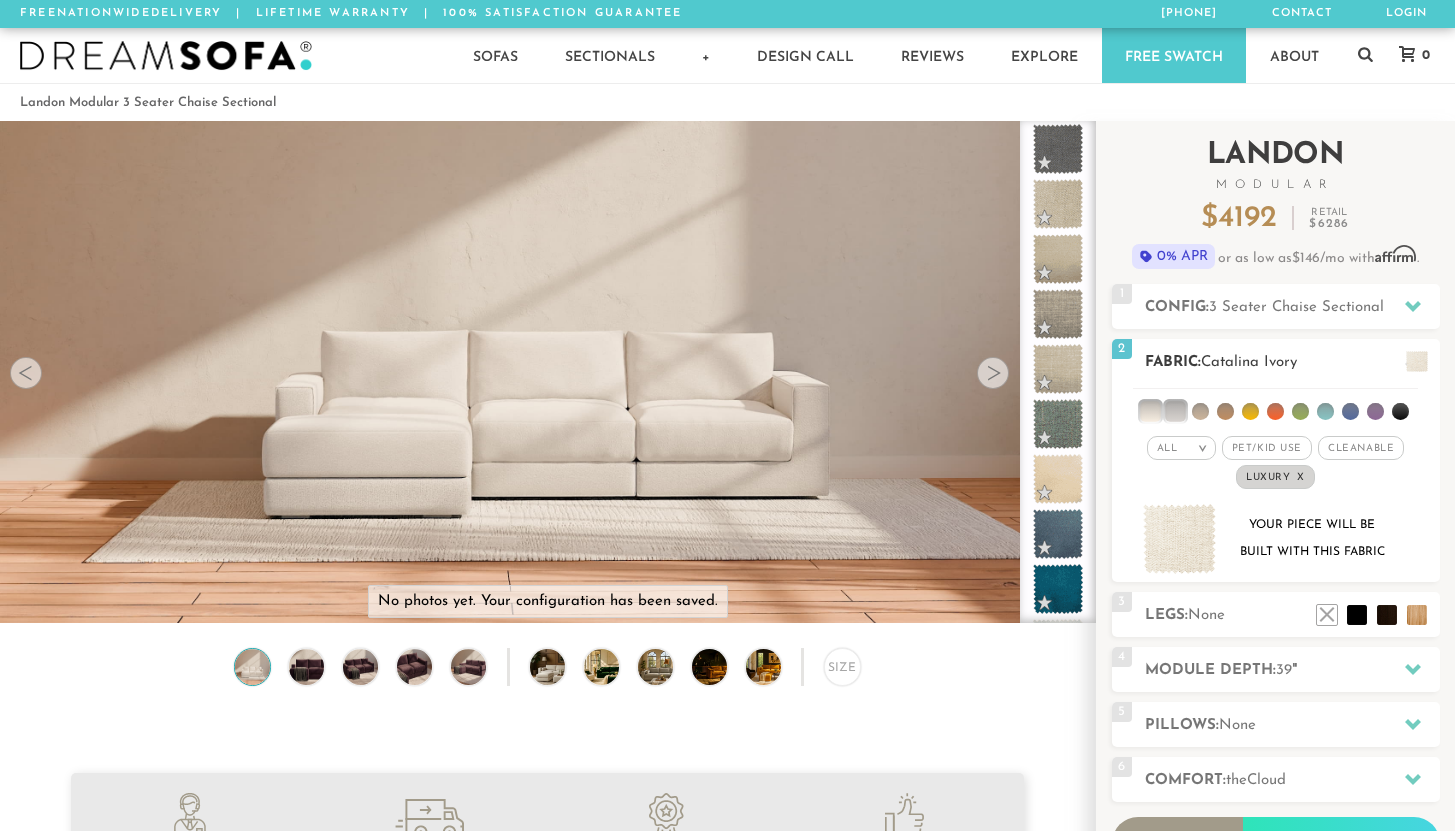 click on "Fabric:  Catalina Ivory" at bounding box center [1292, 362] 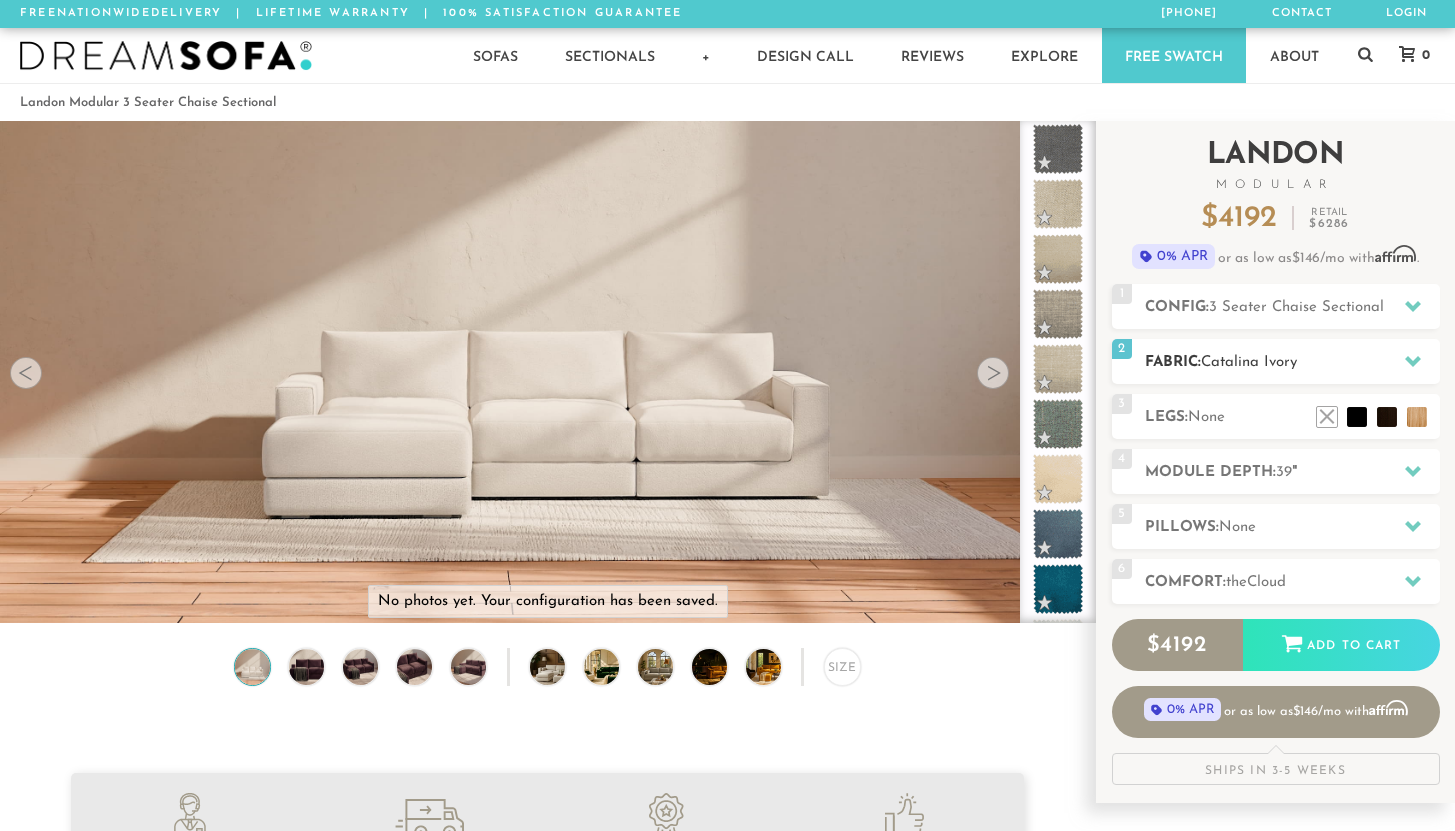 click on "Fabric:  Catalina Ivory" at bounding box center (1292, 362) 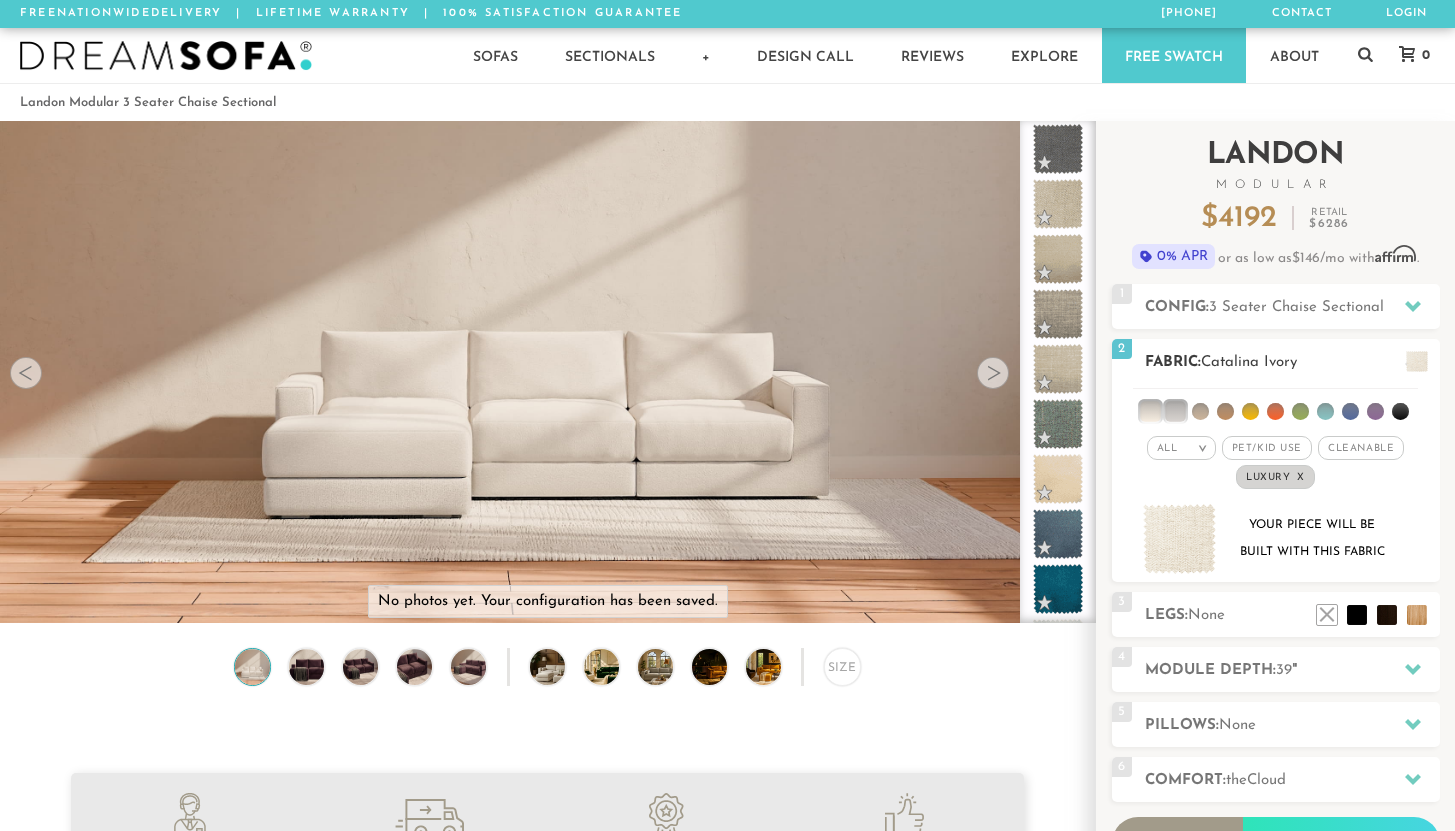 click at bounding box center (1325, 411) 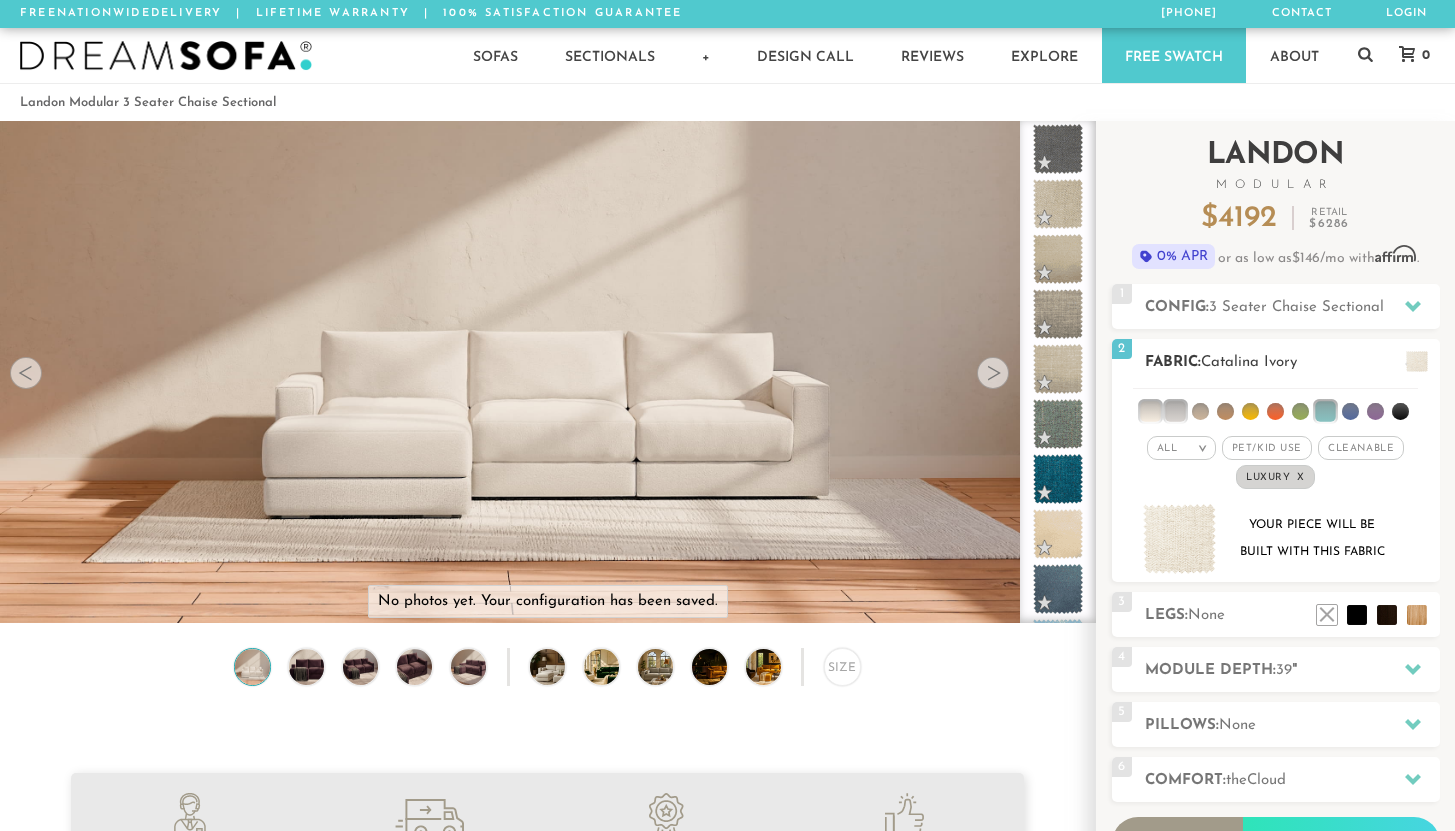 click at bounding box center [1350, 411] 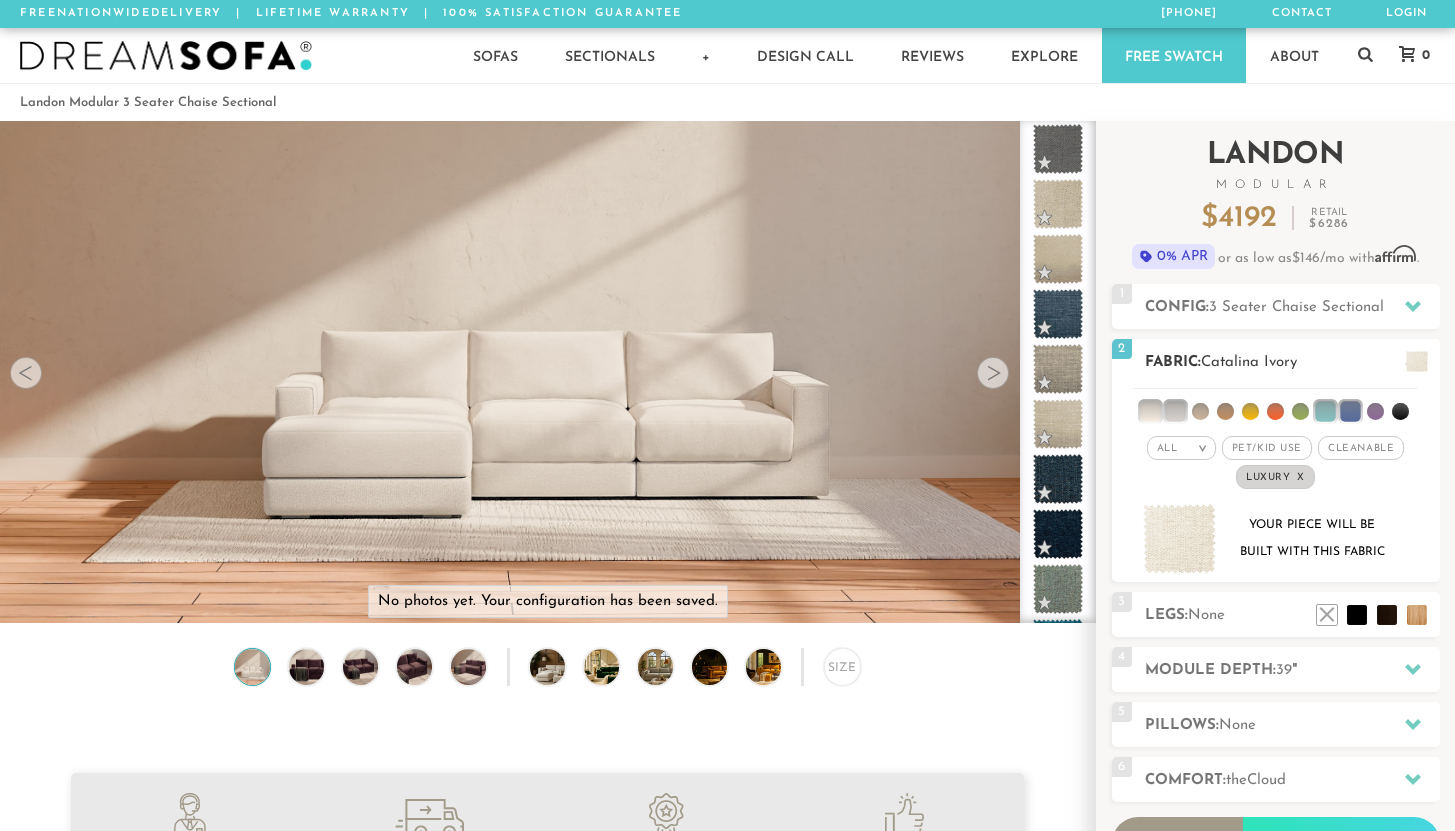 click on "Cleanable x" at bounding box center (1361, 448) 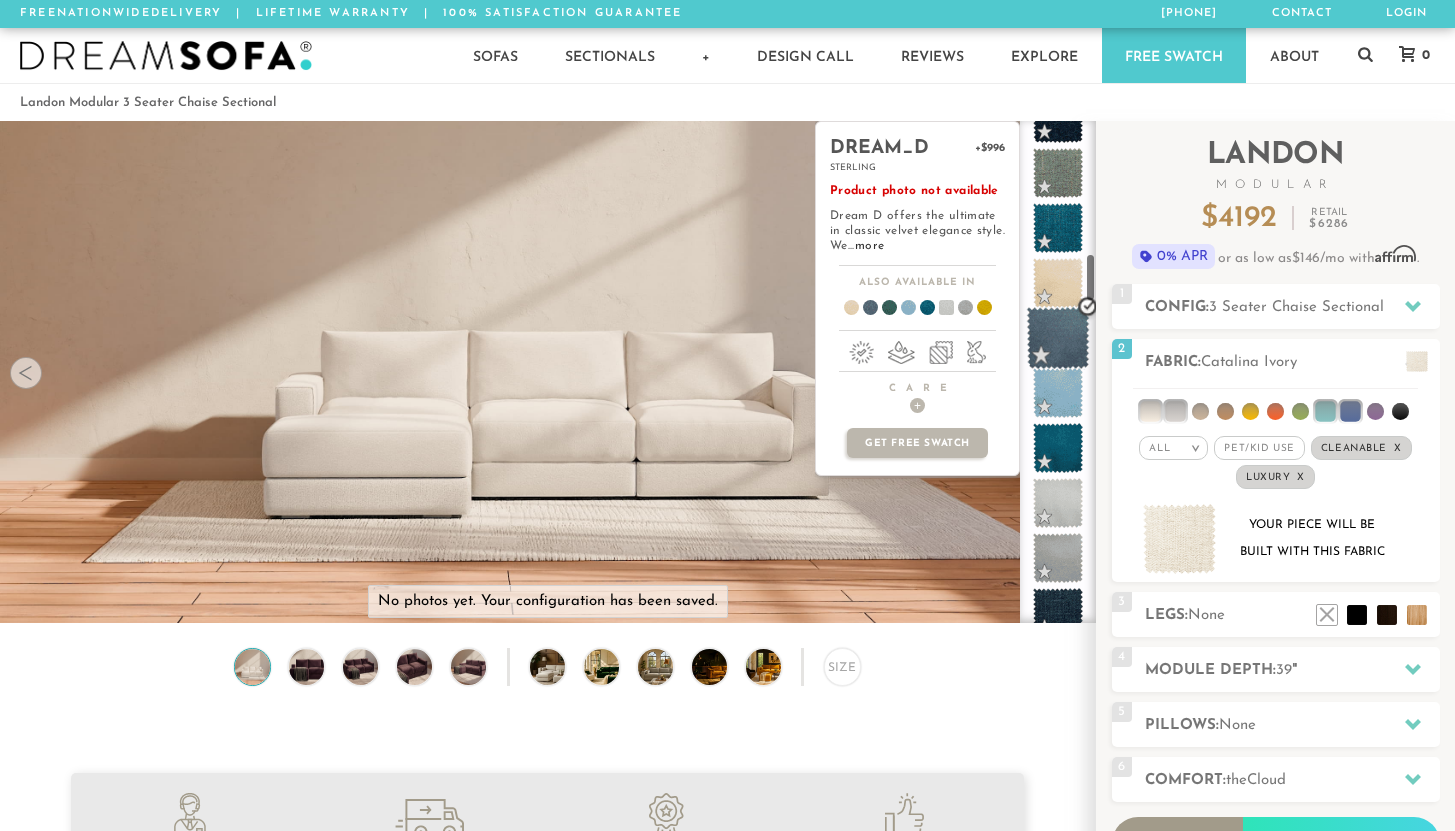 scroll, scrollTop: 1356, scrollLeft: 0, axis: vertical 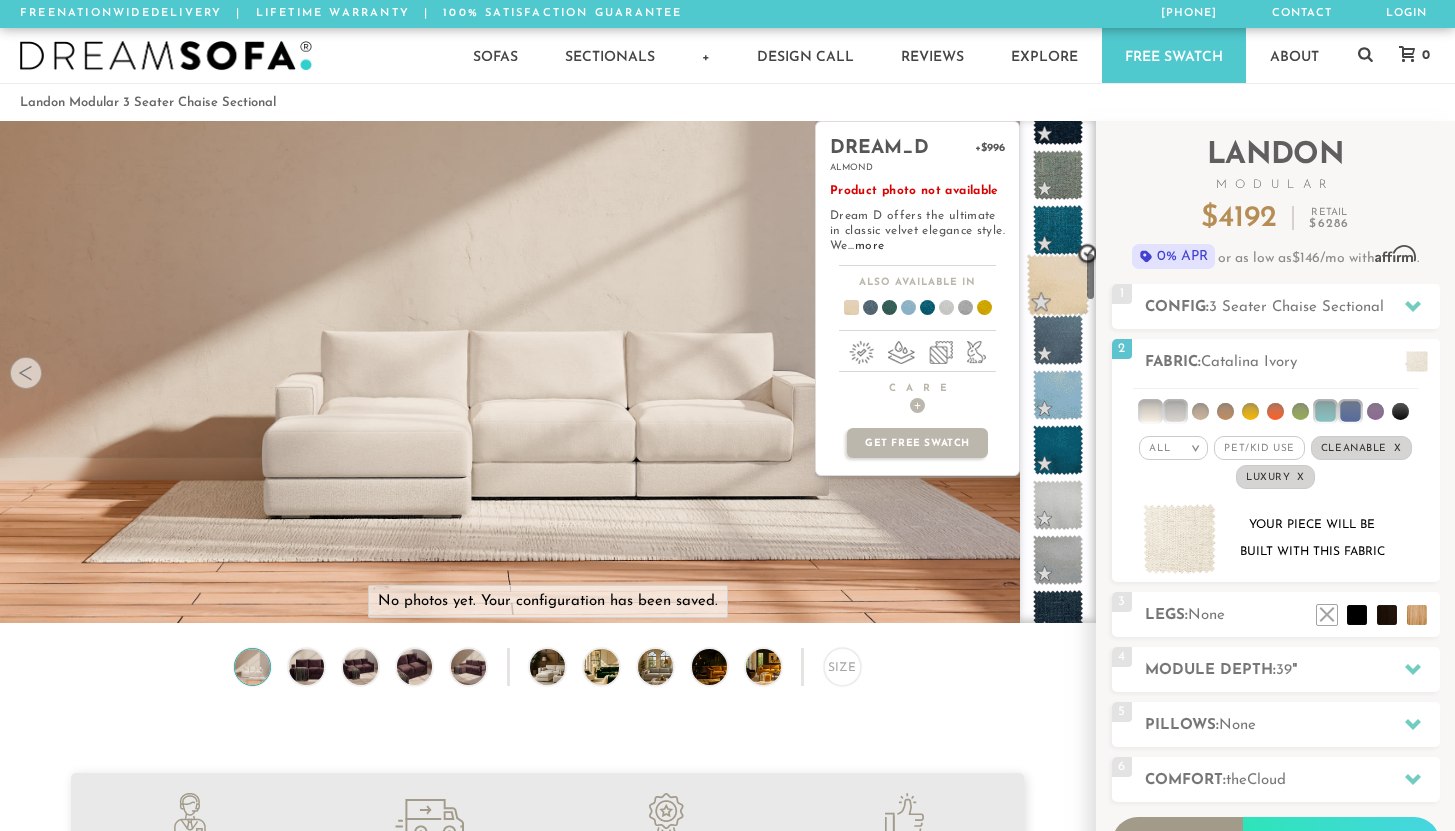 click at bounding box center (1058, 285) 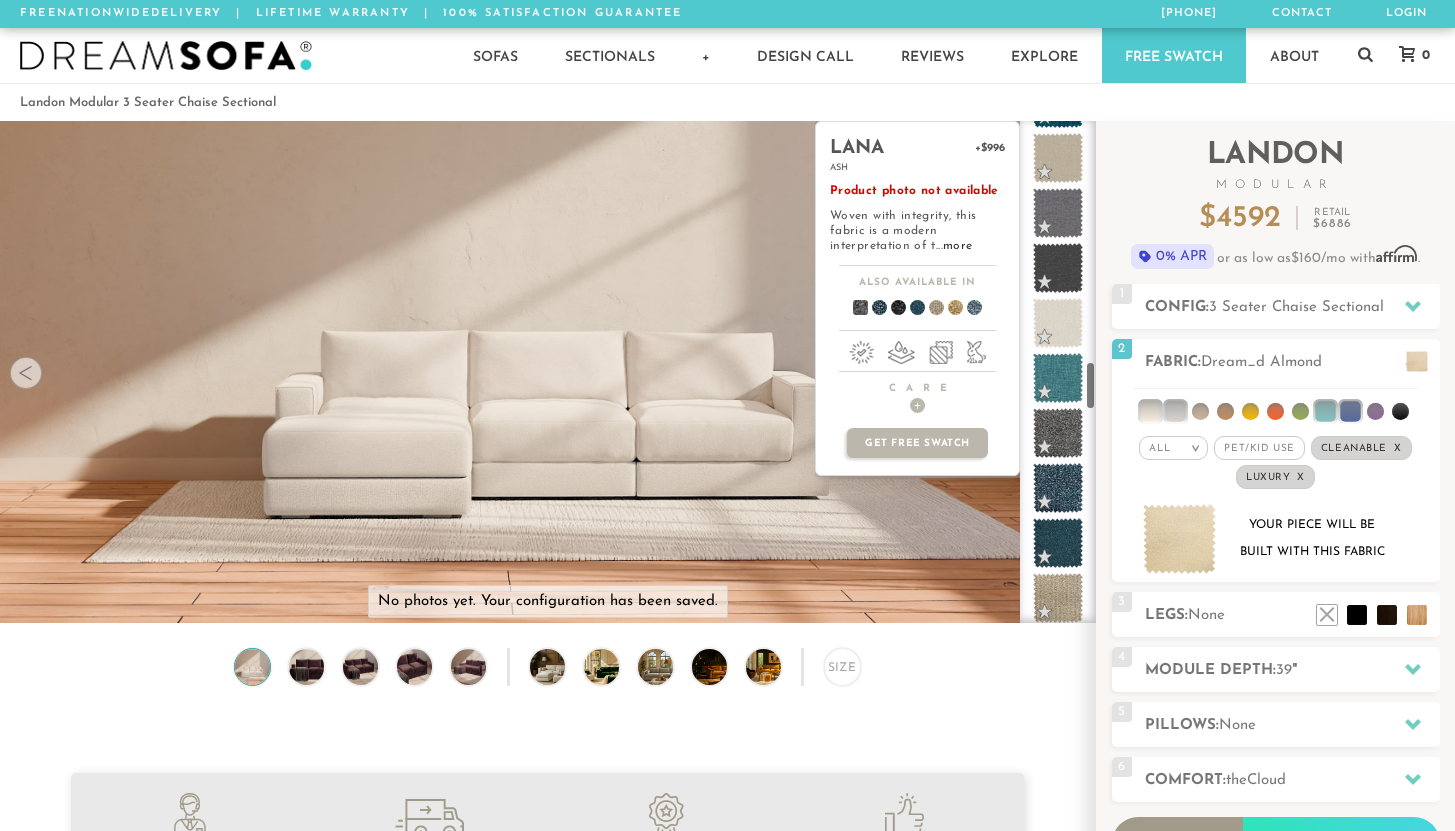 scroll, scrollTop: 2473, scrollLeft: 0, axis: vertical 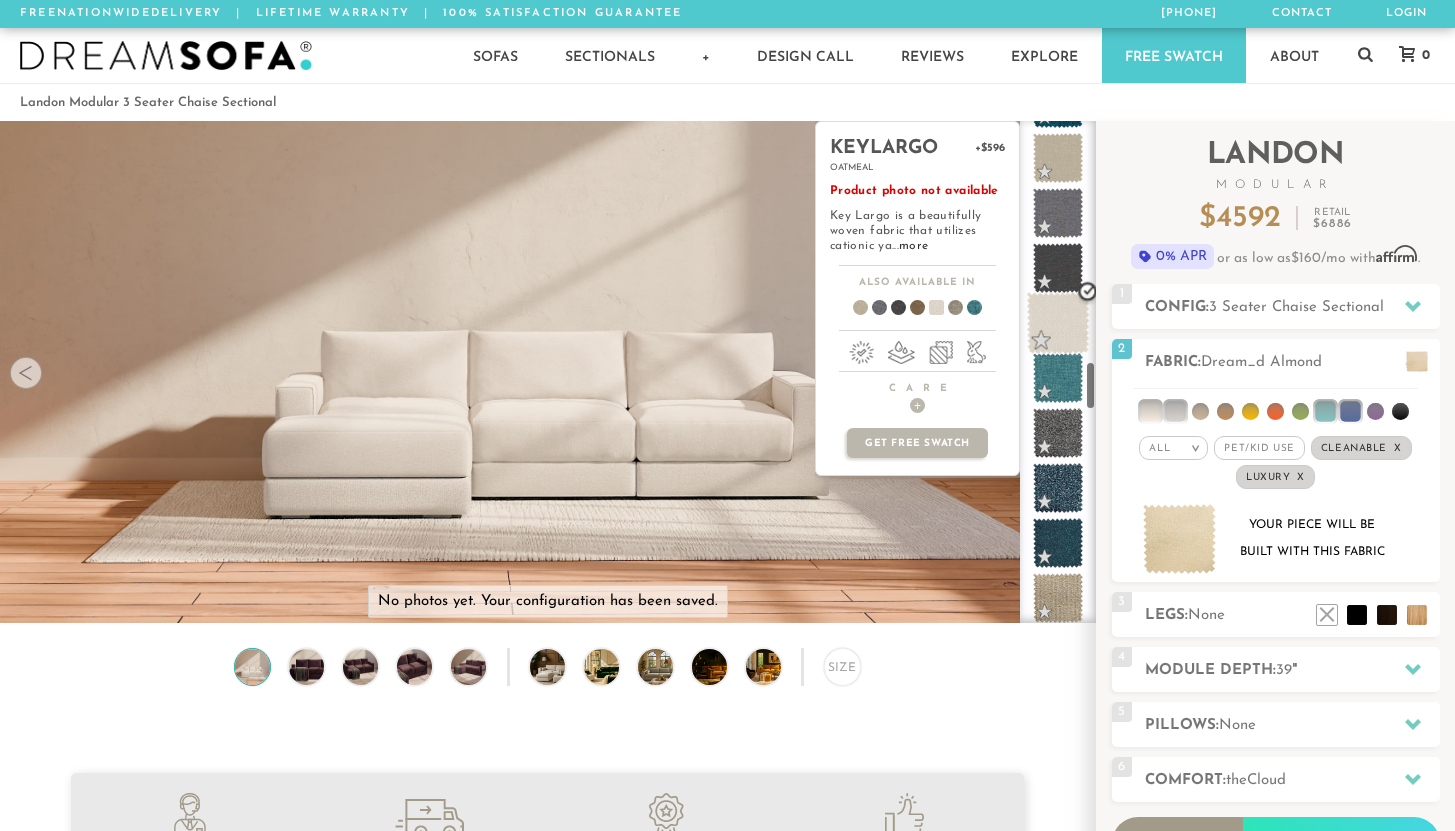 click at bounding box center (1058, 323) 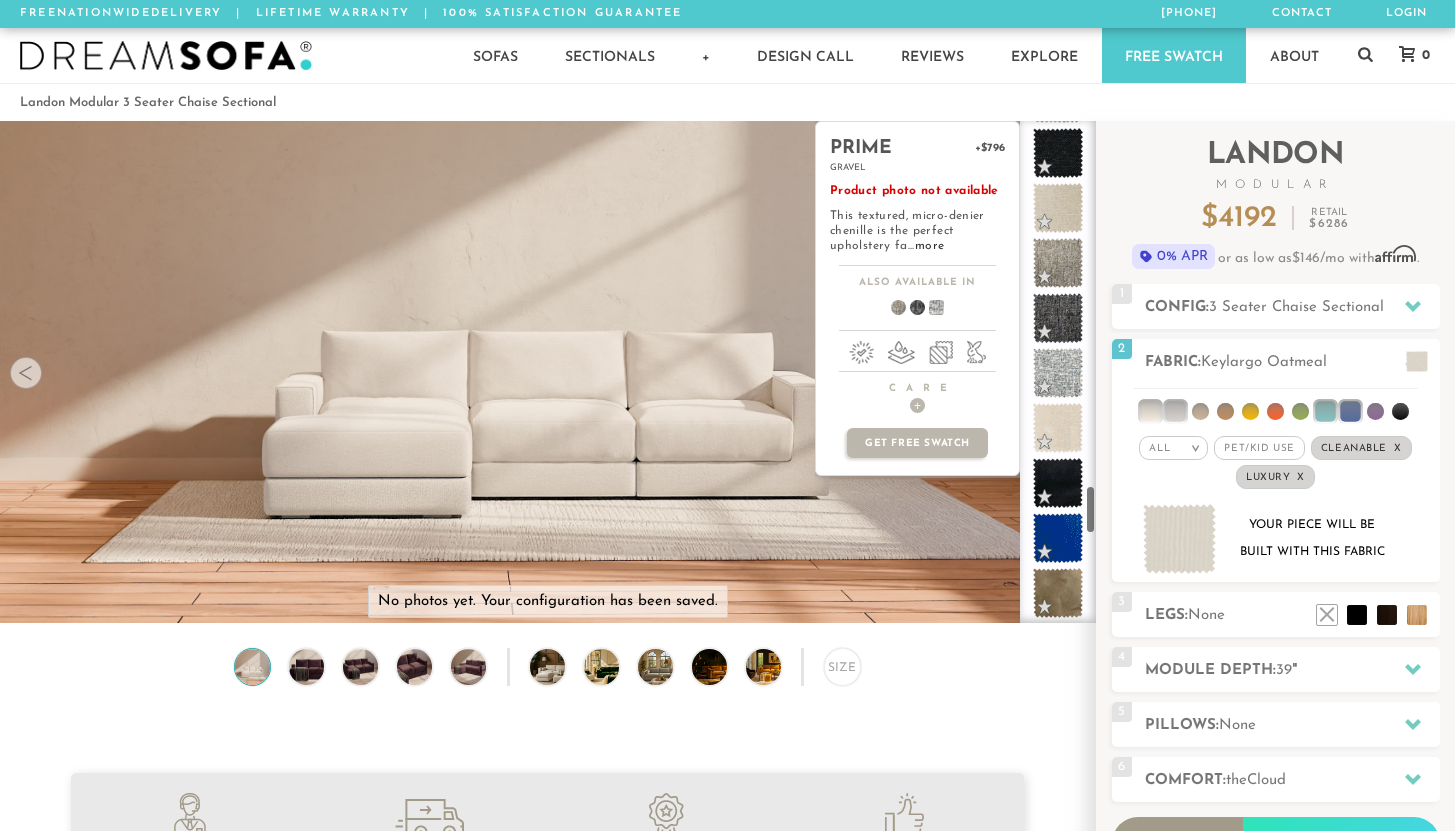 scroll, scrollTop: 3749, scrollLeft: 0, axis: vertical 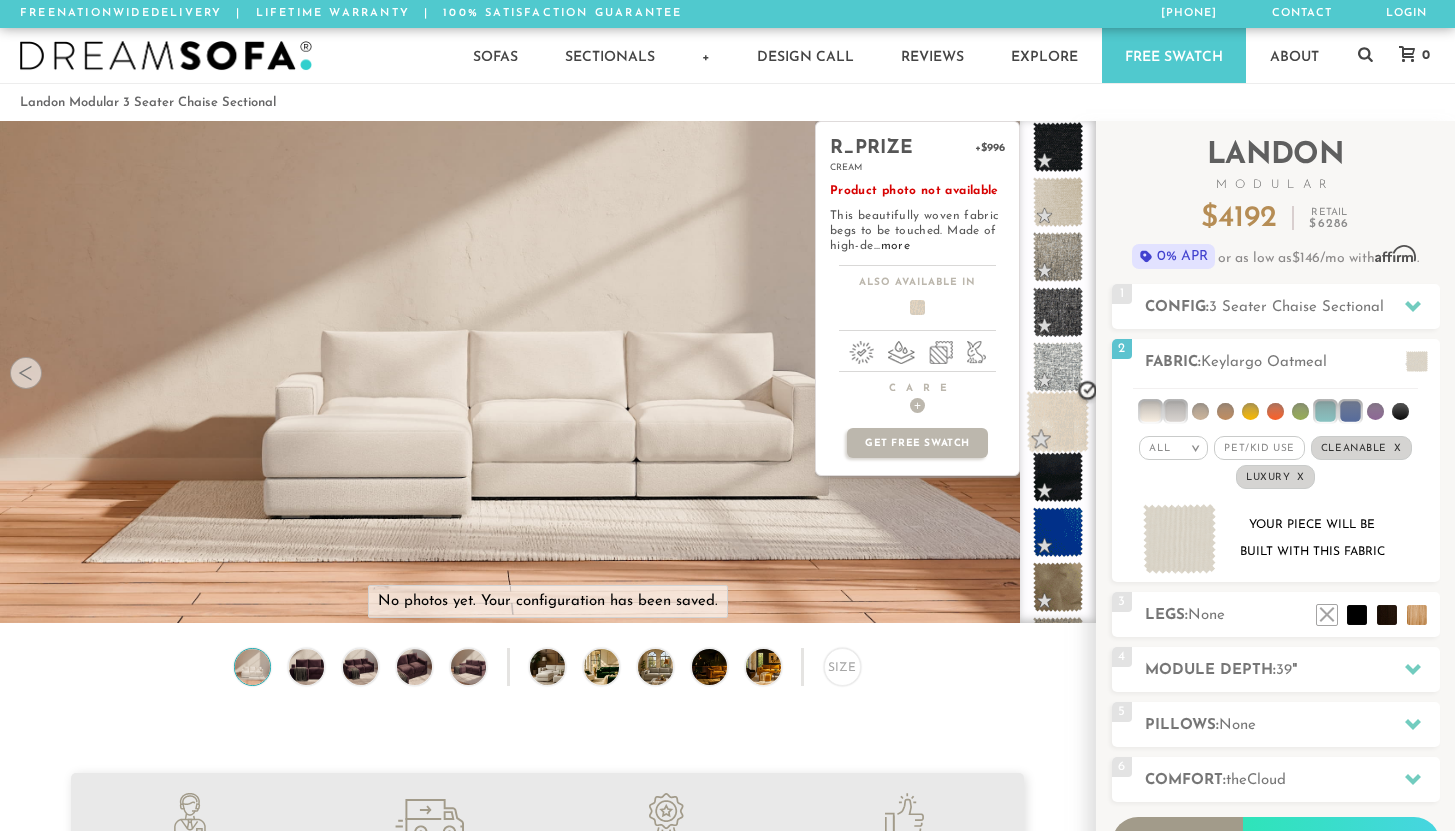 click at bounding box center (1058, 422) 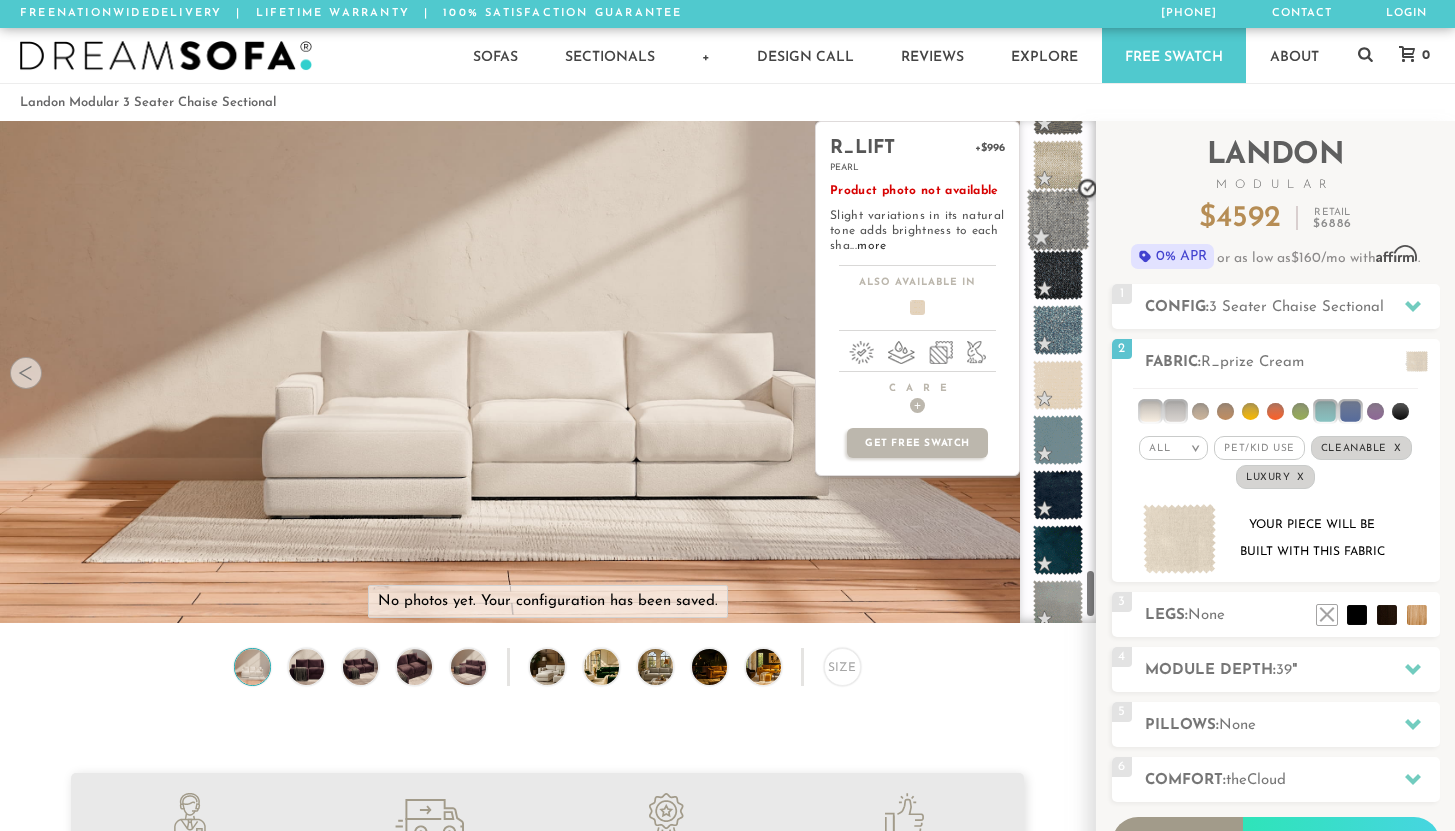 scroll, scrollTop: 4619, scrollLeft: 0, axis: vertical 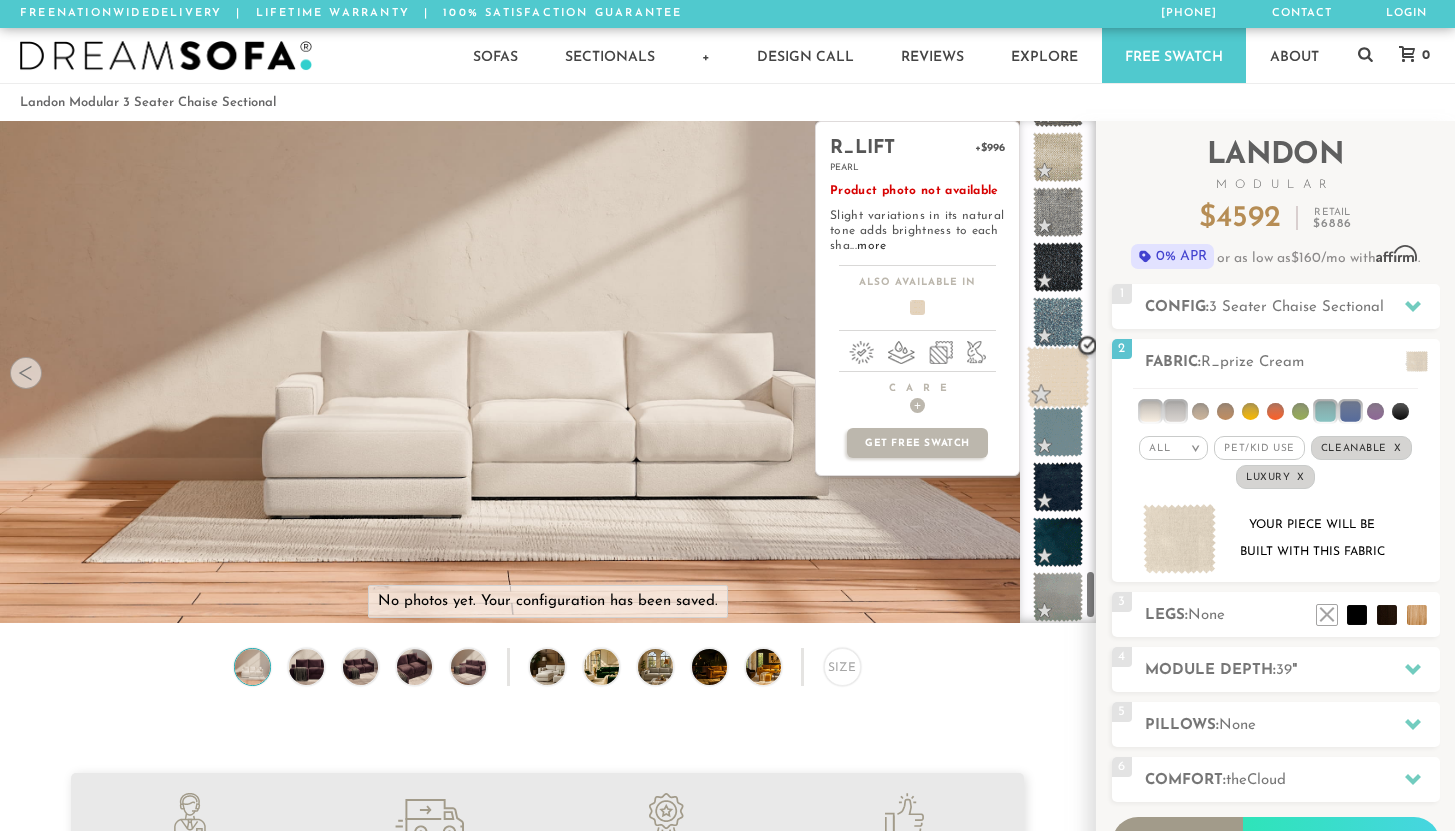 click at bounding box center (1058, 377) 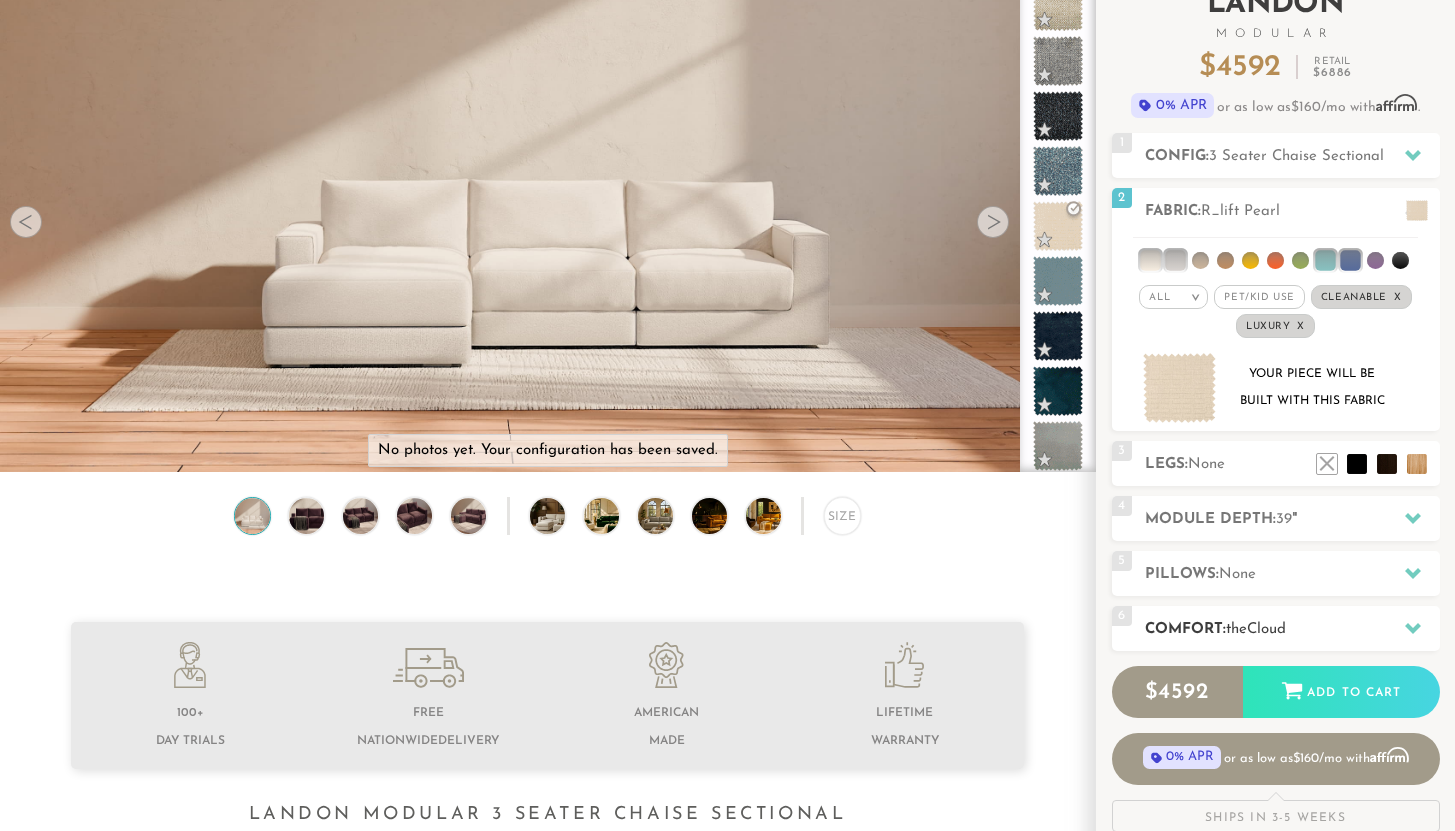 scroll, scrollTop: 142, scrollLeft: 0, axis: vertical 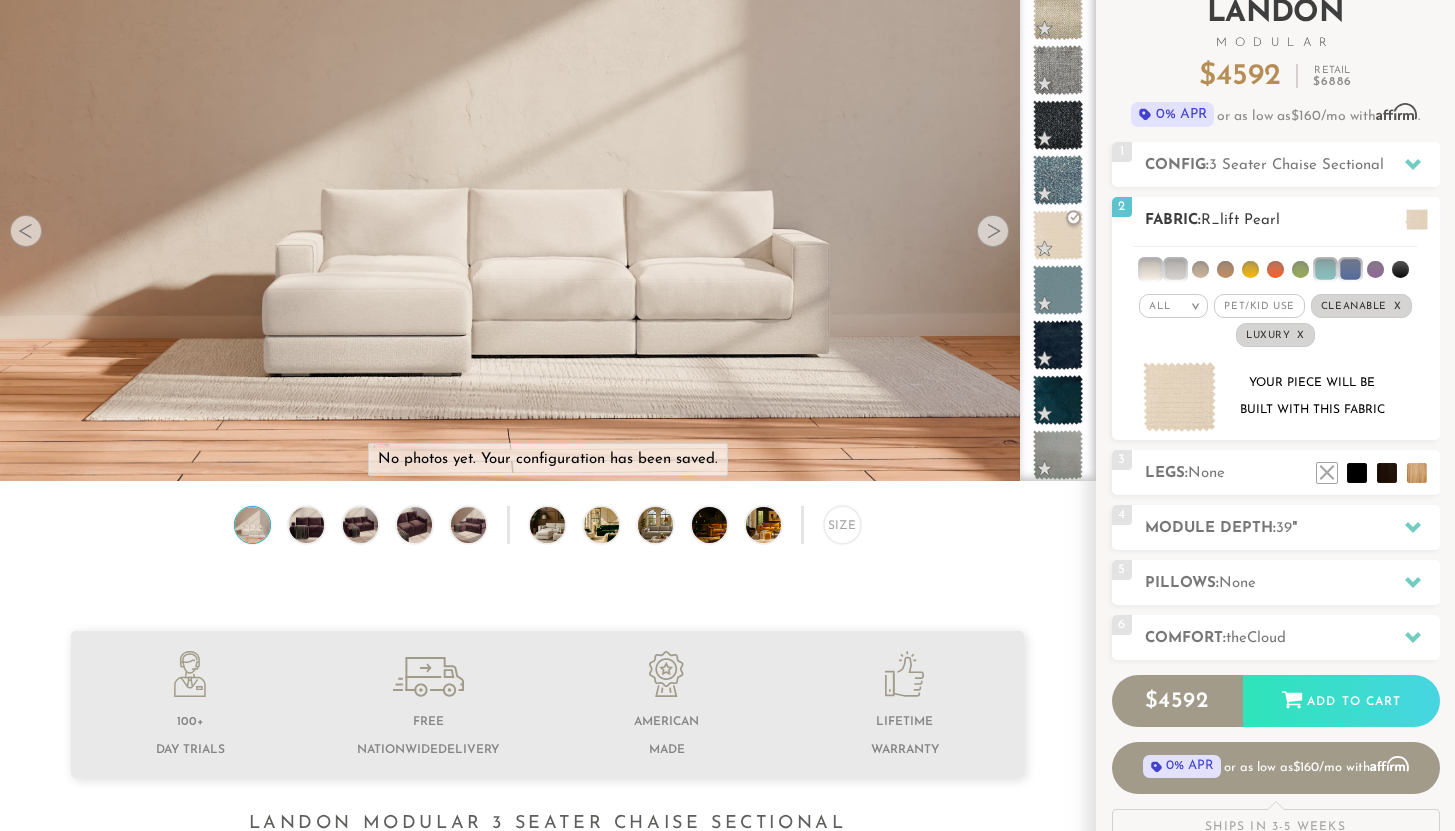click on "All" at bounding box center [1159, 306] 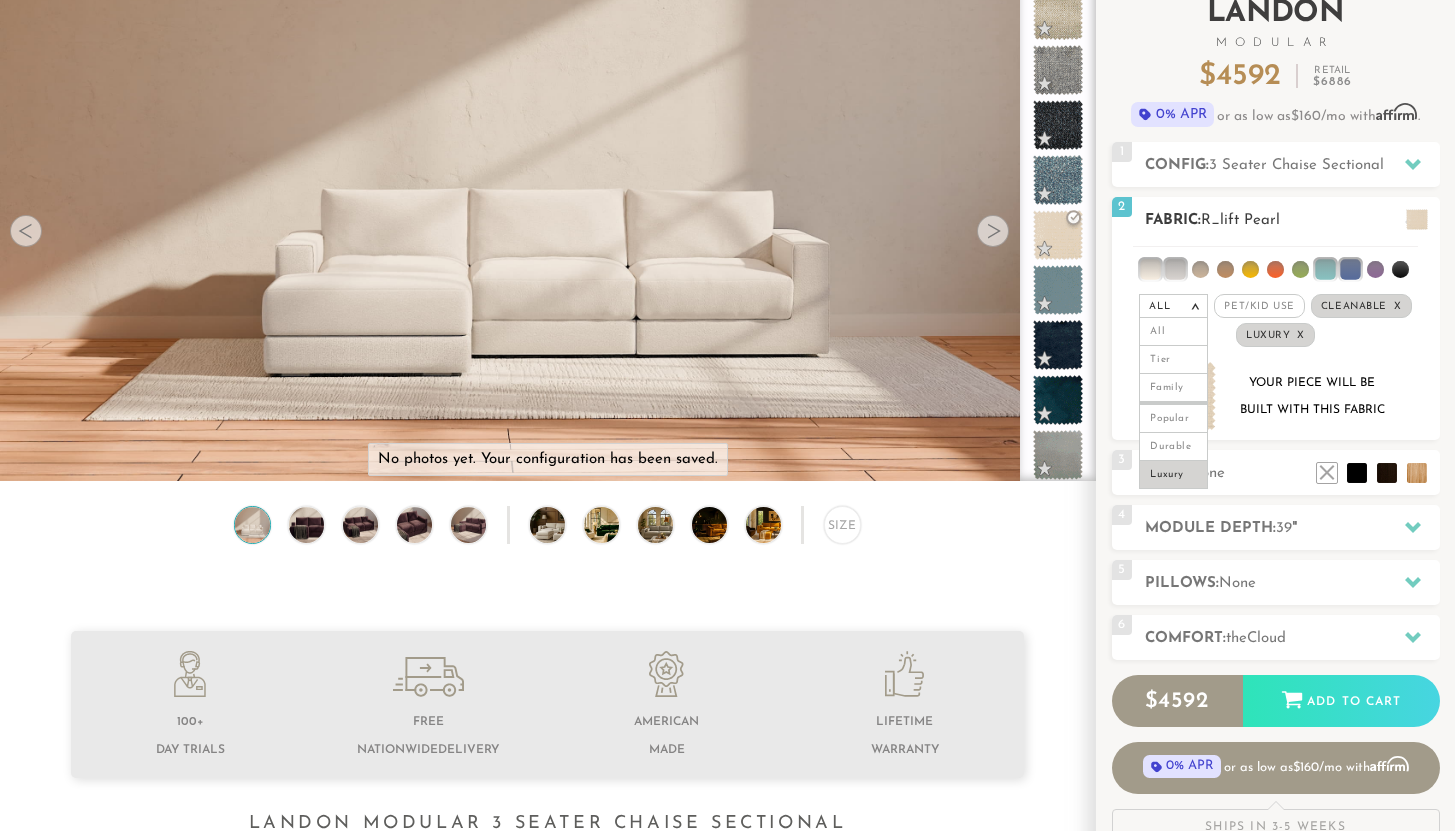 click on "All >
All
Tier
Family
Popular
Durable
Luxury
Pet/Kid Use x
Cleanable x
Popular x
x x" at bounding box center (1276, 321) 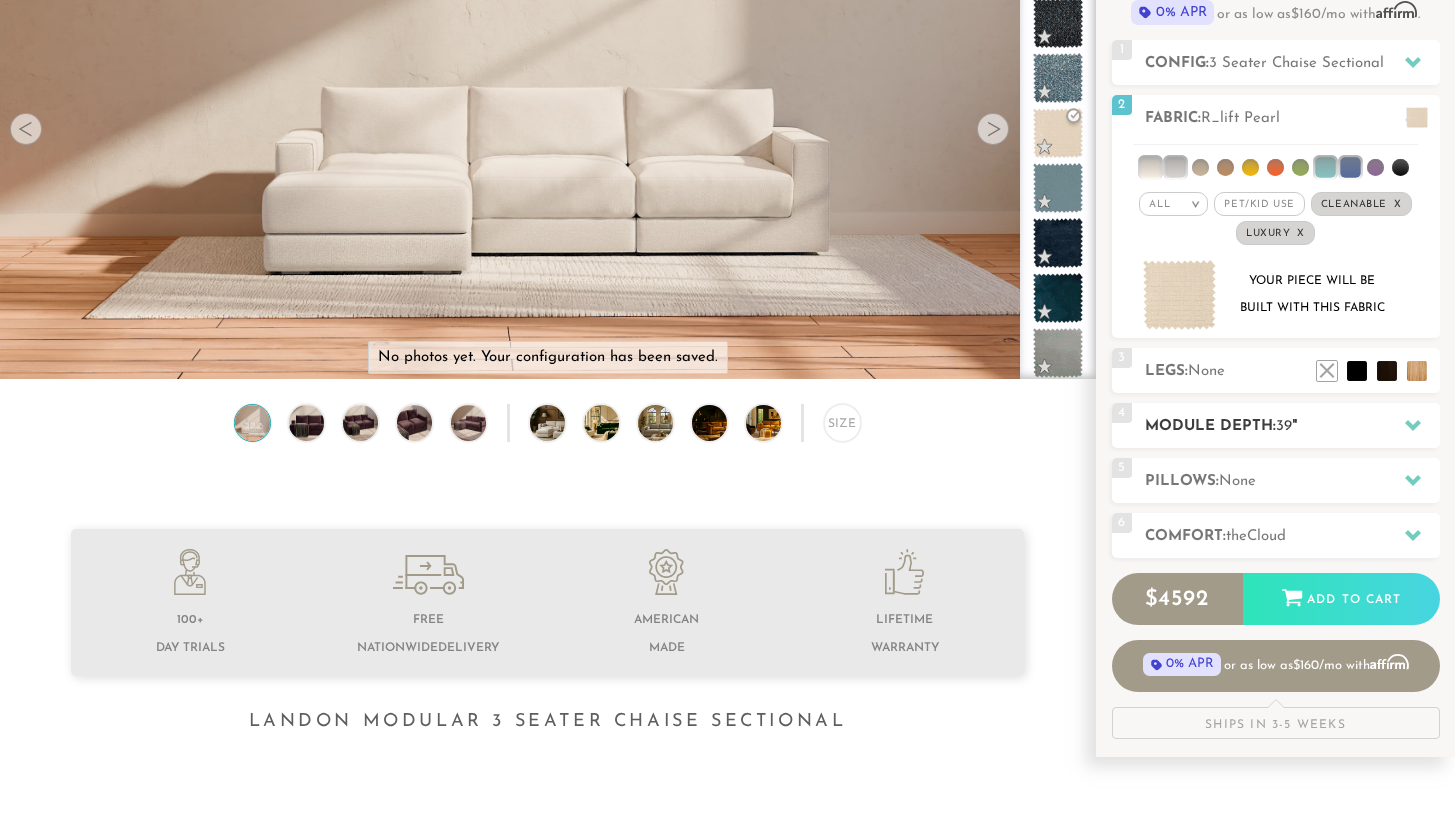 scroll, scrollTop: 246, scrollLeft: 0, axis: vertical 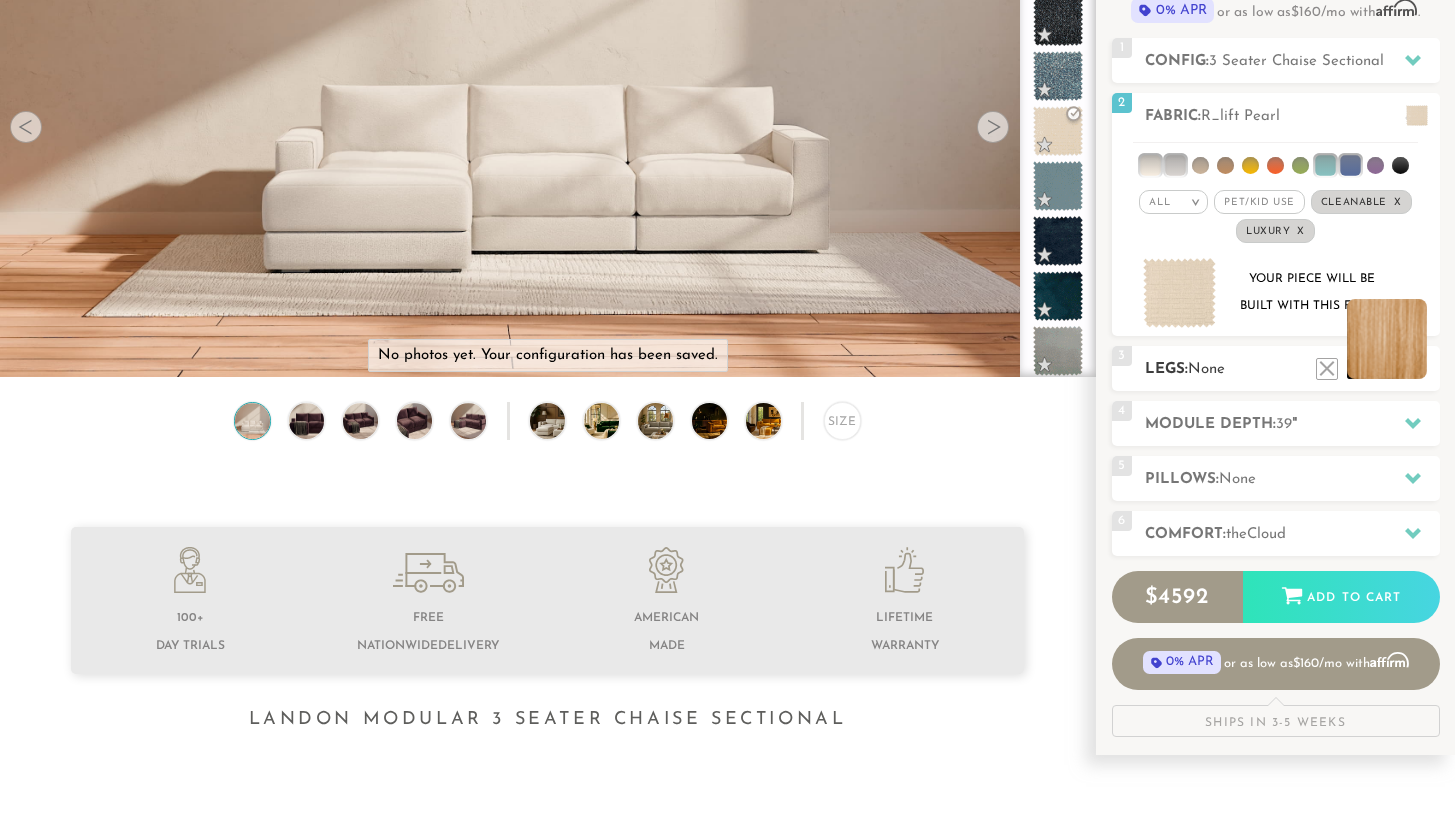click at bounding box center (1387, 339) 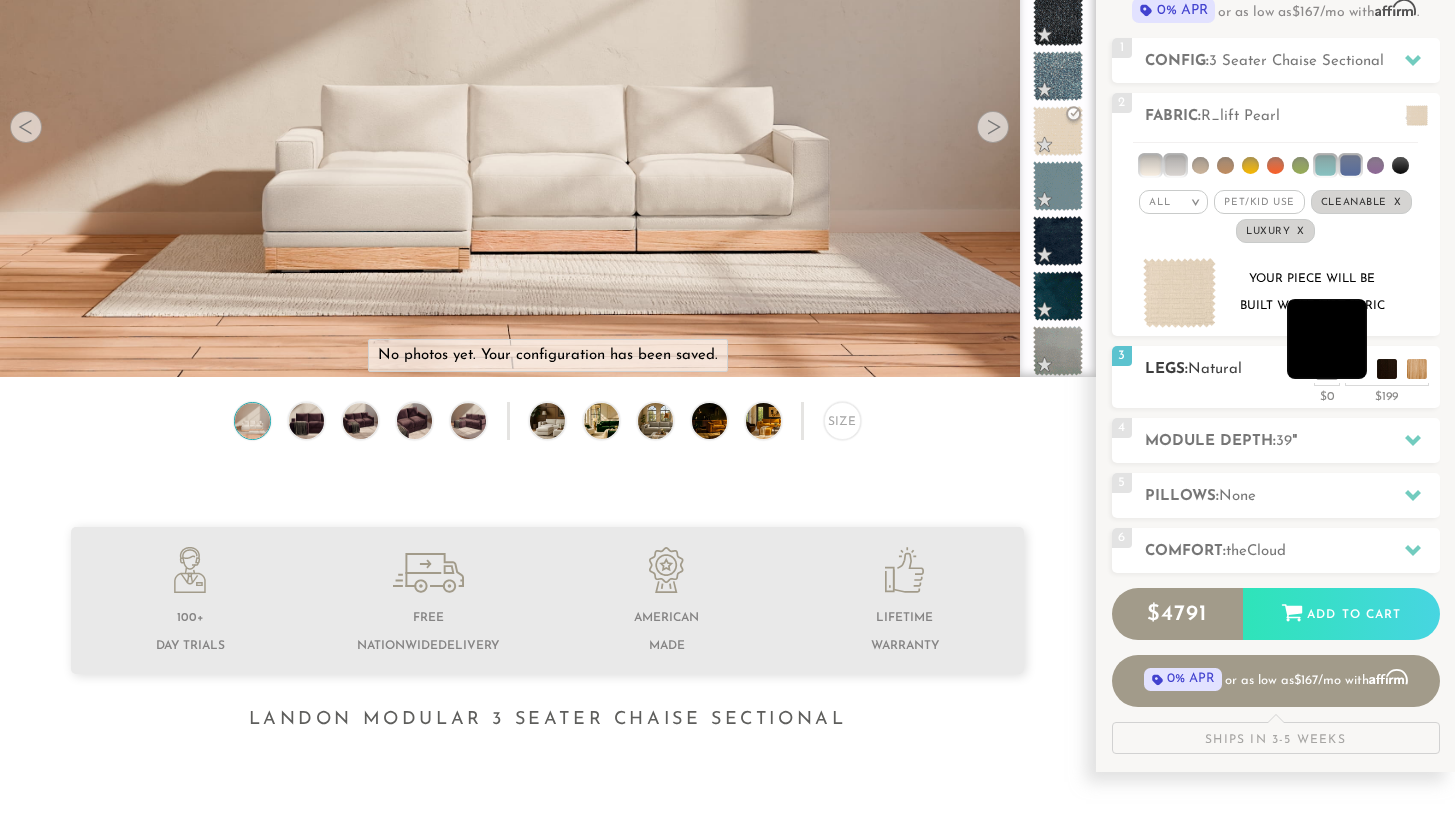 click at bounding box center [1327, 339] 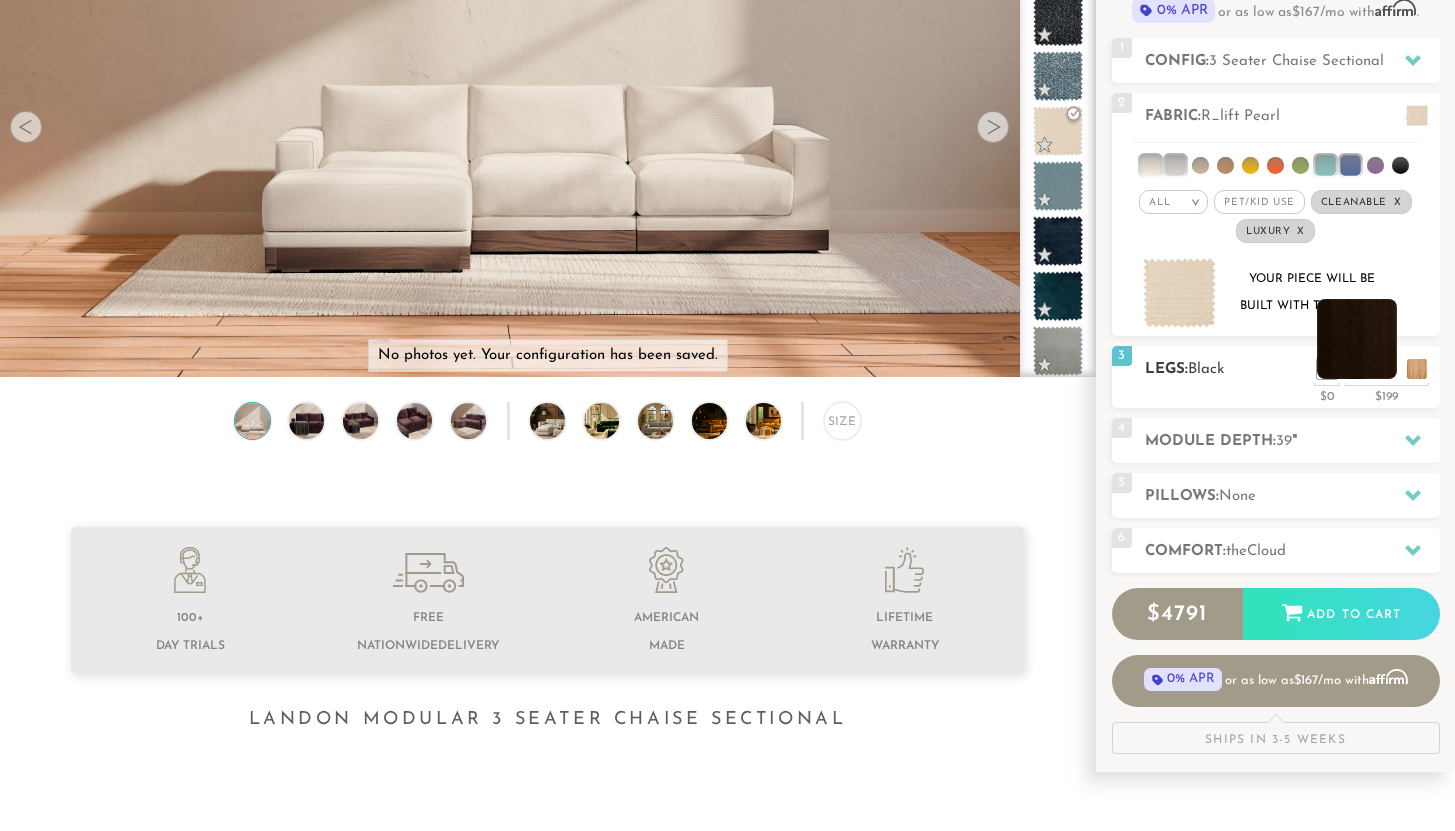 click at bounding box center [1357, 339] 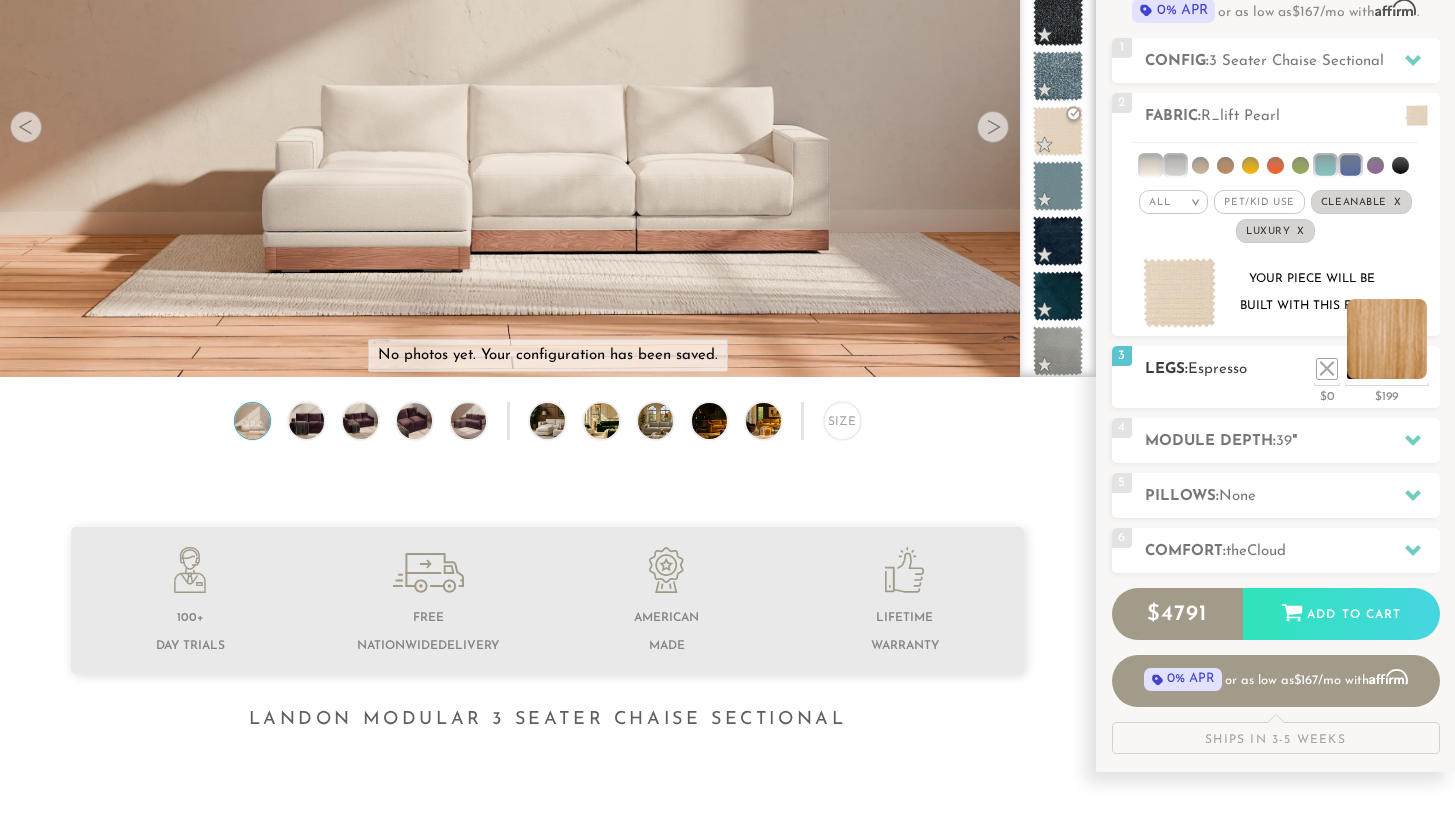 click at bounding box center [1387, 339] 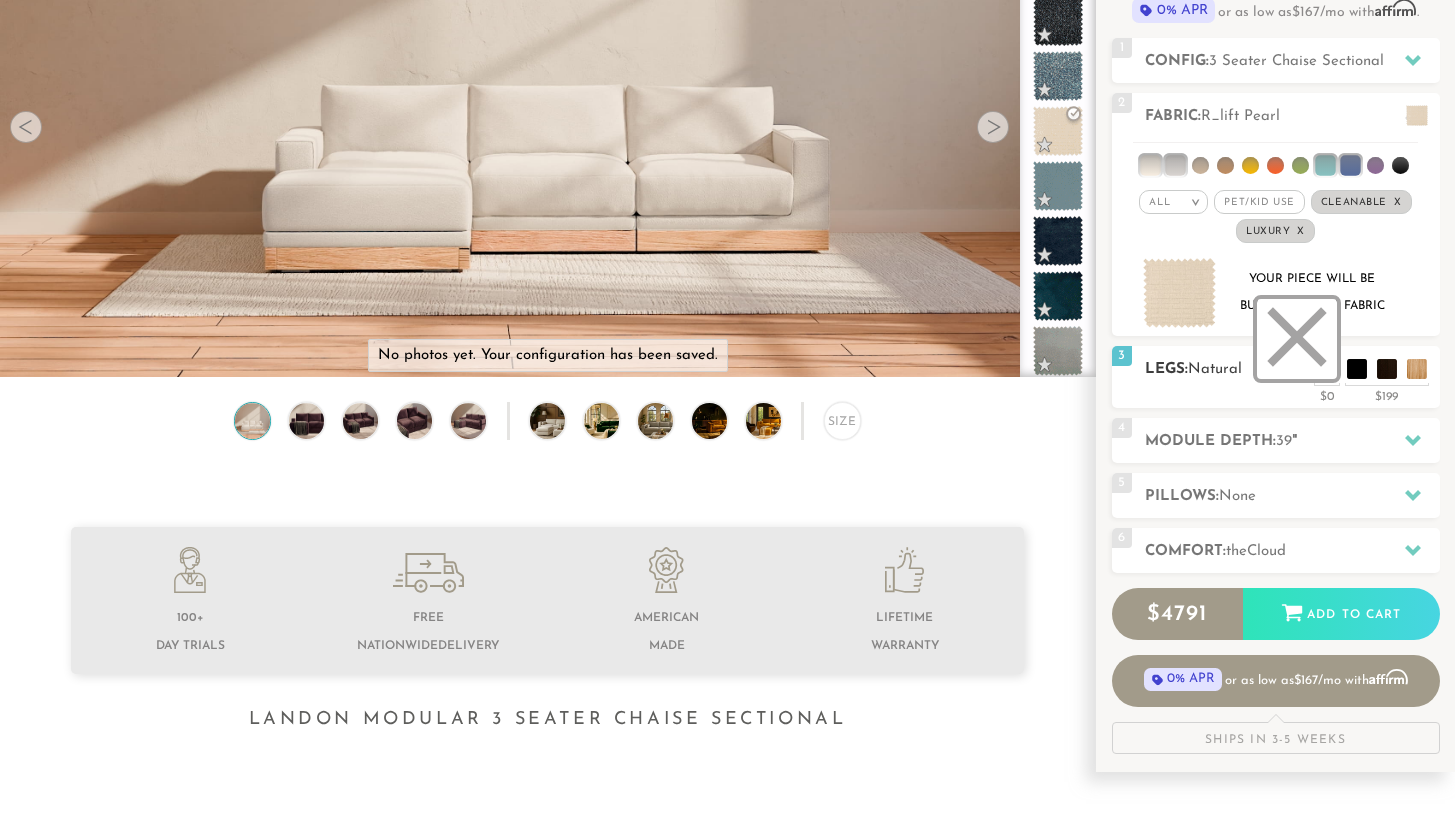 click at bounding box center (1297, 339) 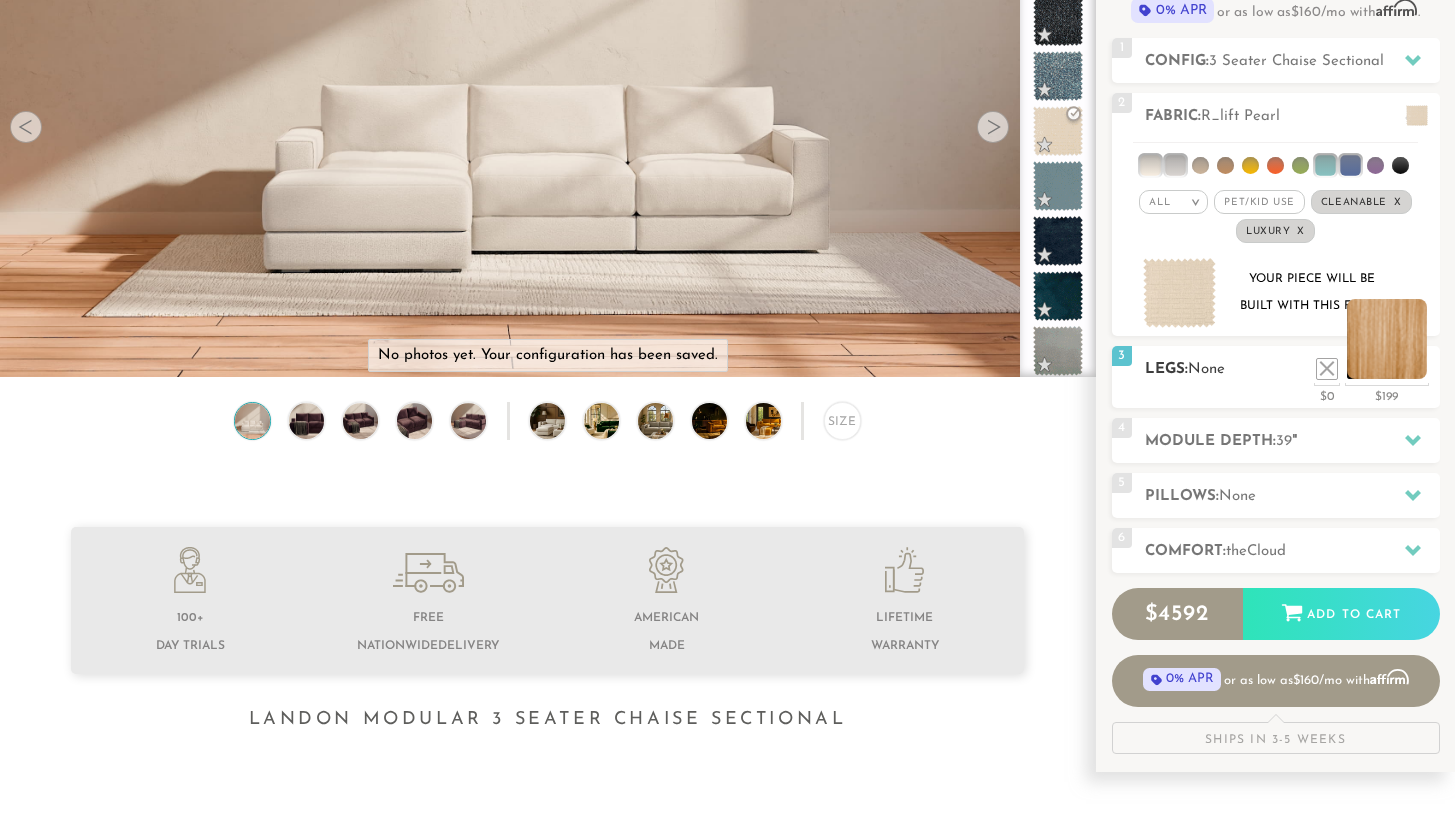 click at bounding box center [1387, 339] 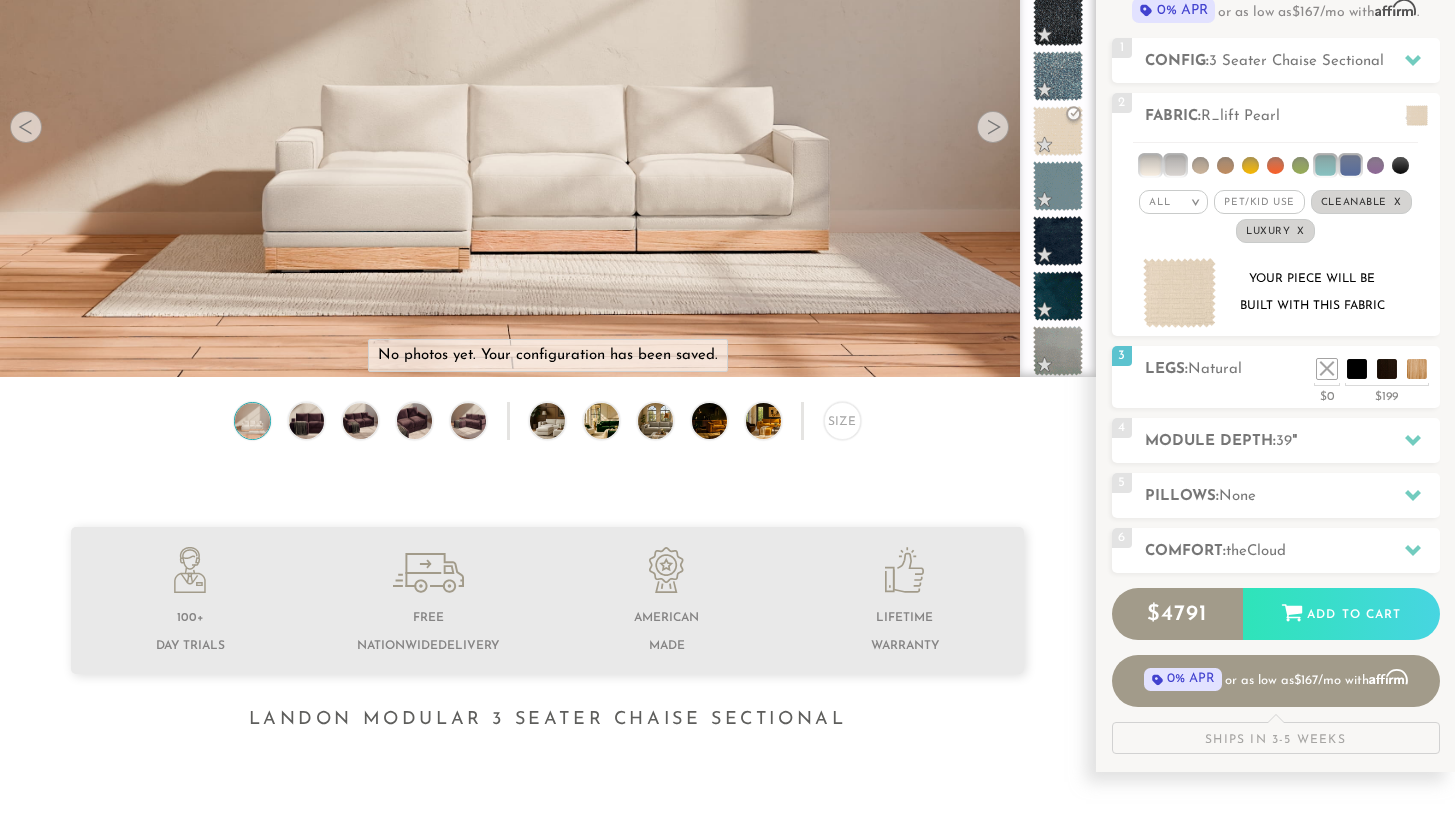 click at bounding box center [252, 421] 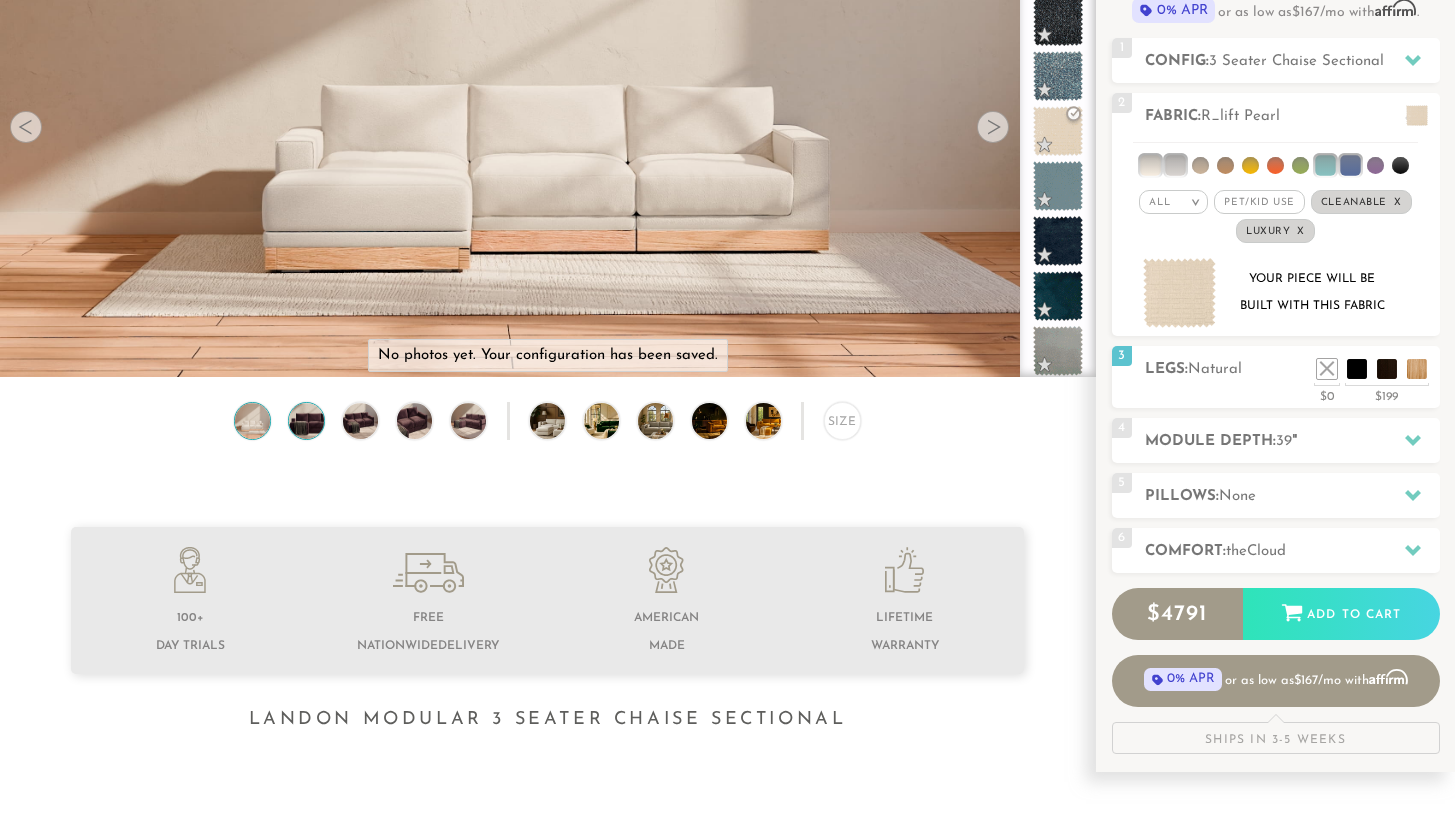 click at bounding box center [306, 421] 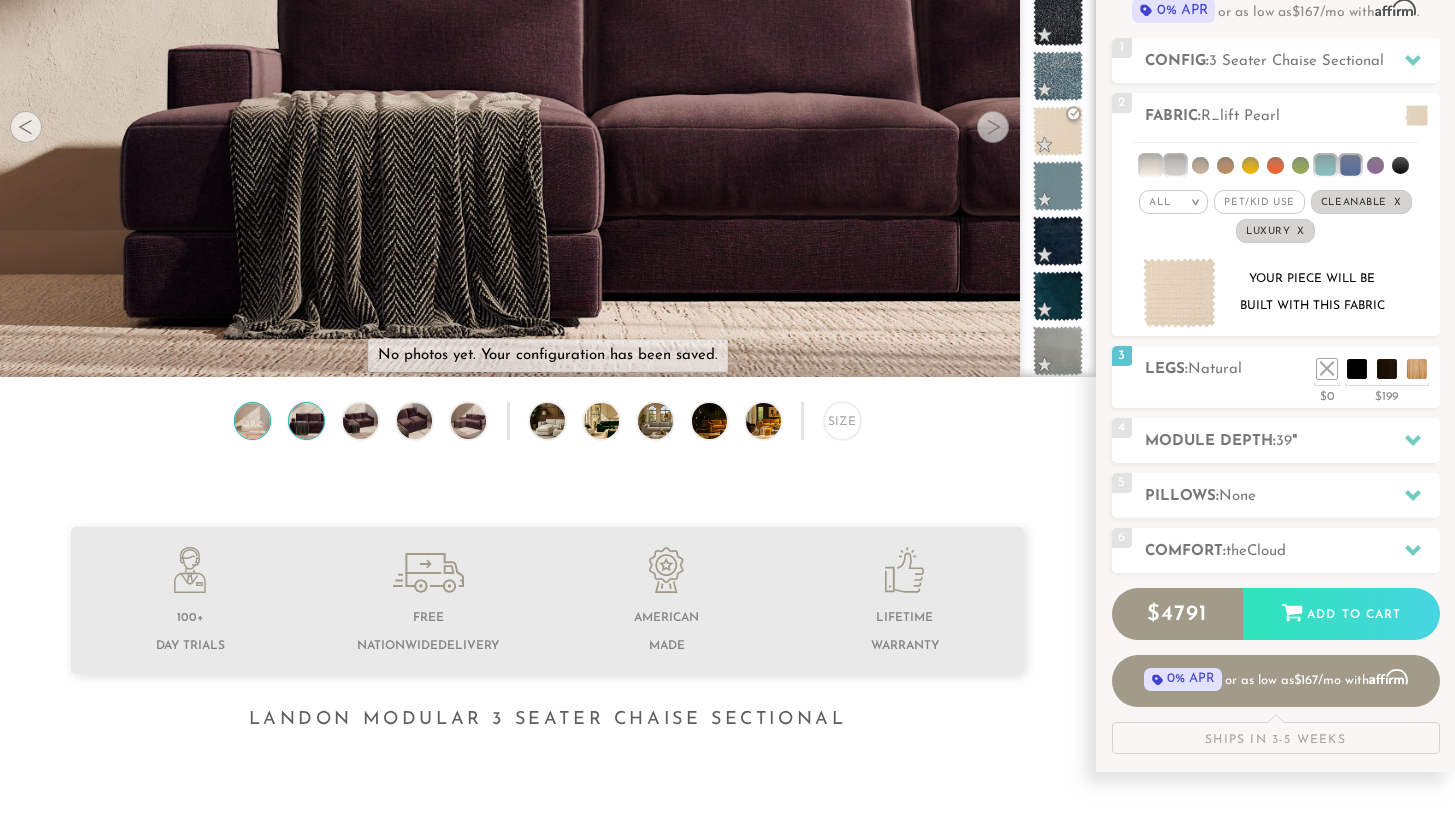 click at bounding box center (252, 421) 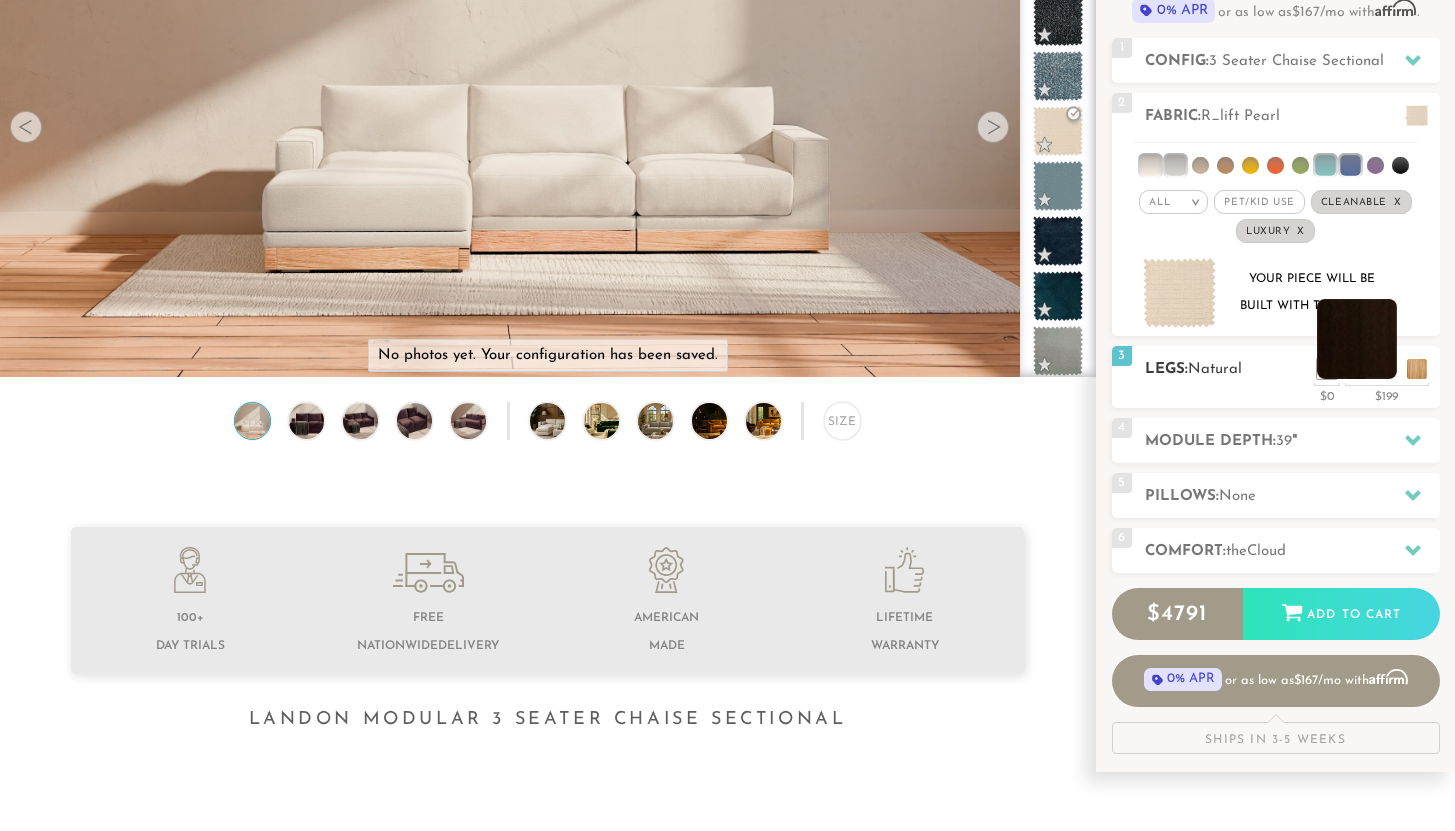 click at bounding box center (1357, 339) 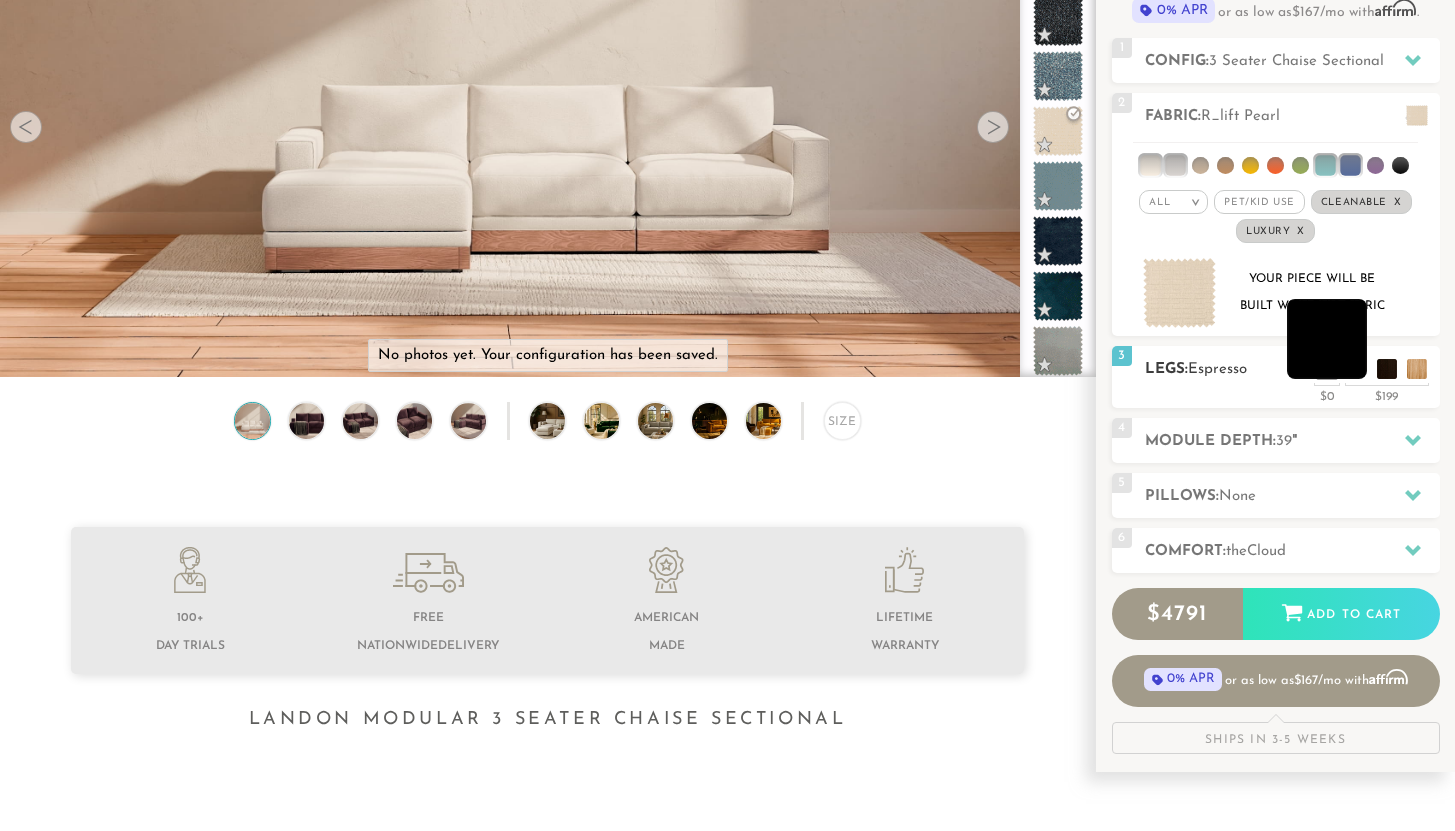 click at bounding box center (1327, 339) 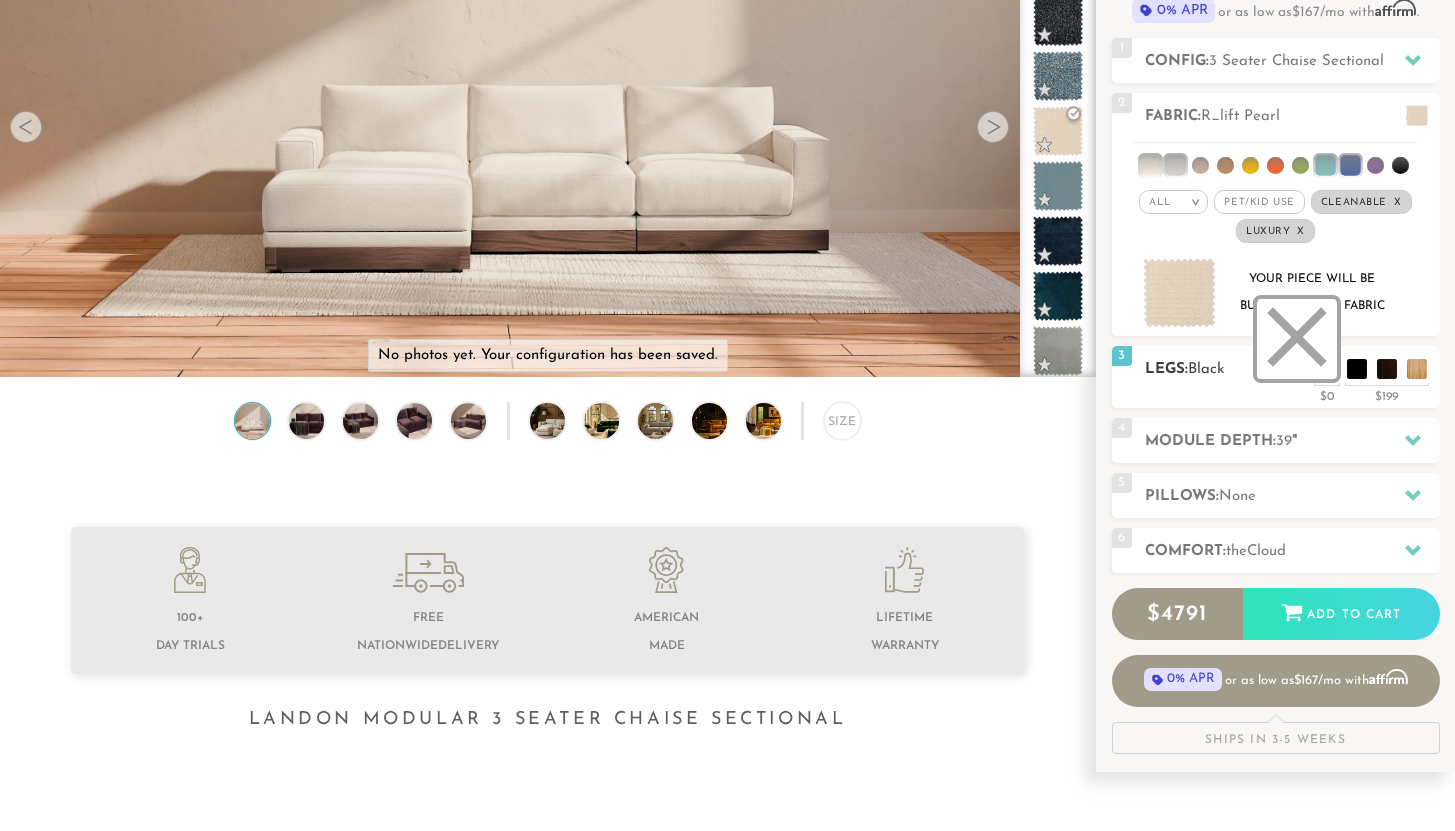 click at bounding box center [1297, 339] 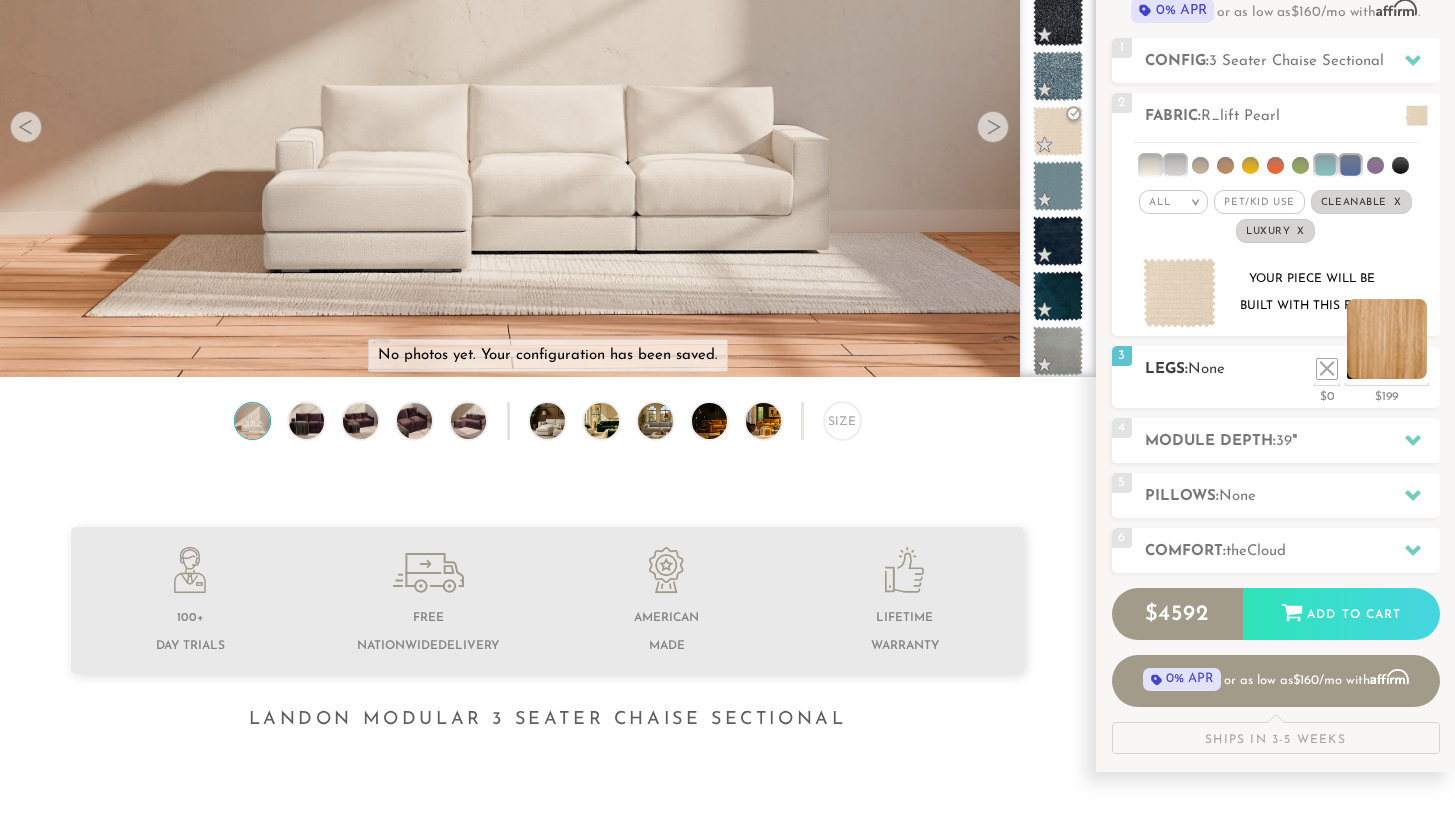 click at bounding box center [1387, 339] 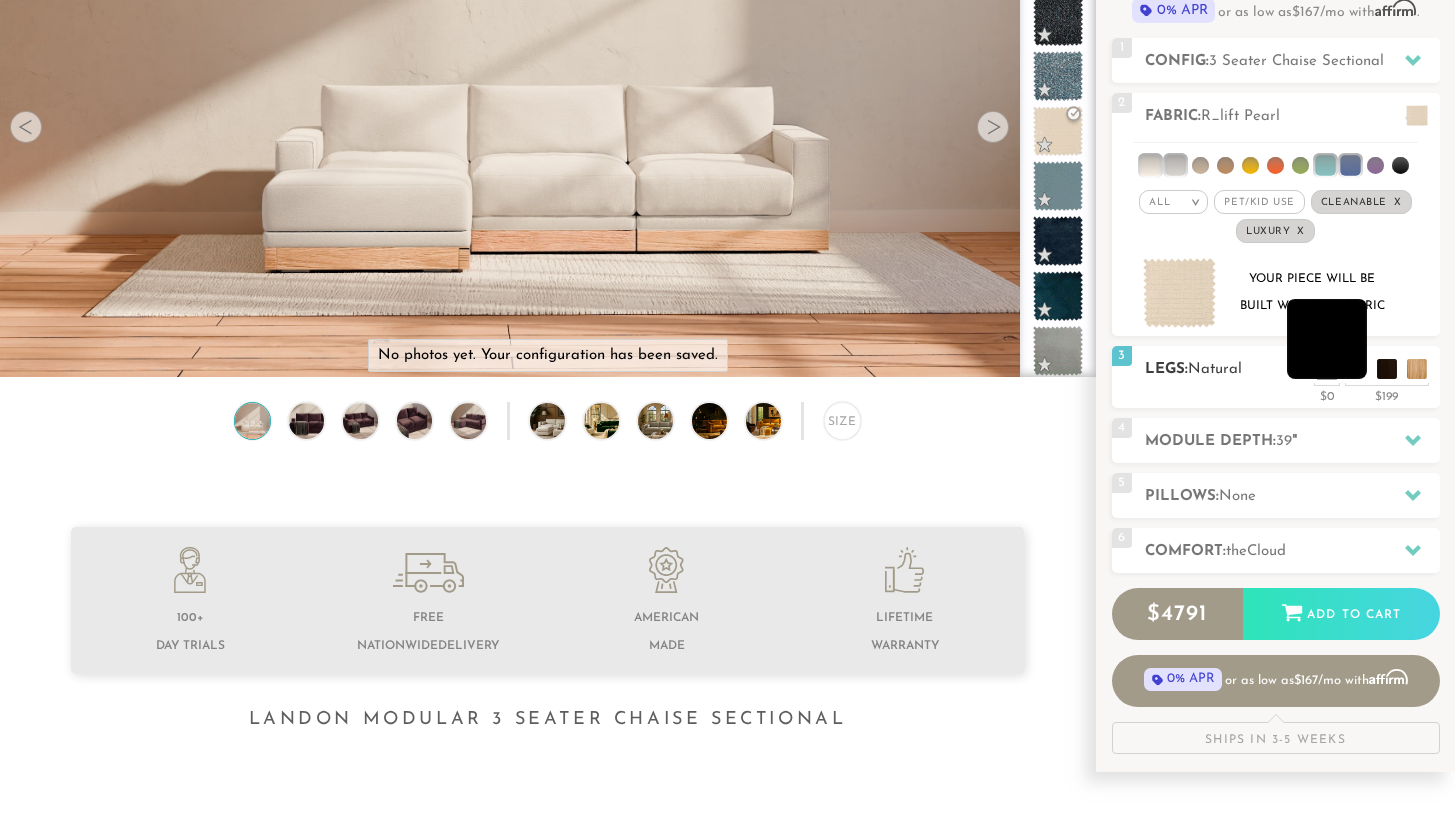 click at bounding box center (1327, 339) 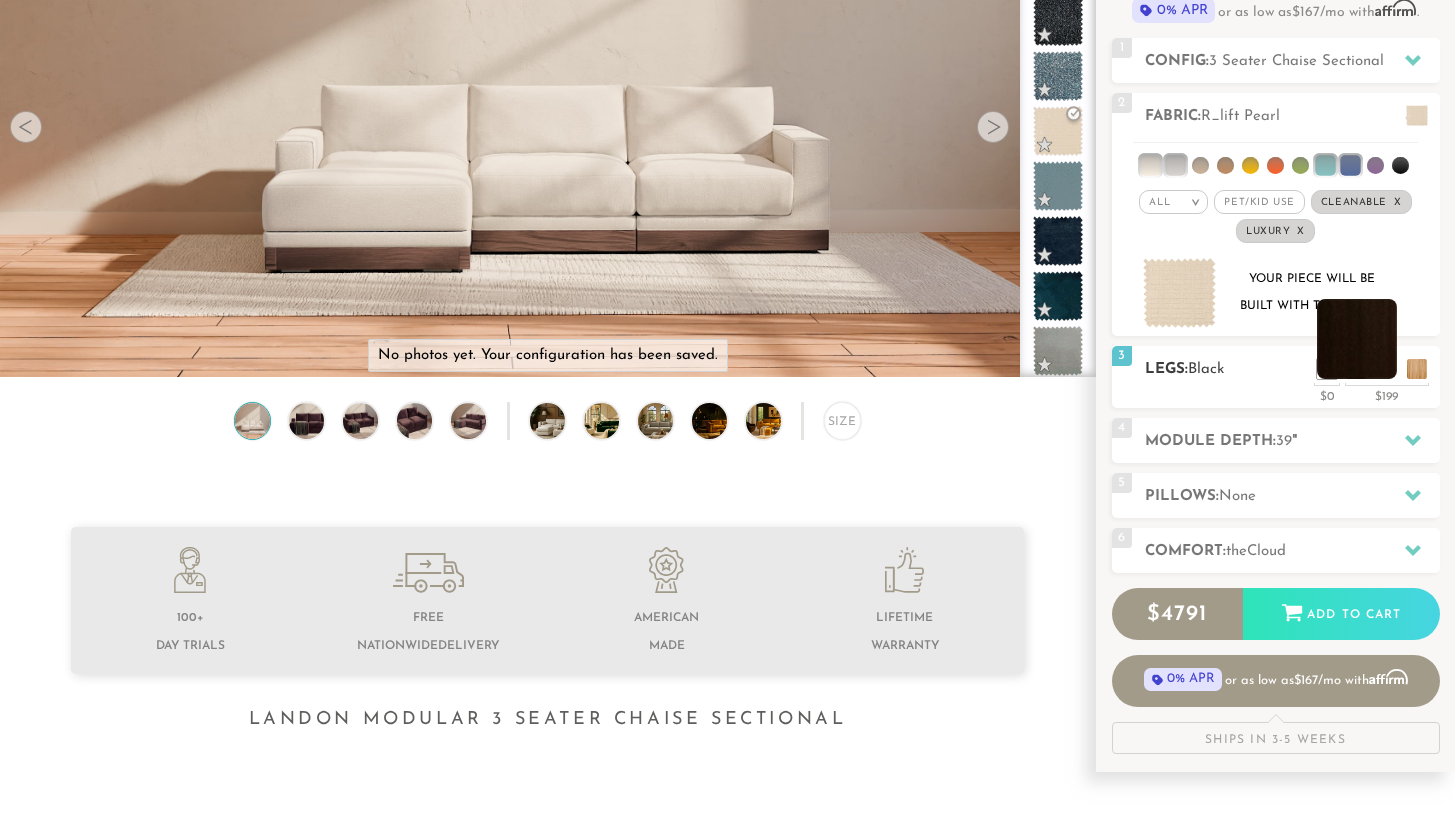 click at bounding box center [1357, 339] 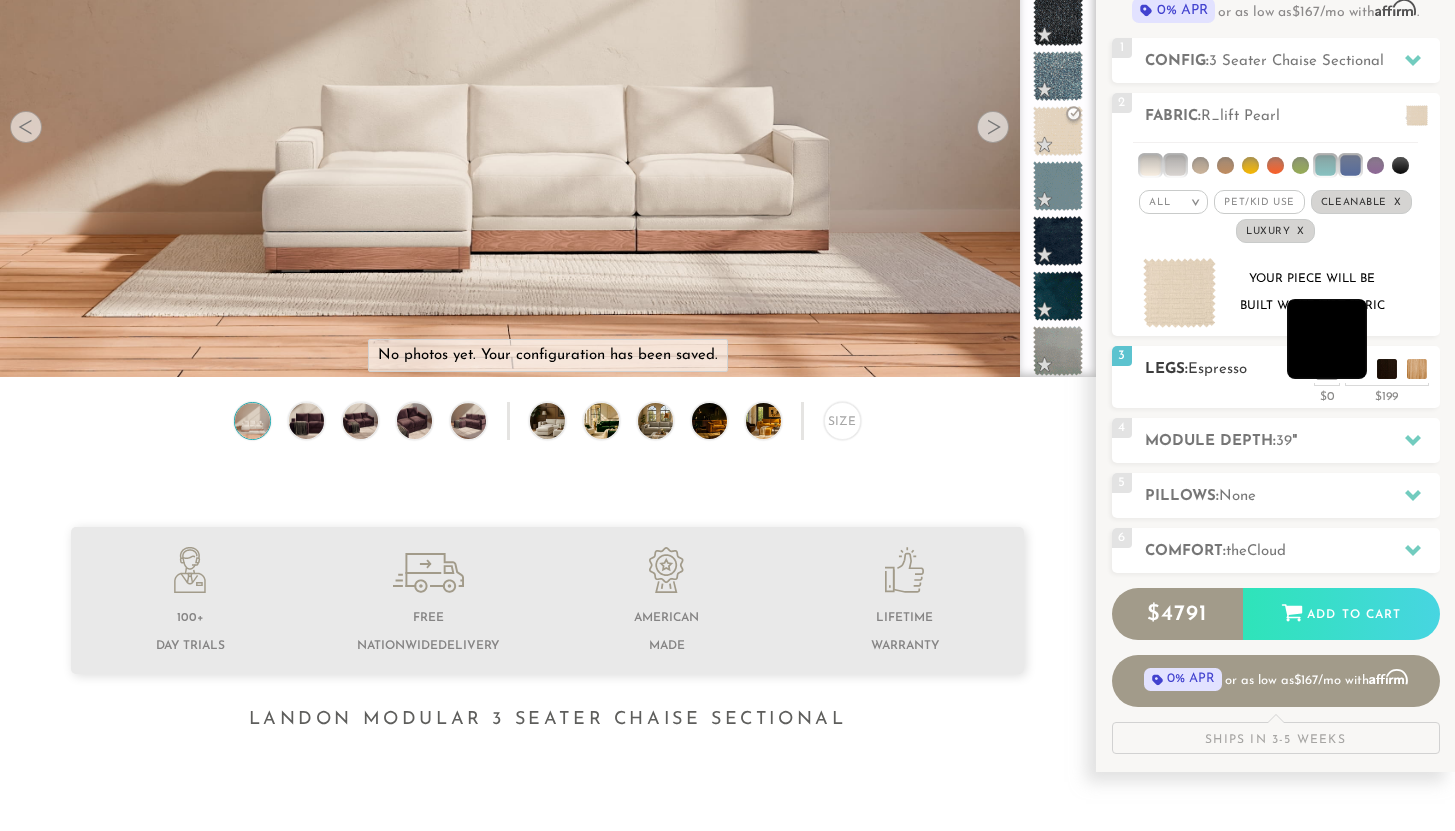 click at bounding box center [1327, 339] 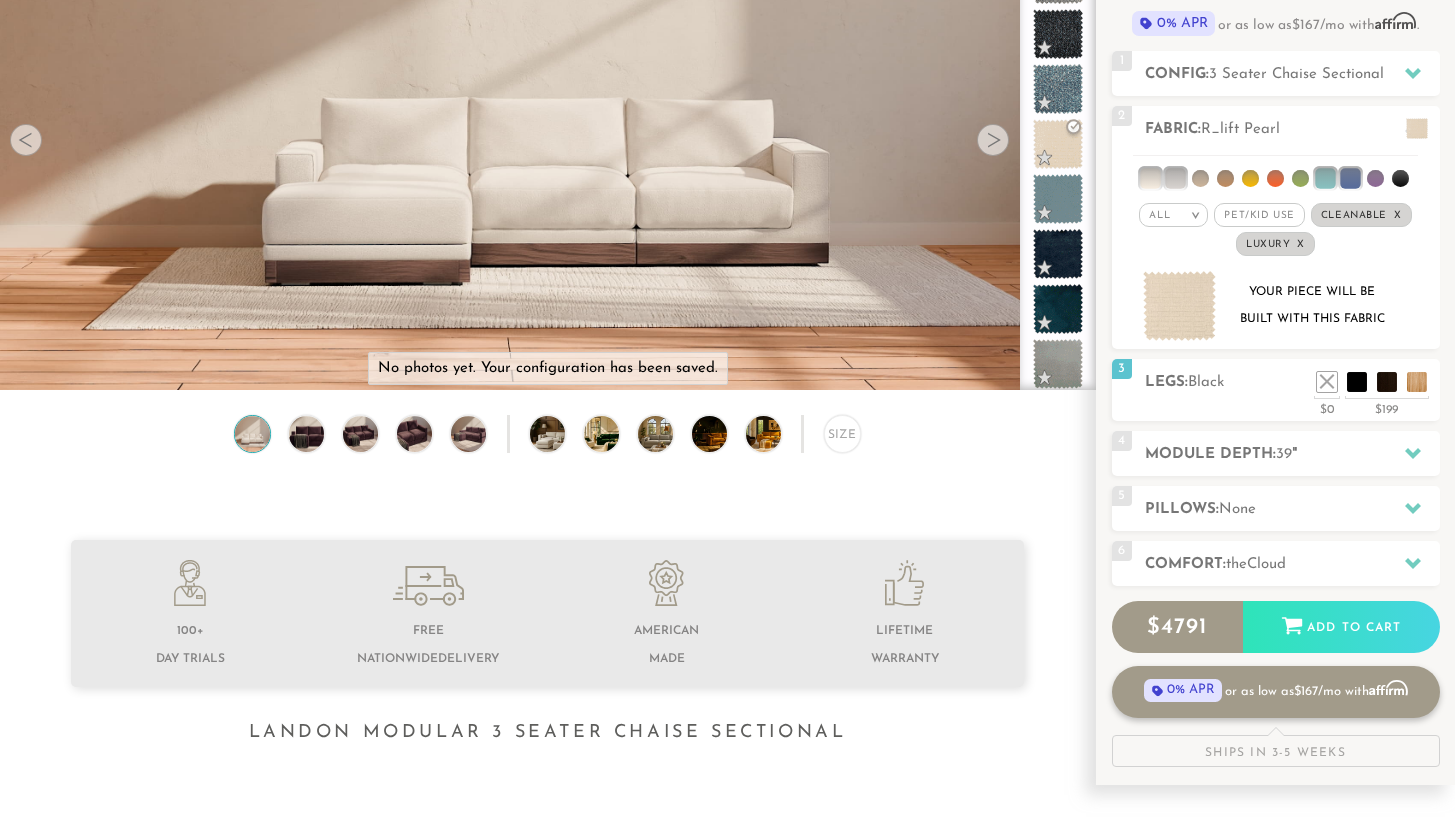 scroll, scrollTop: 224, scrollLeft: 0, axis: vertical 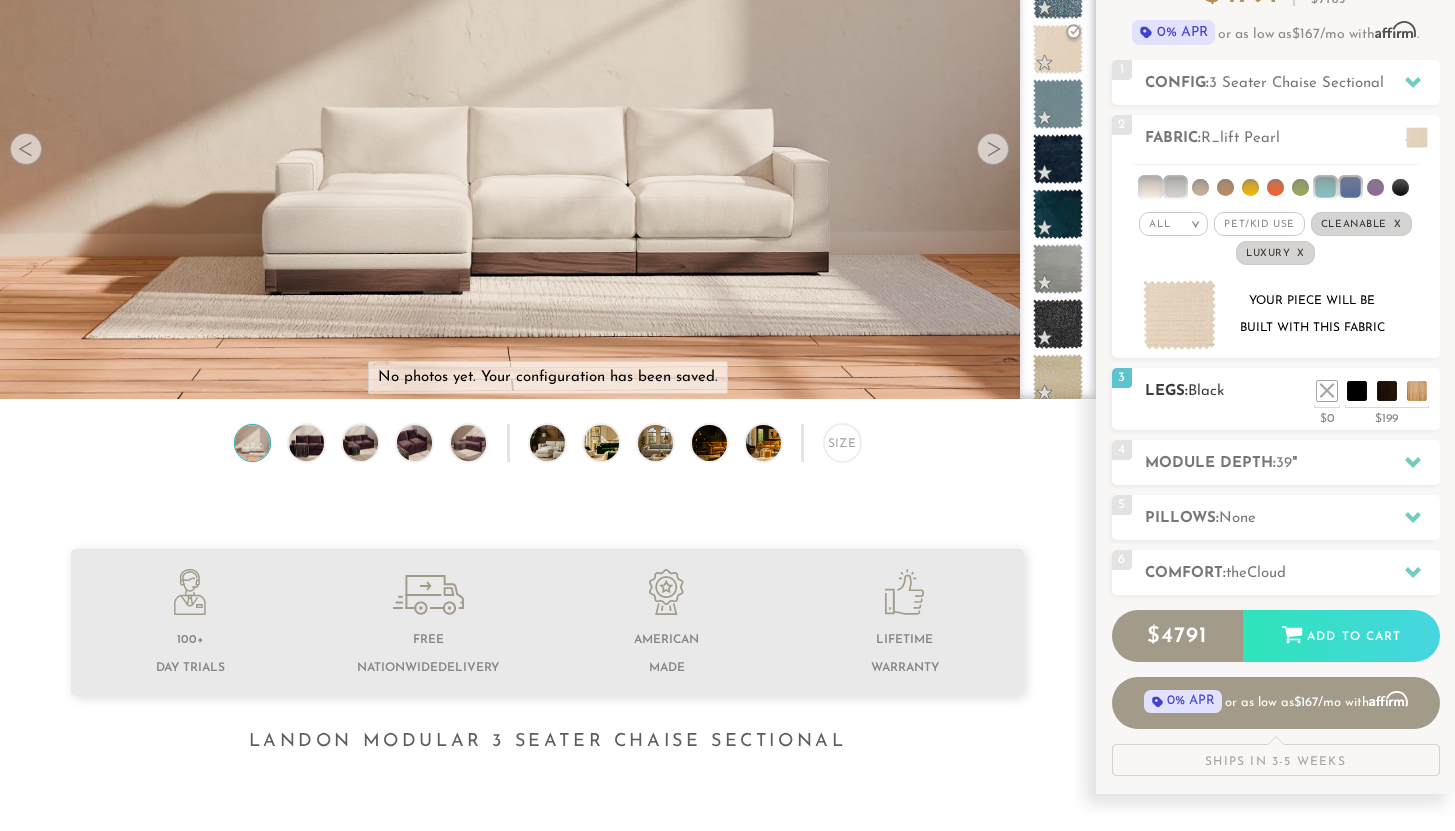 click at bounding box center [1372, 386] 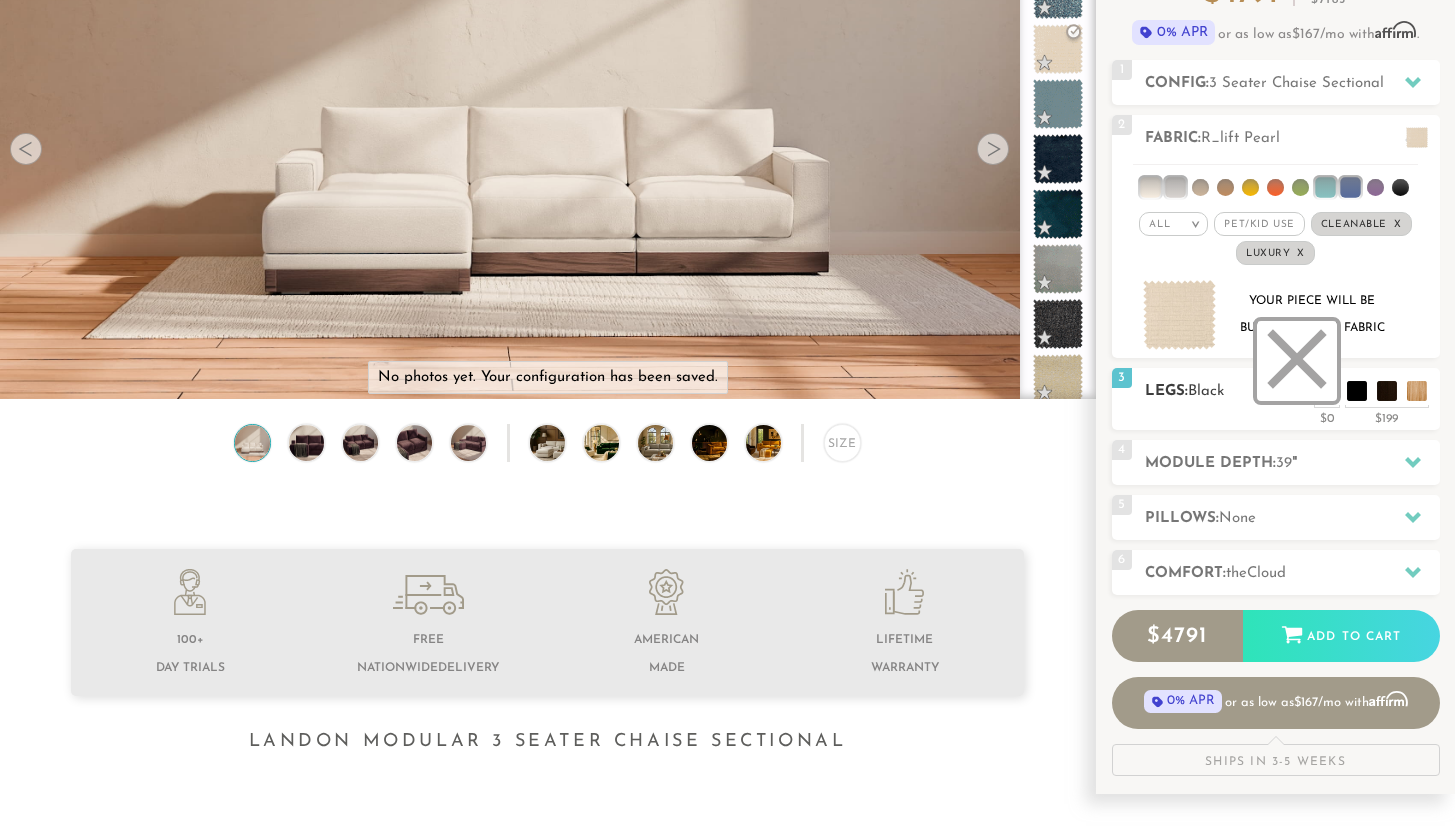 click at bounding box center (1297, 361) 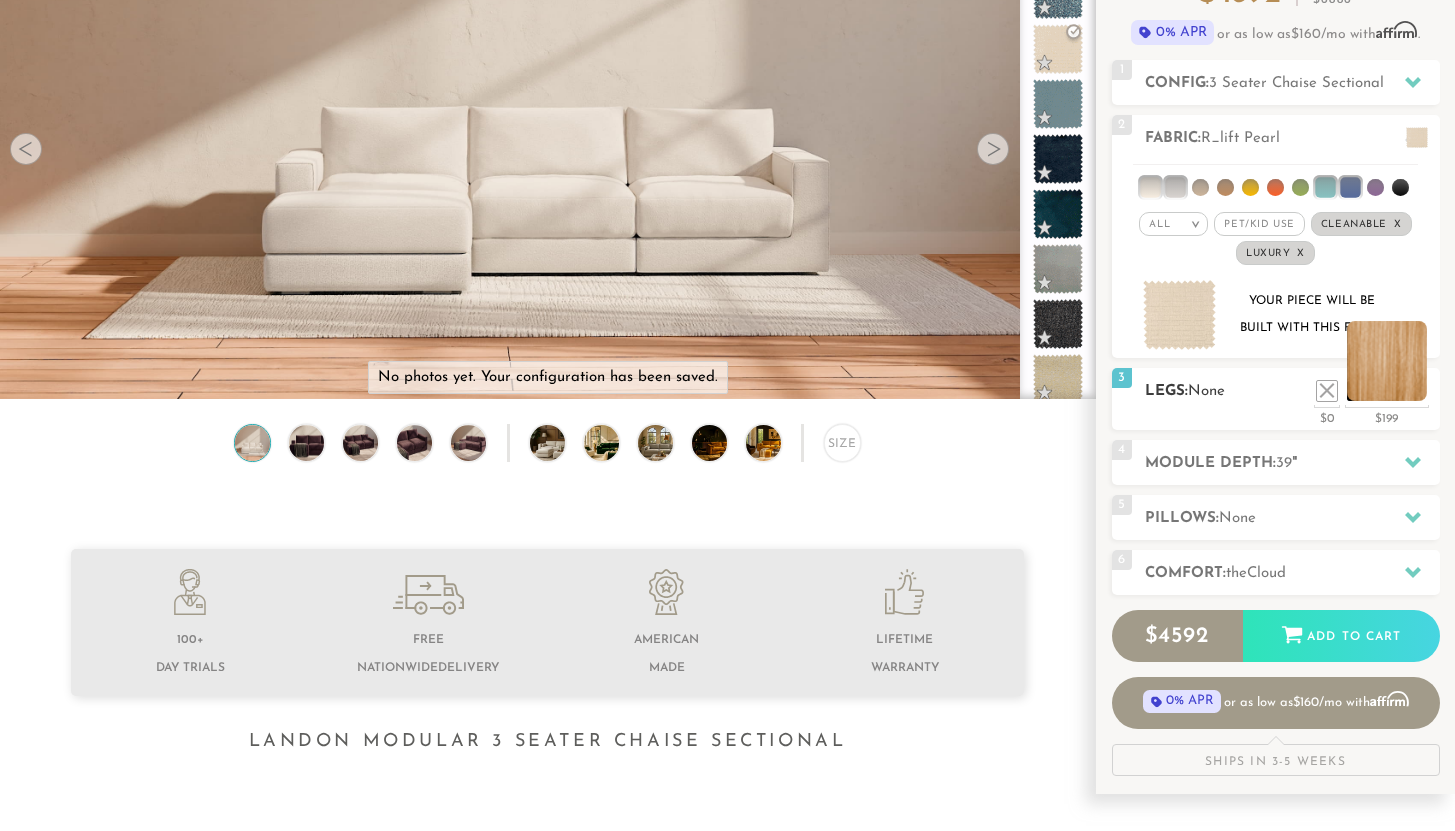 click at bounding box center (1387, 361) 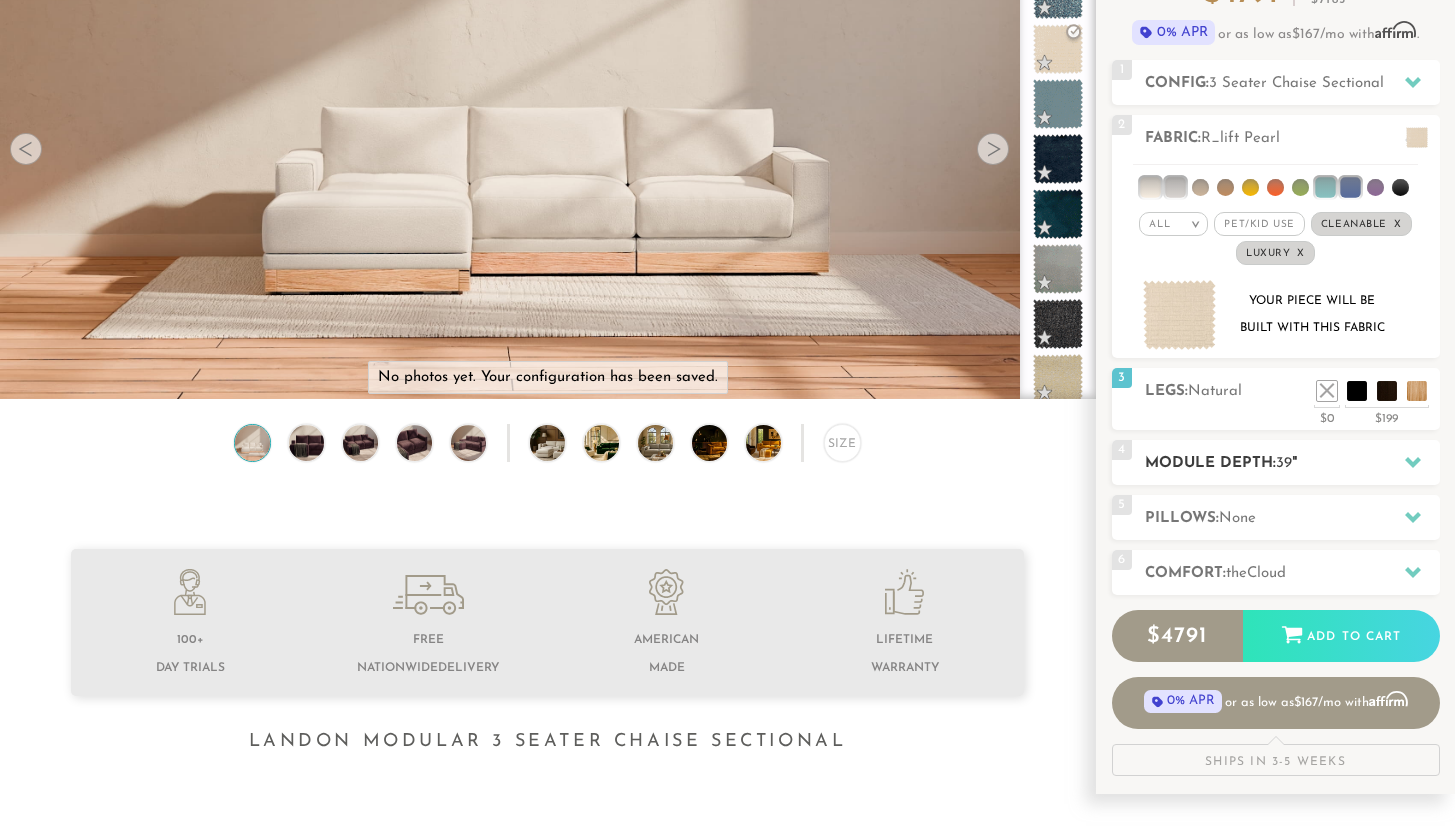 click at bounding box center [1413, 462] 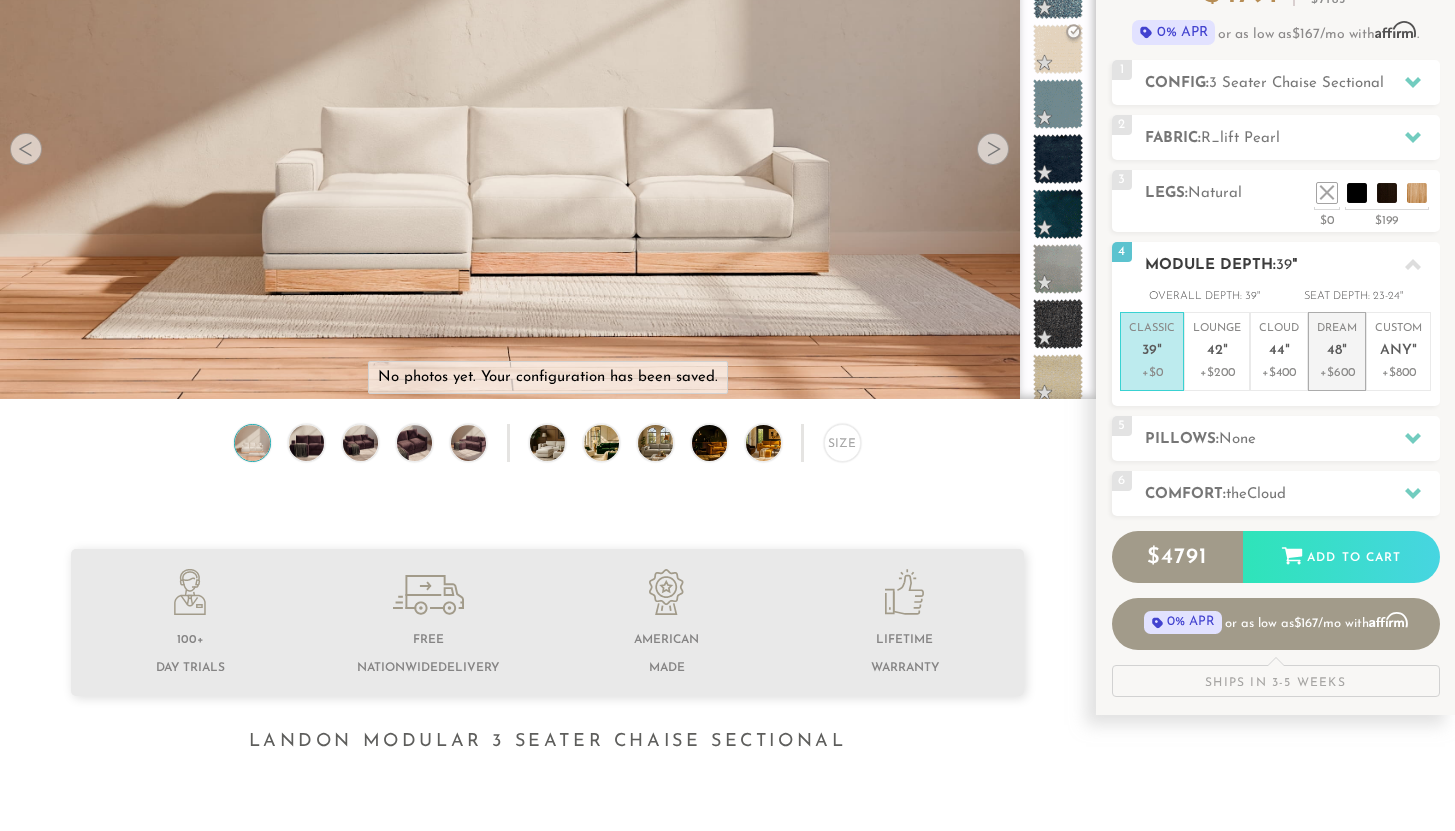 click on "48" at bounding box center [1334, 351] 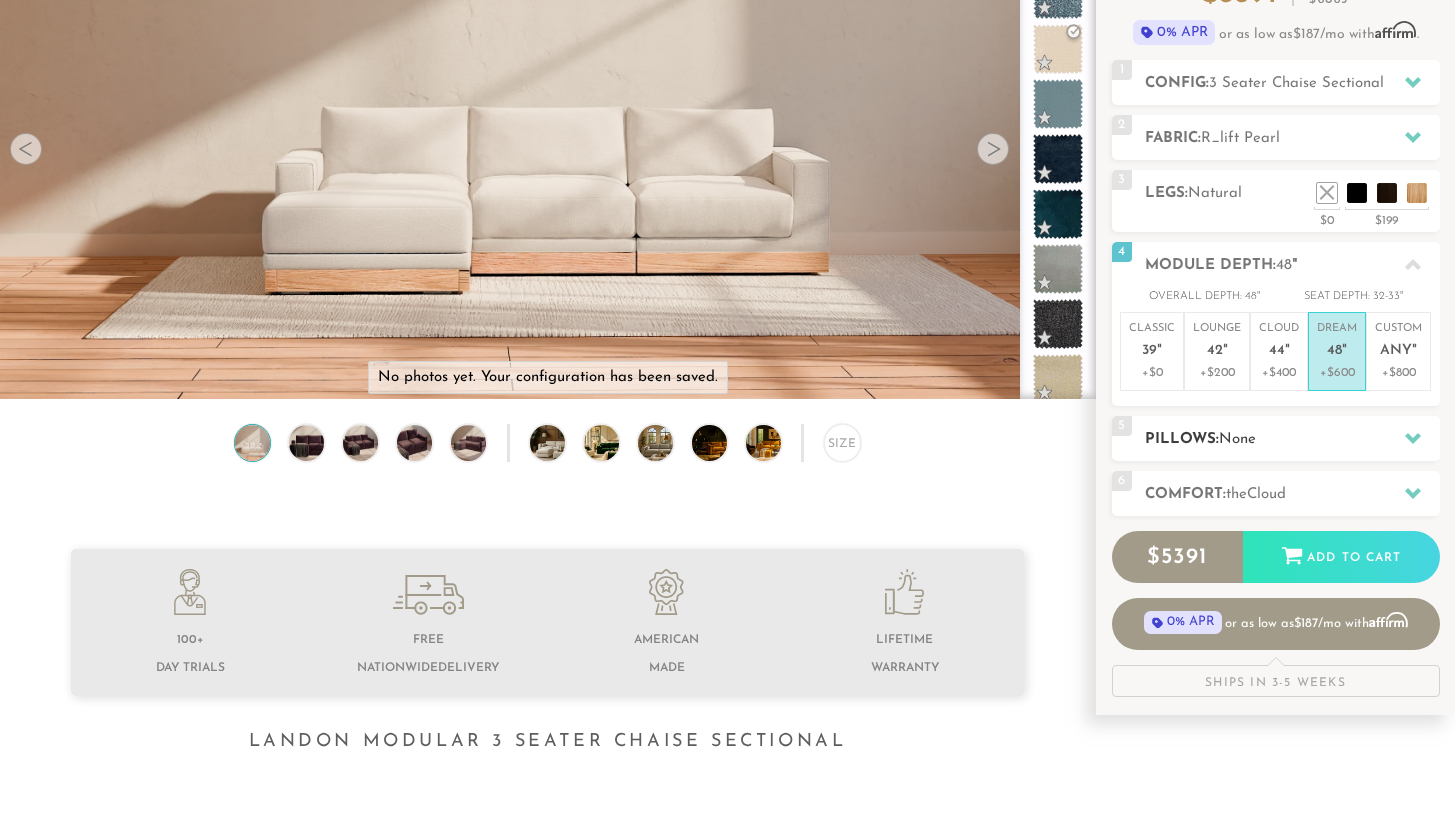 click on "Pillows:  None" at bounding box center (1292, 439) 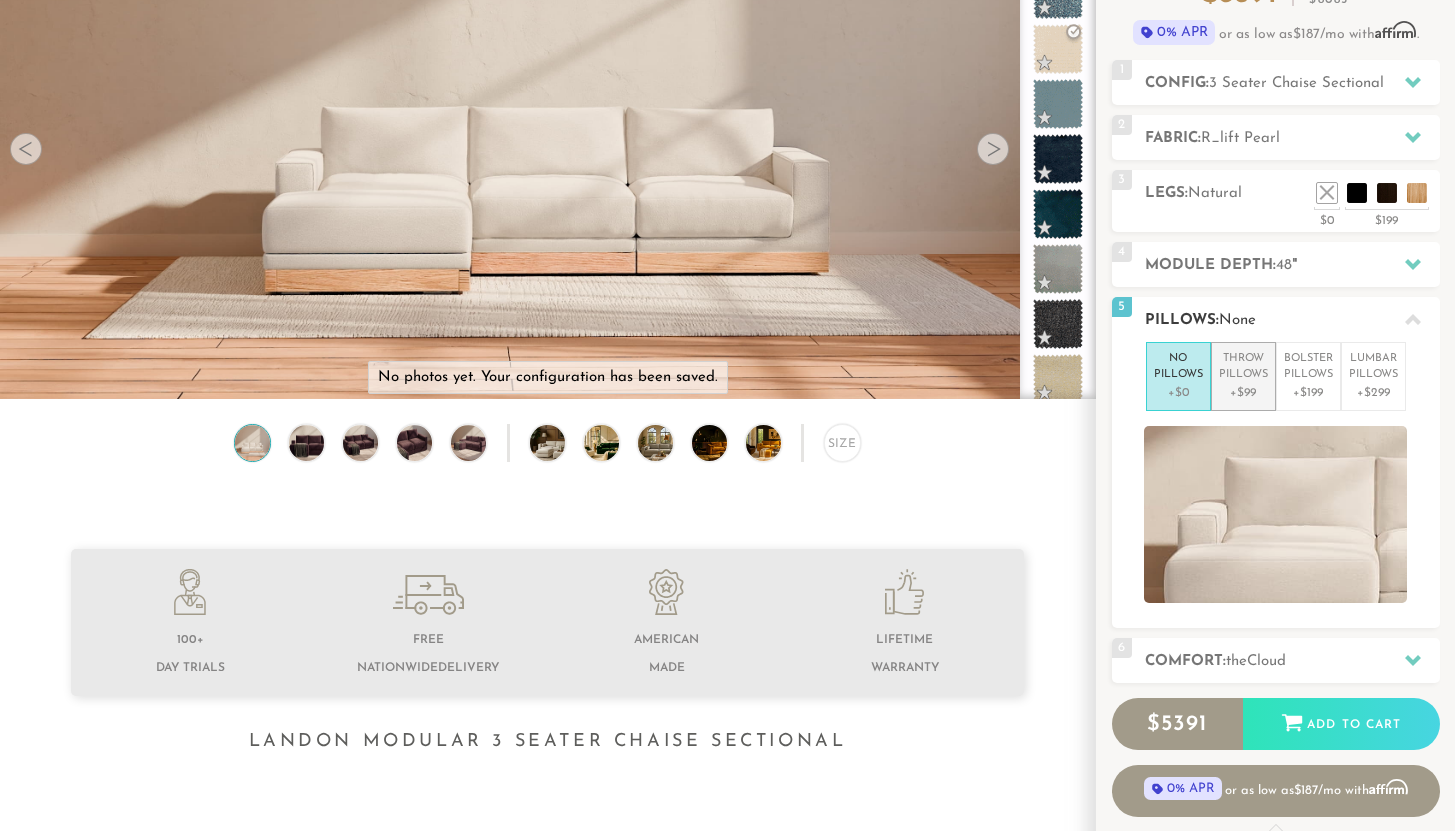 click on "Throw Pillows" at bounding box center (1243, 367) 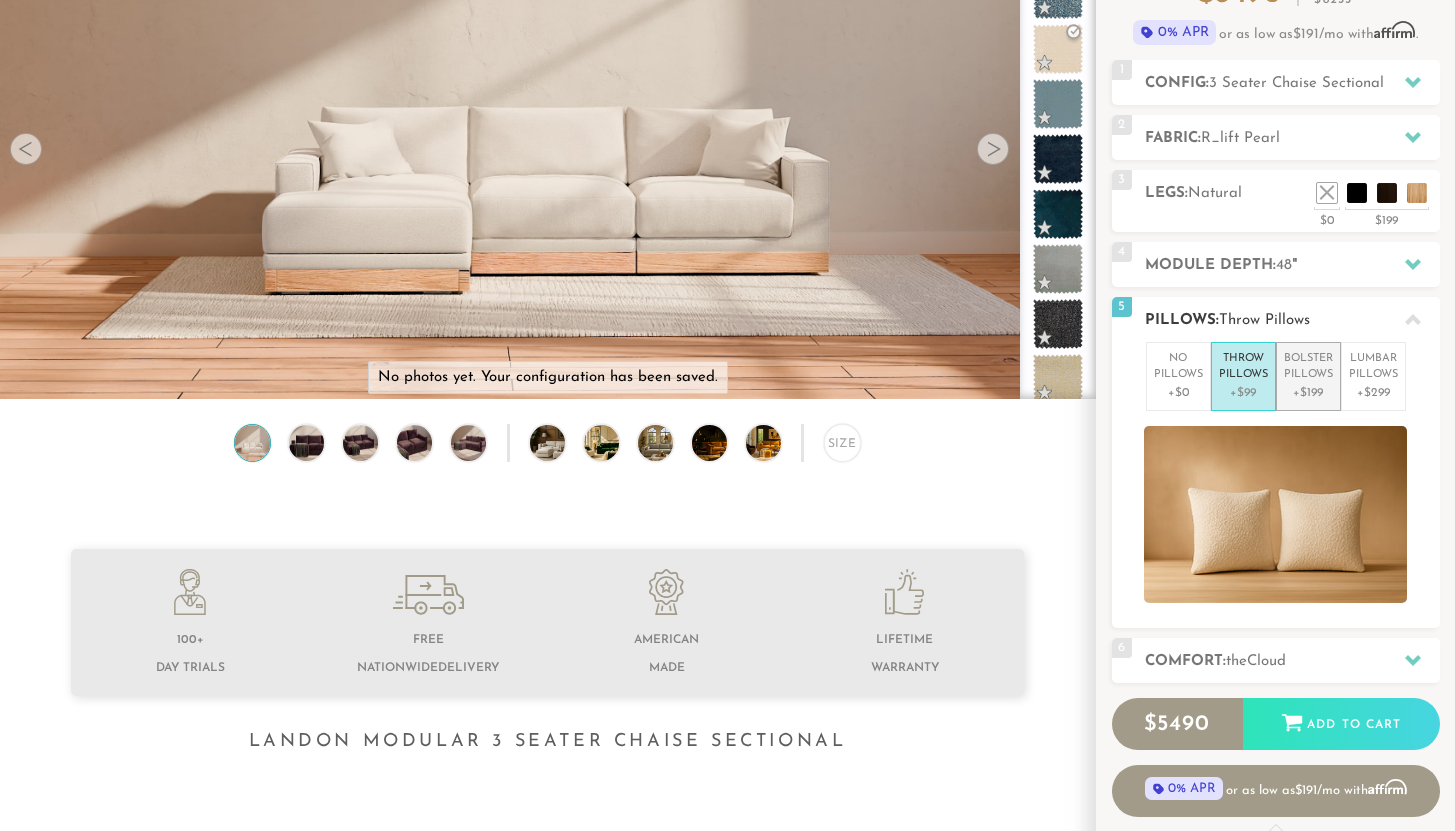 click on "Bolster Pillows" at bounding box center [1308, 367] 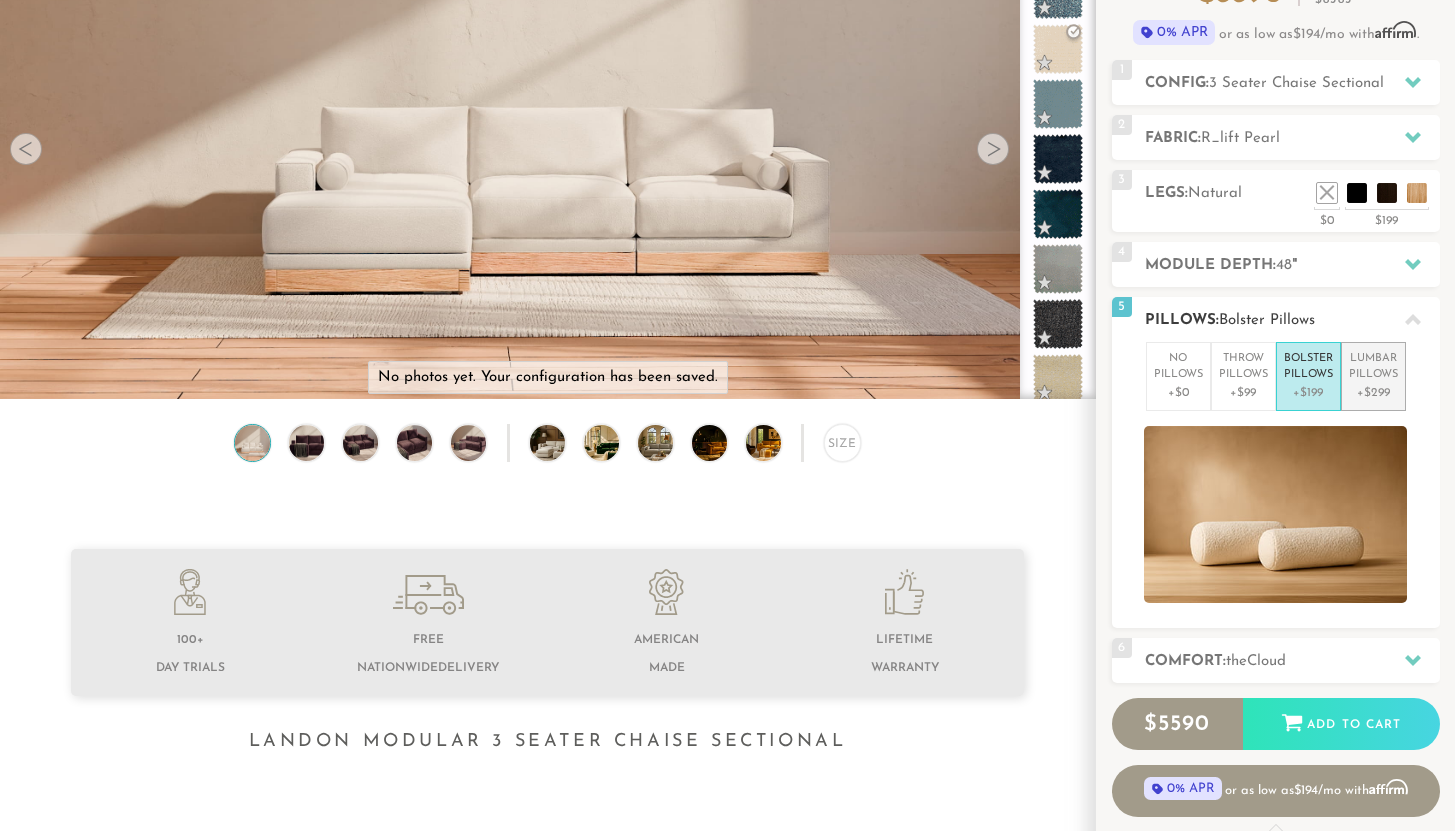 click on "Lumbar Pillows" at bounding box center (1373, 367) 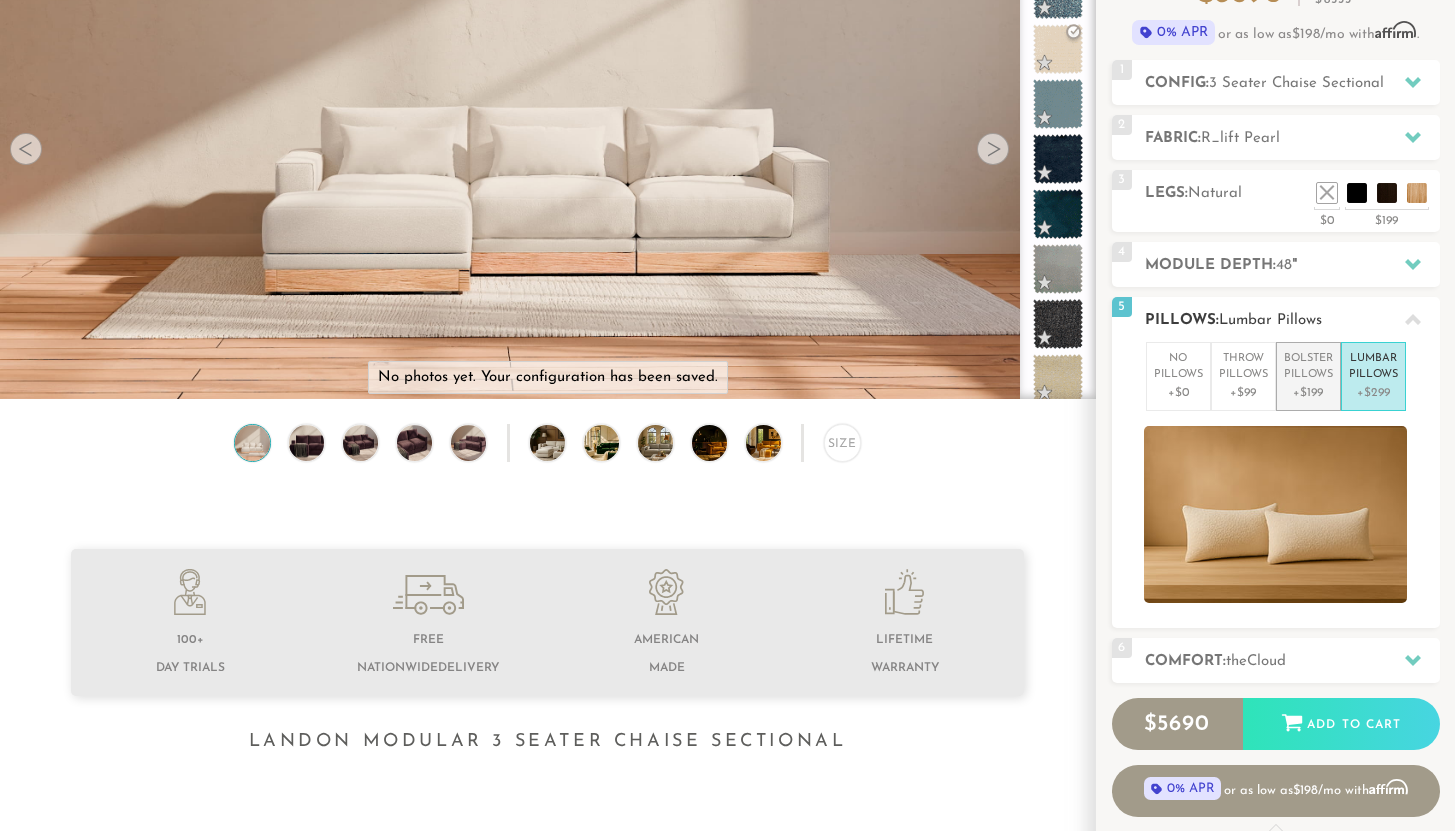 click on "+$199" at bounding box center [1308, 393] 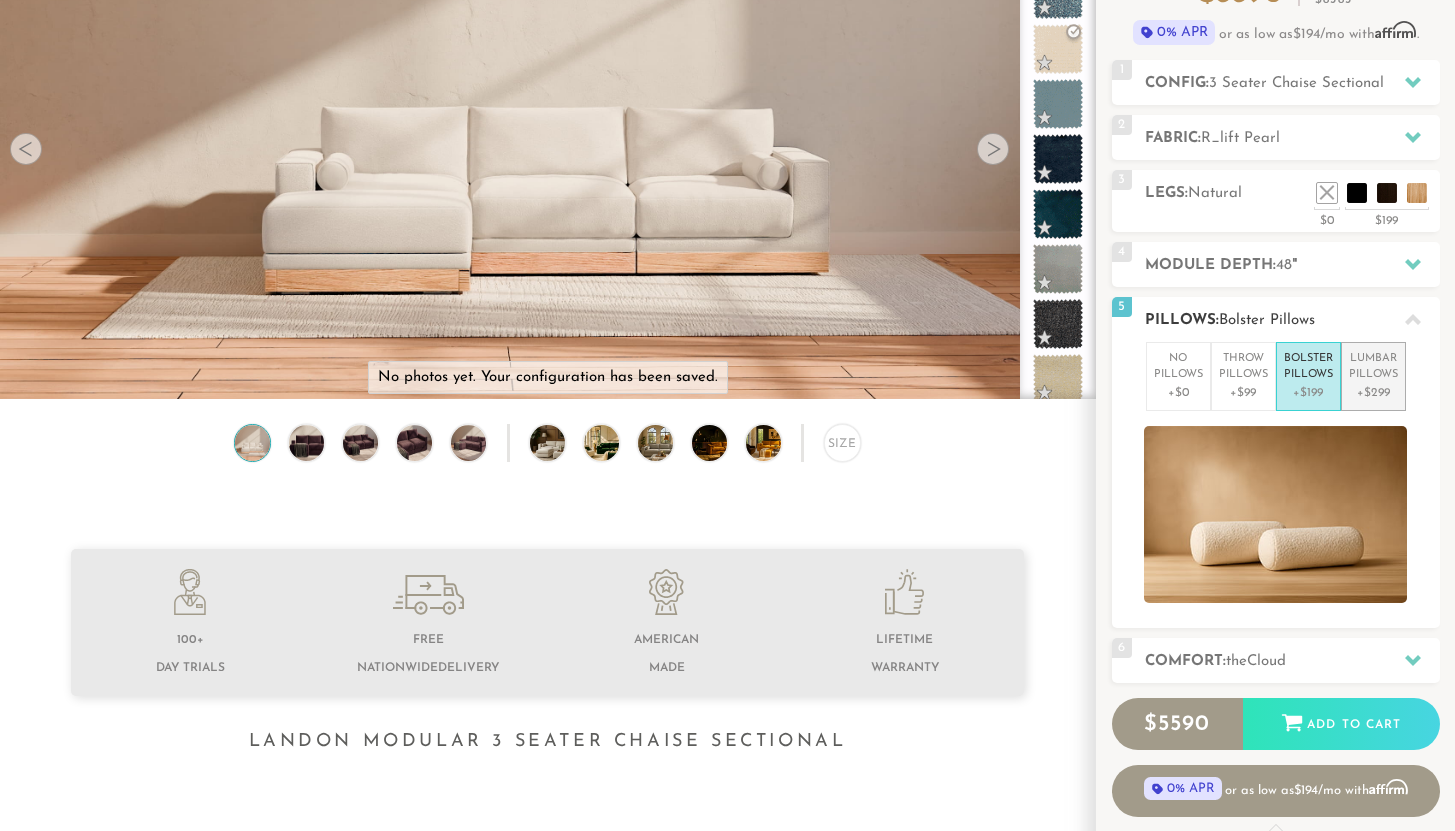 click on "Lumbar Pillows" at bounding box center [1373, 367] 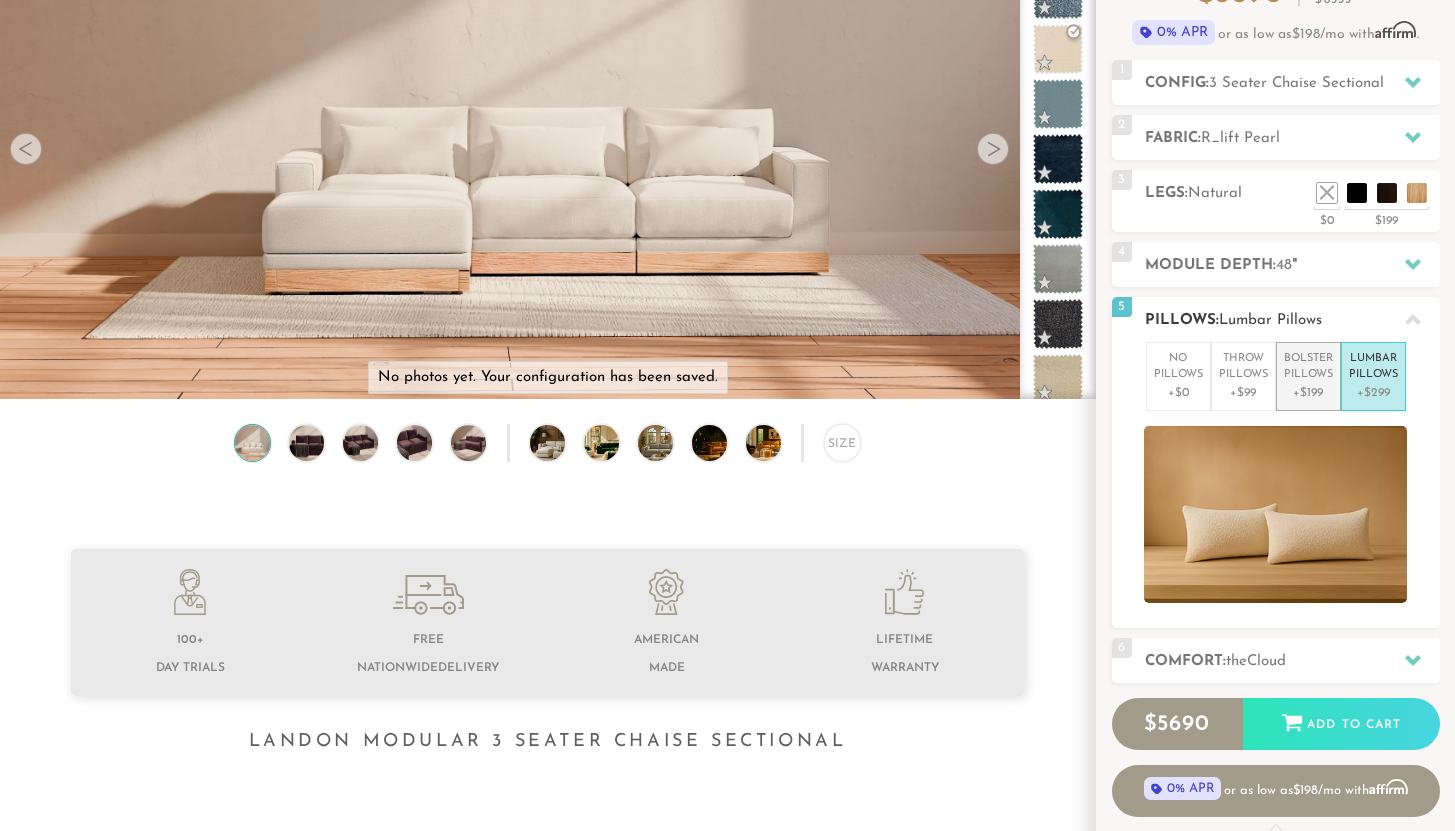 click on "Bolster Pillows" at bounding box center (1308, 367) 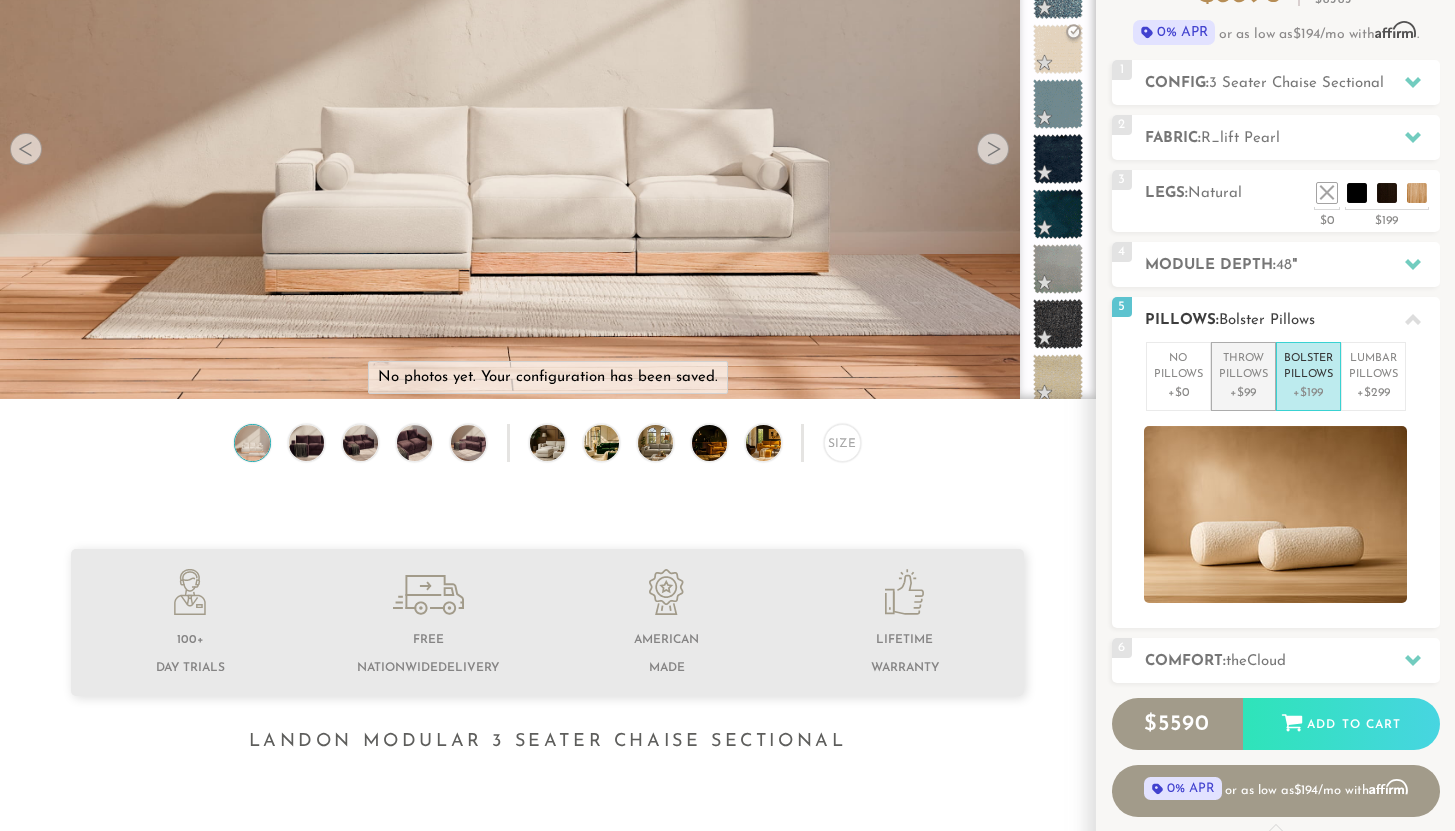 click on "Throw Pillows" at bounding box center (1243, 367) 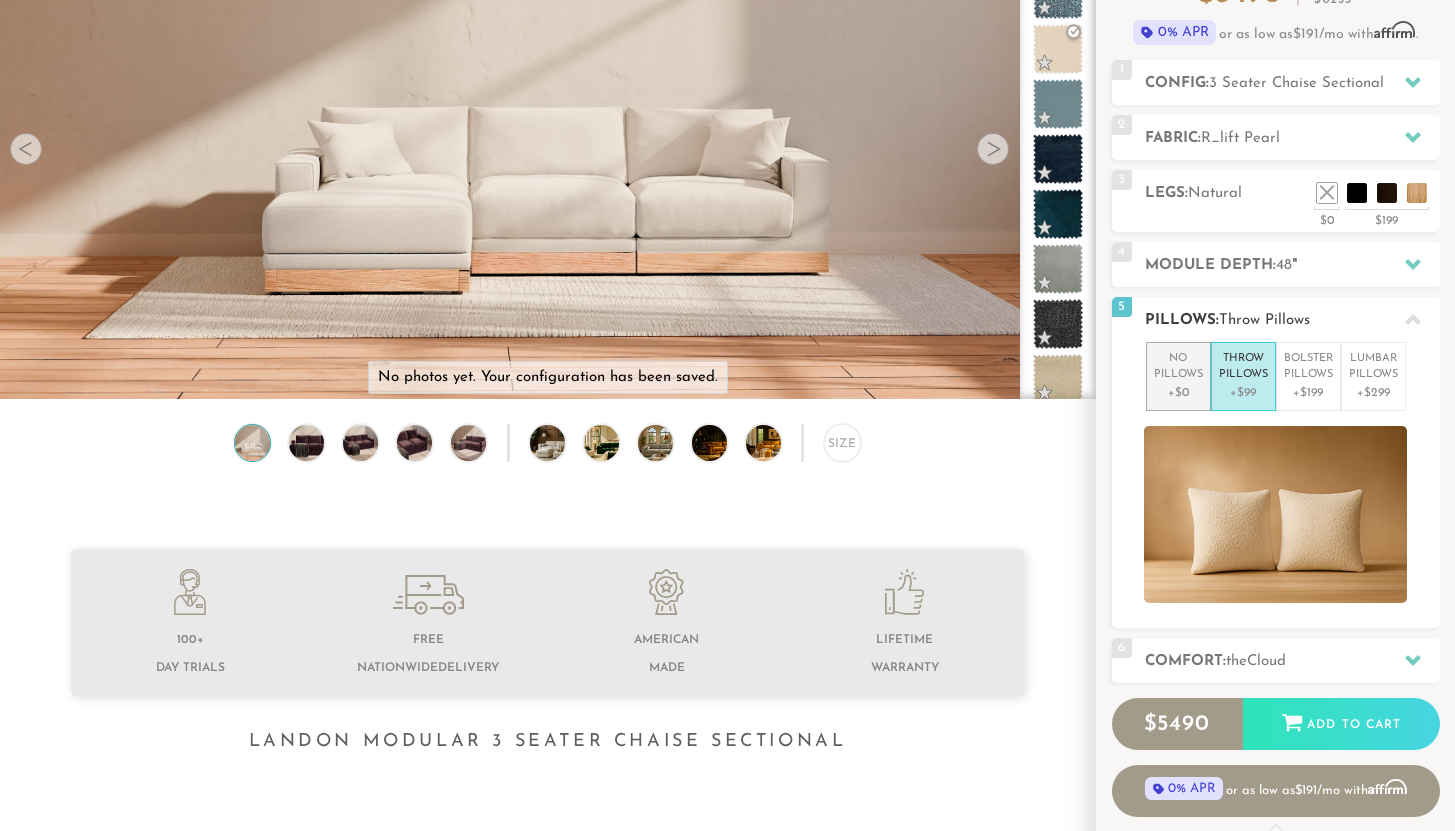 click on "No Pillows" at bounding box center (1178, 367) 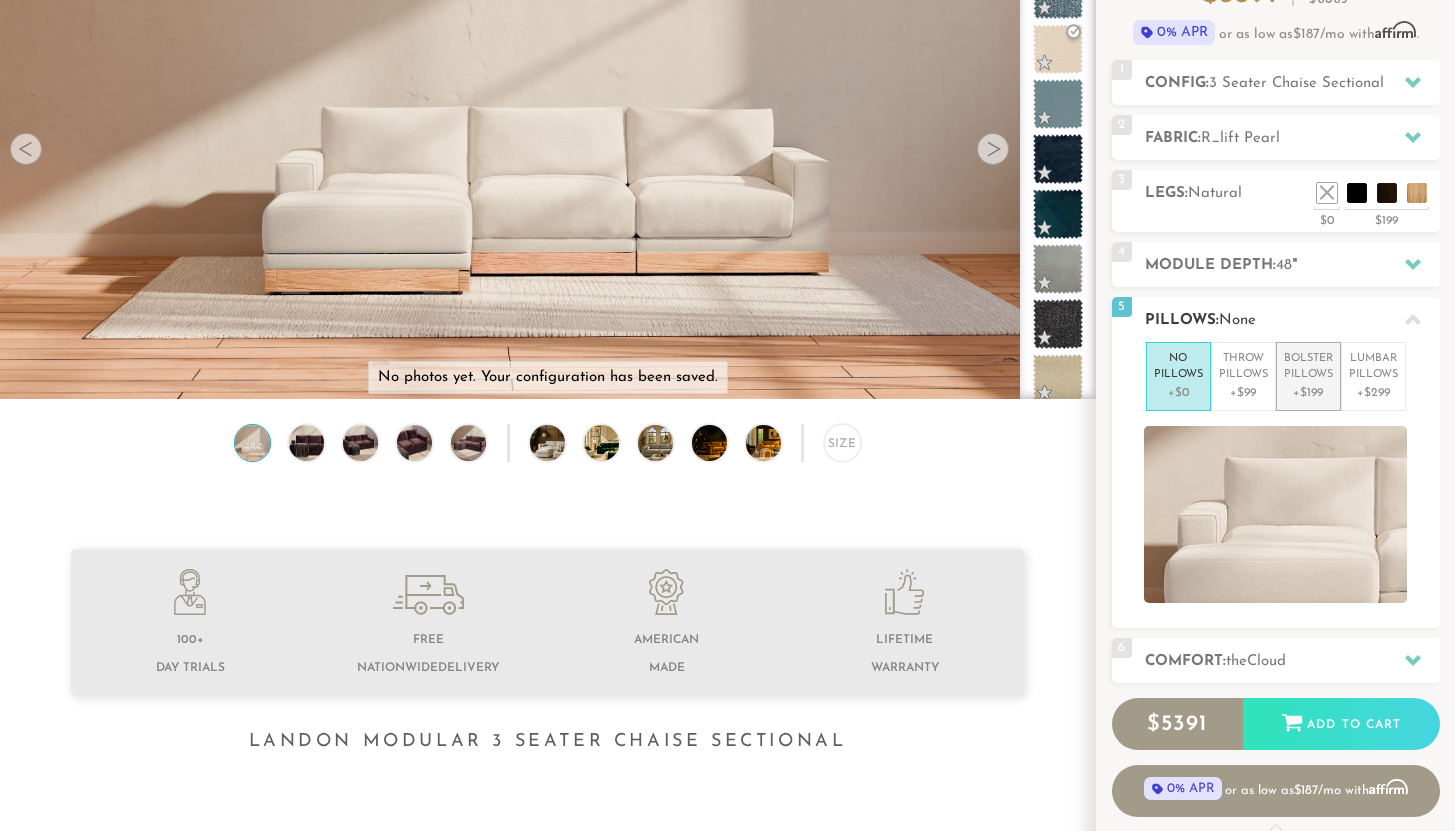 click on "Bolster Pillows" at bounding box center (1308, 367) 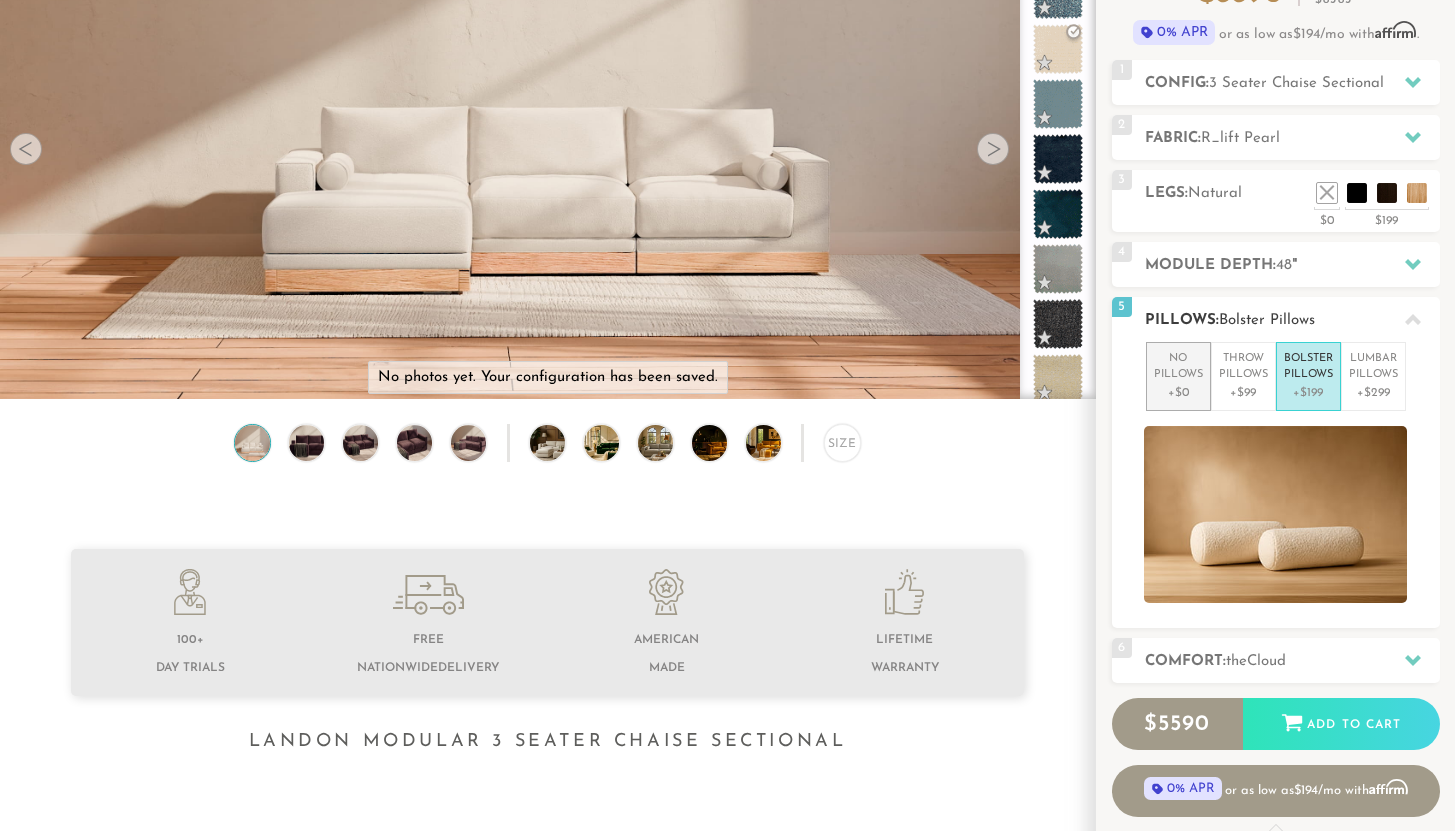 click on "No Pillows" at bounding box center [1178, 367] 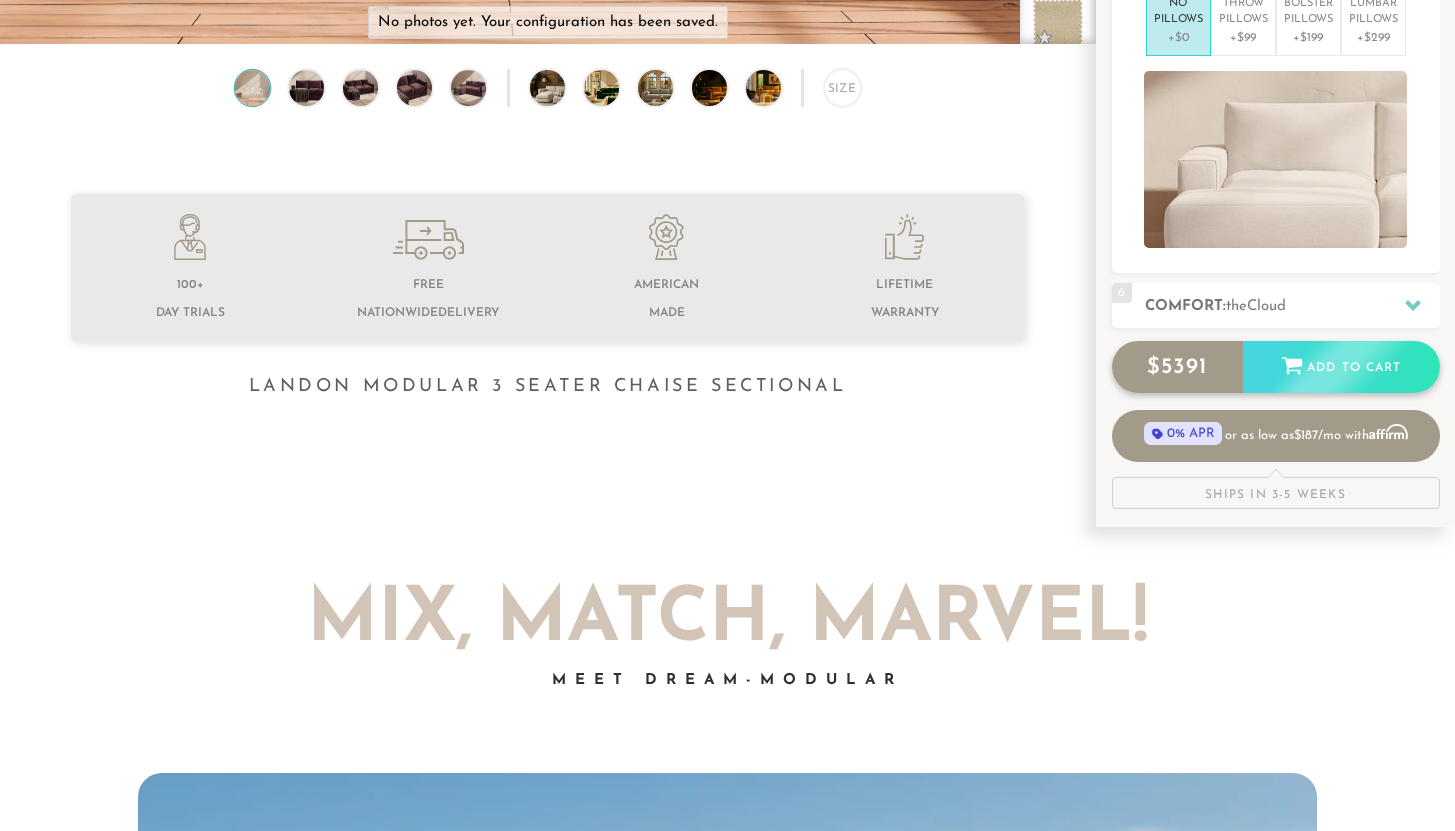 scroll, scrollTop: 582, scrollLeft: 0, axis: vertical 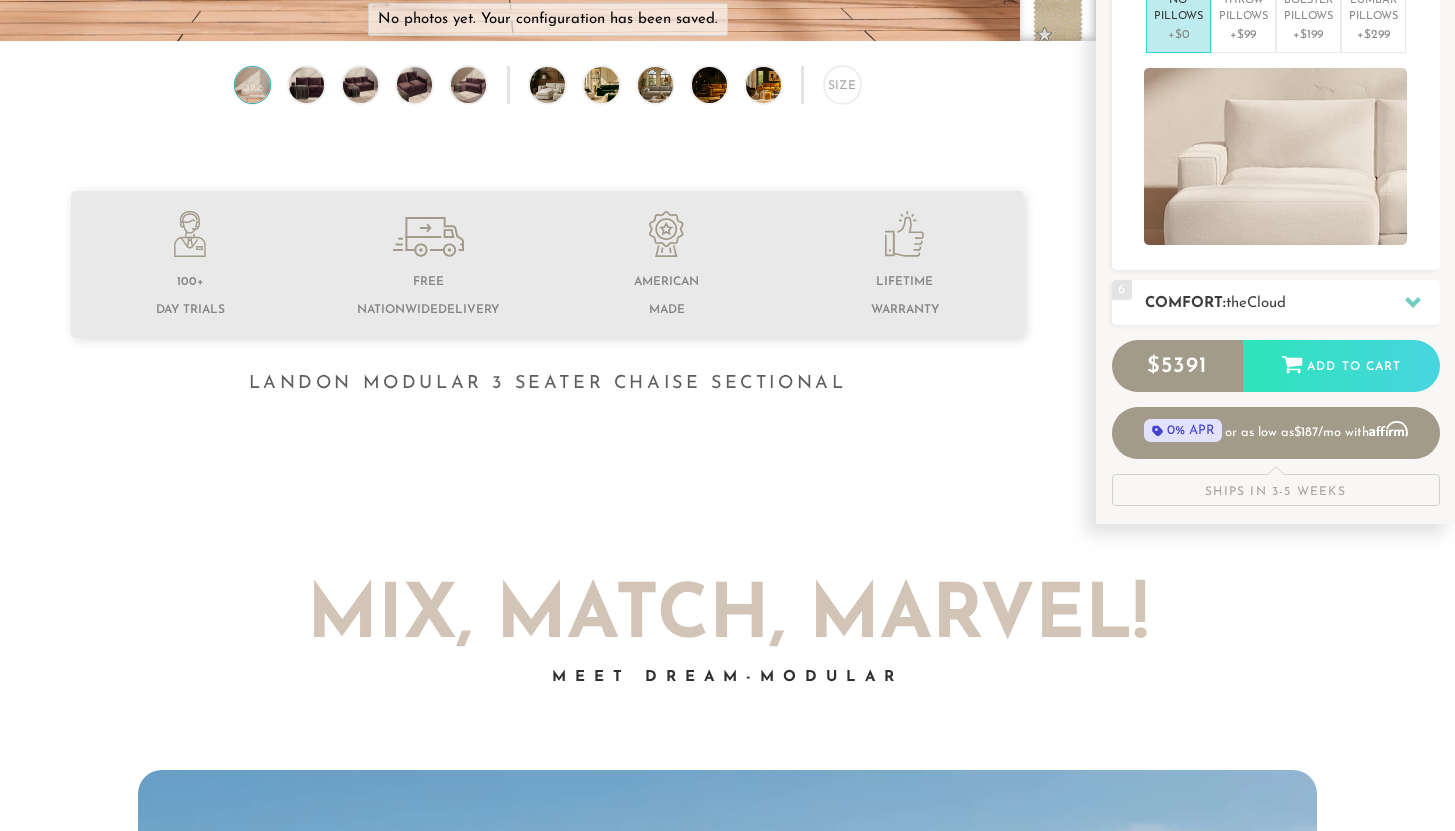 click on "Comfort:  the  Cloud" at bounding box center [1292, 303] 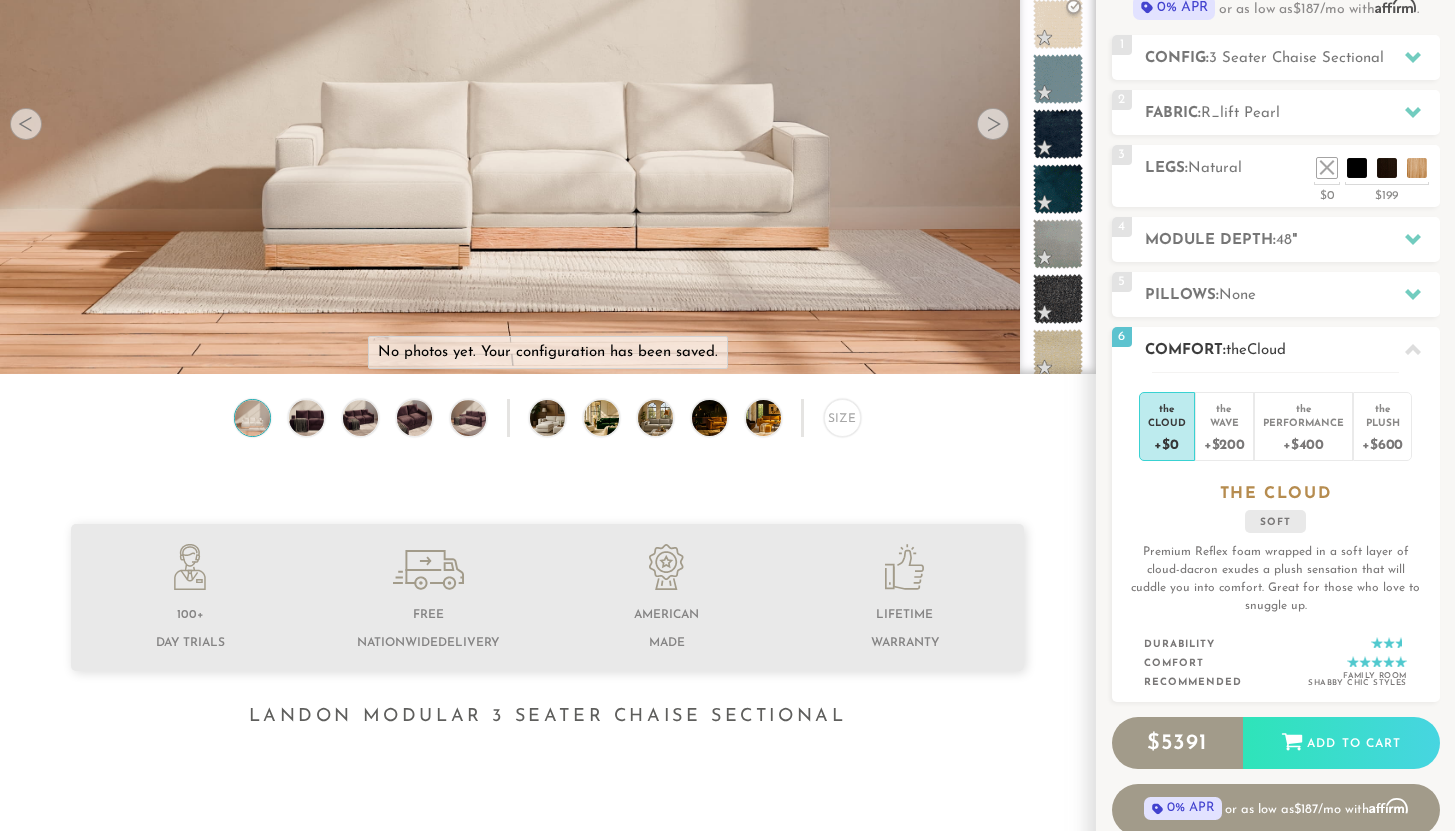 scroll, scrollTop: 246, scrollLeft: 0, axis: vertical 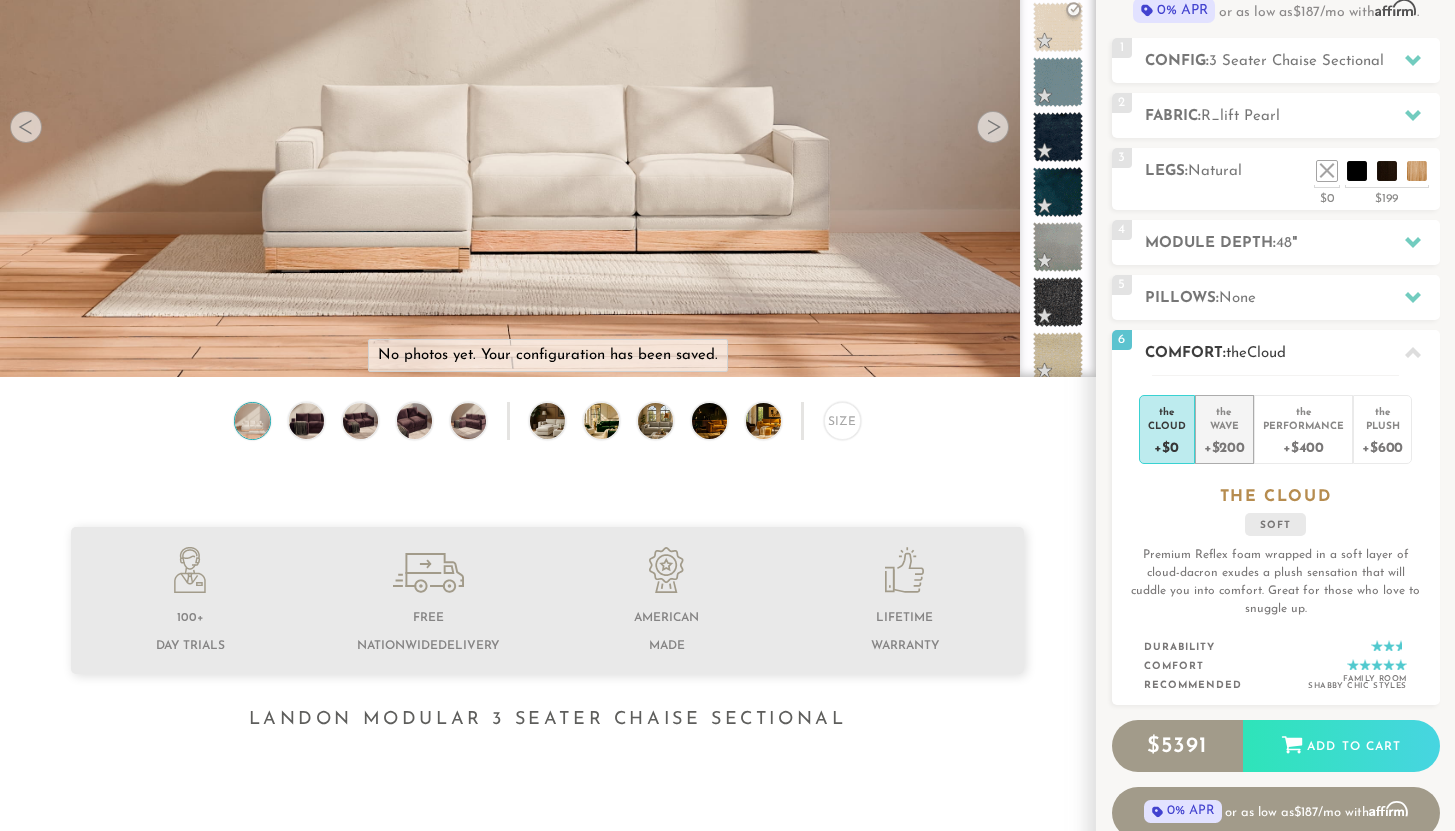 click on "+$200" at bounding box center [1224, 446] 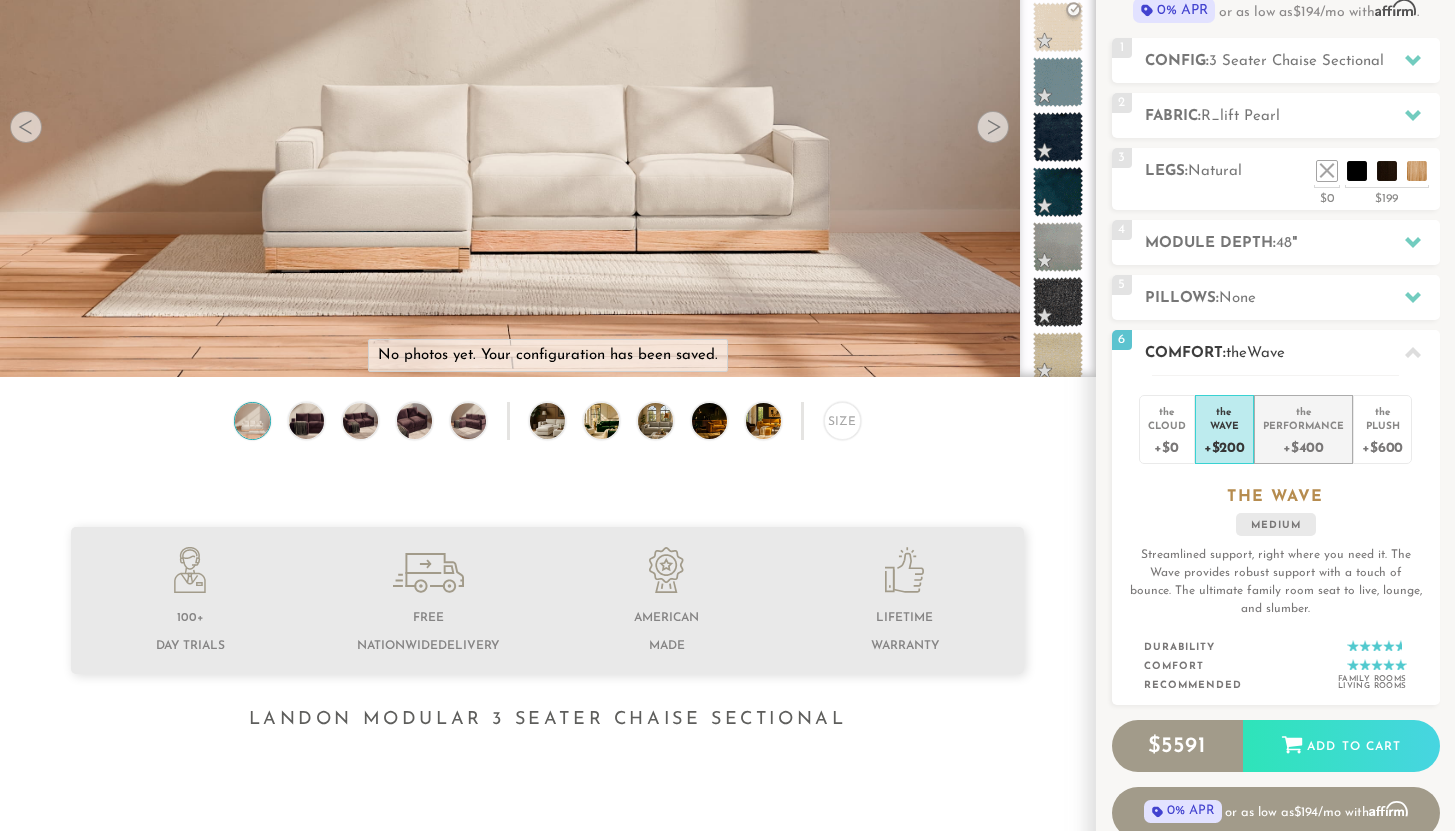 click on "Performance" at bounding box center (1303, 425) 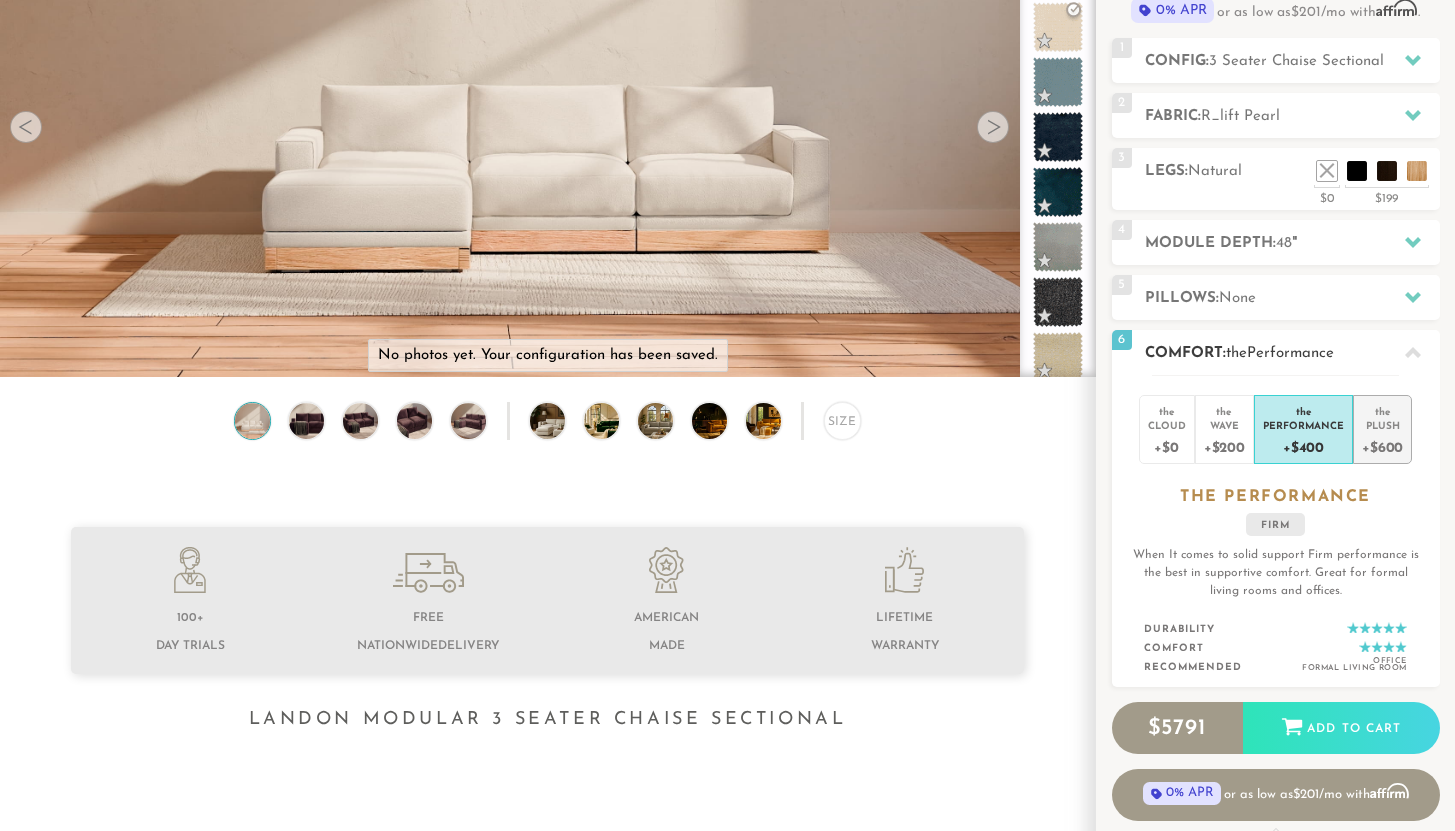click on "Plush" at bounding box center (1382, 425) 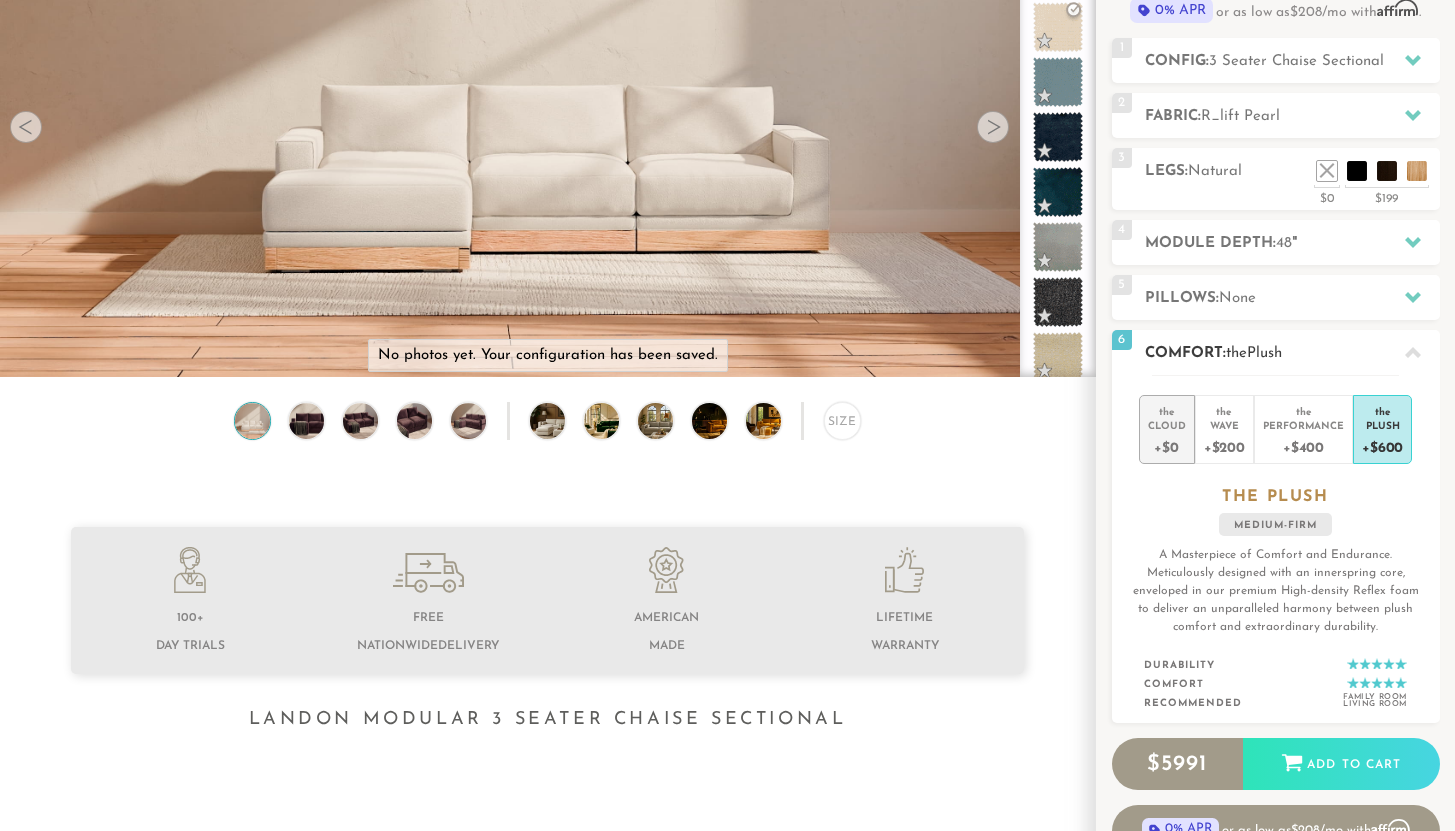 click on "+$0" at bounding box center [1167, 446] 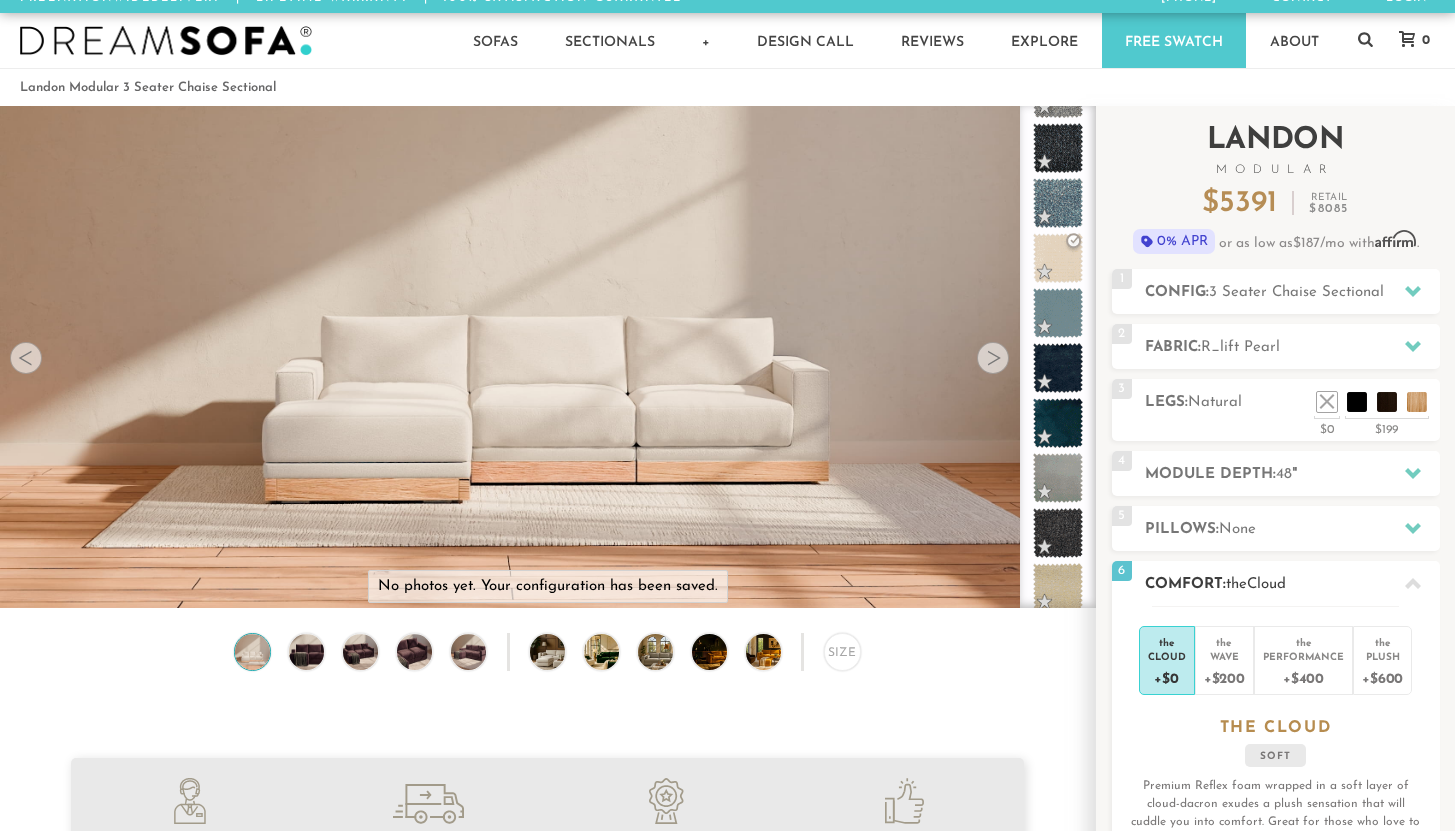 scroll, scrollTop: 0, scrollLeft: 0, axis: both 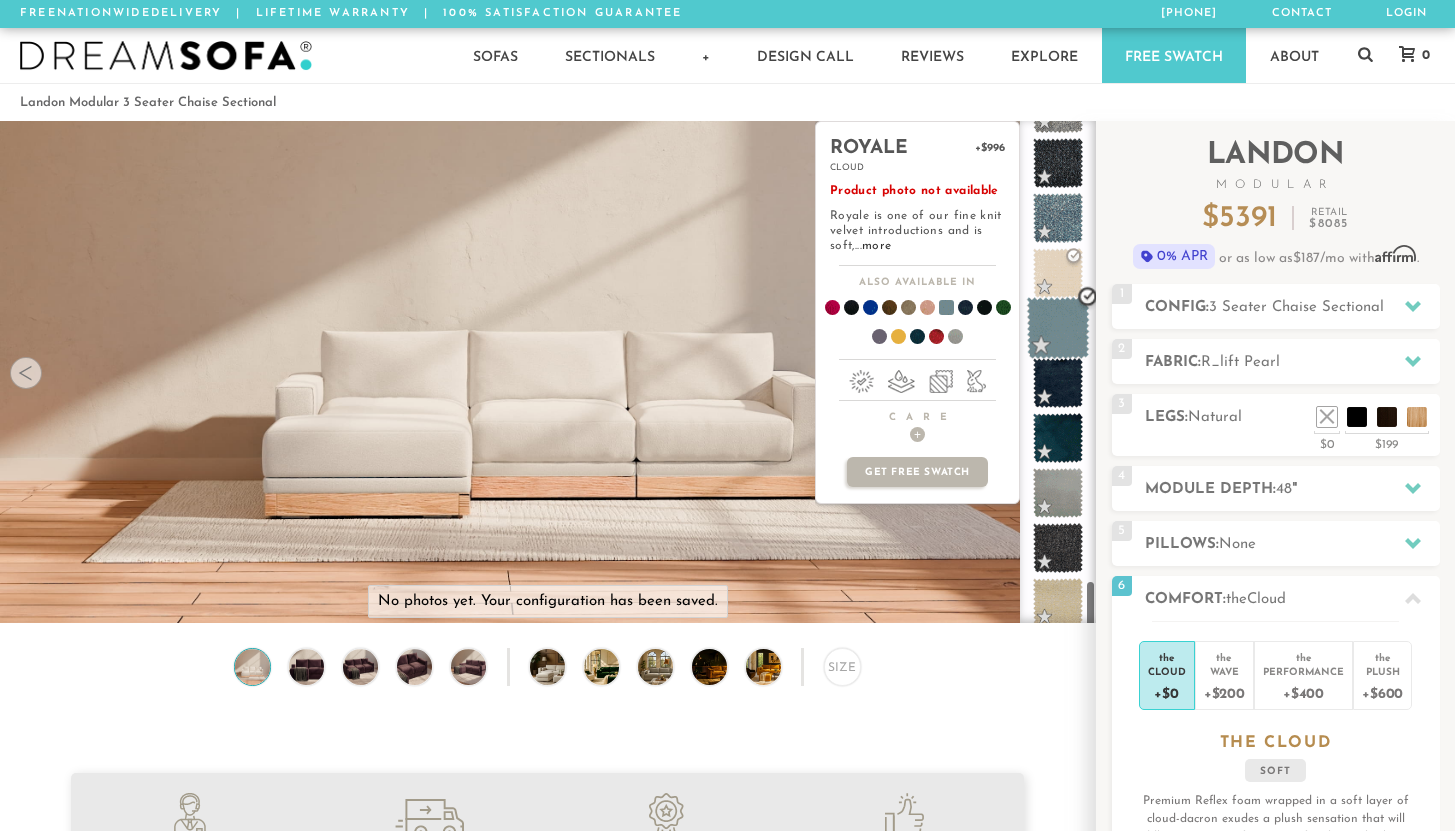 click at bounding box center [1058, 328] 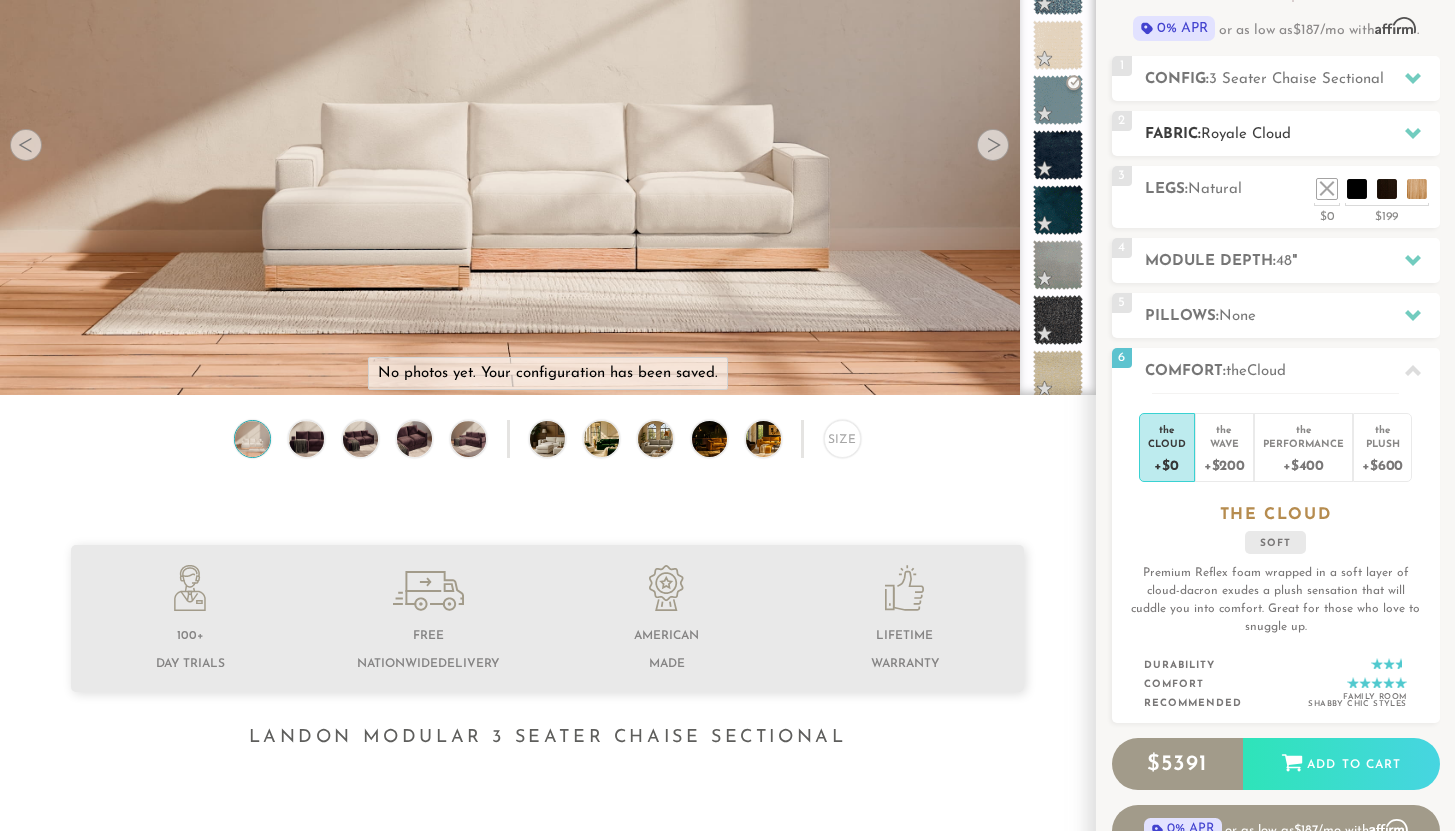 scroll, scrollTop: 229, scrollLeft: 0, axis: vertical 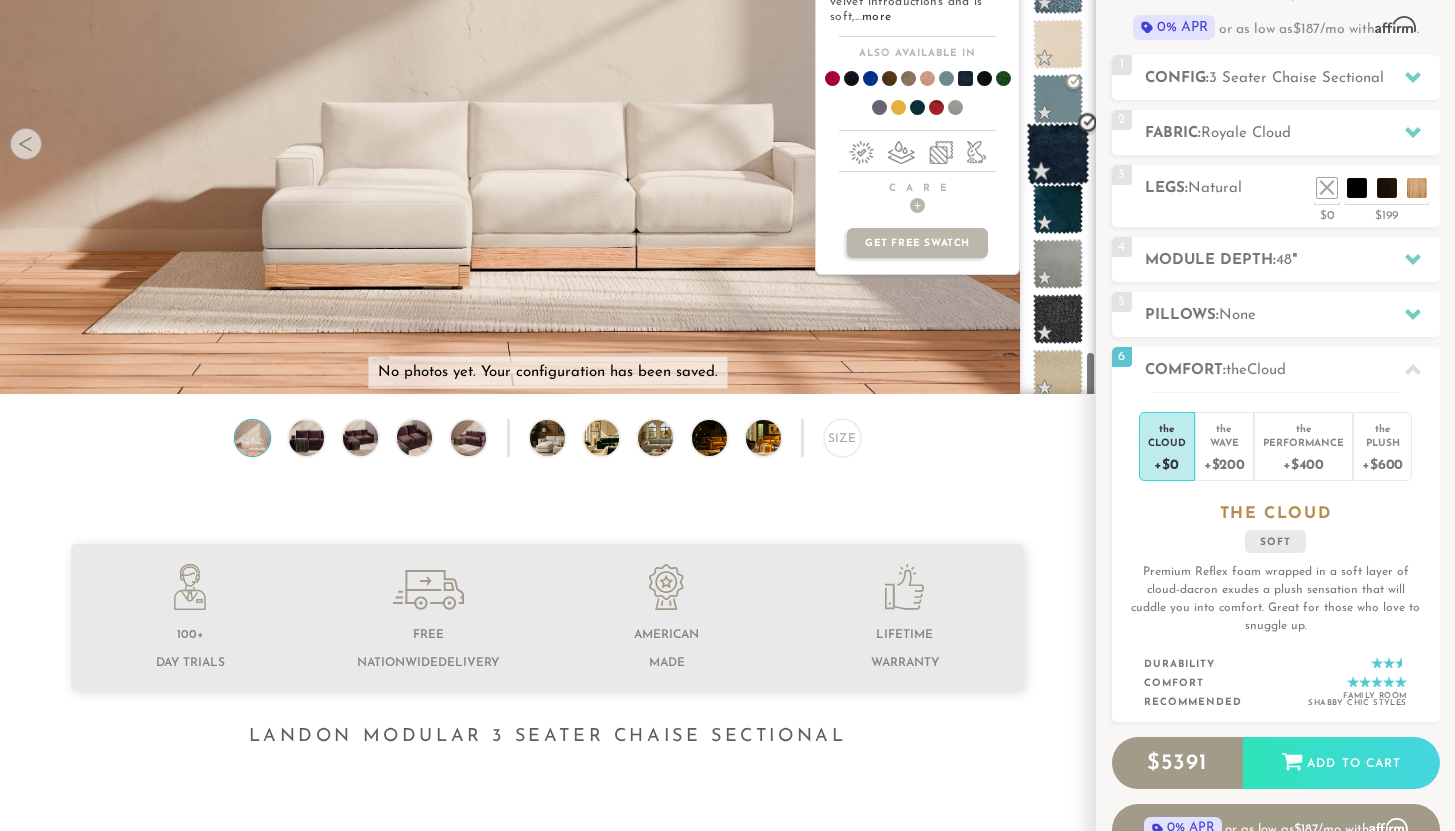 click at bounding box center (1058, 154) 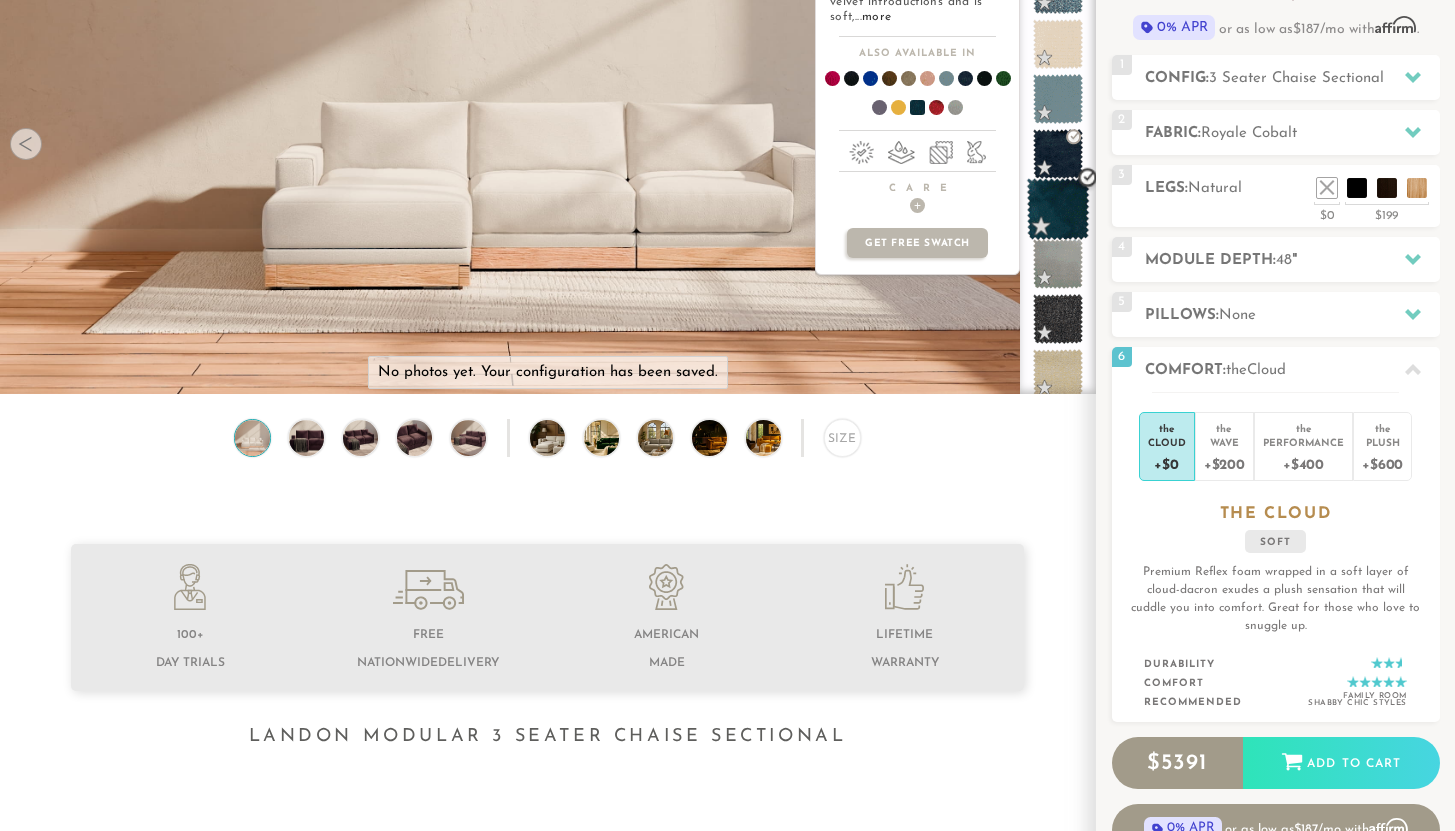 click at bounding box center (1058, 209) 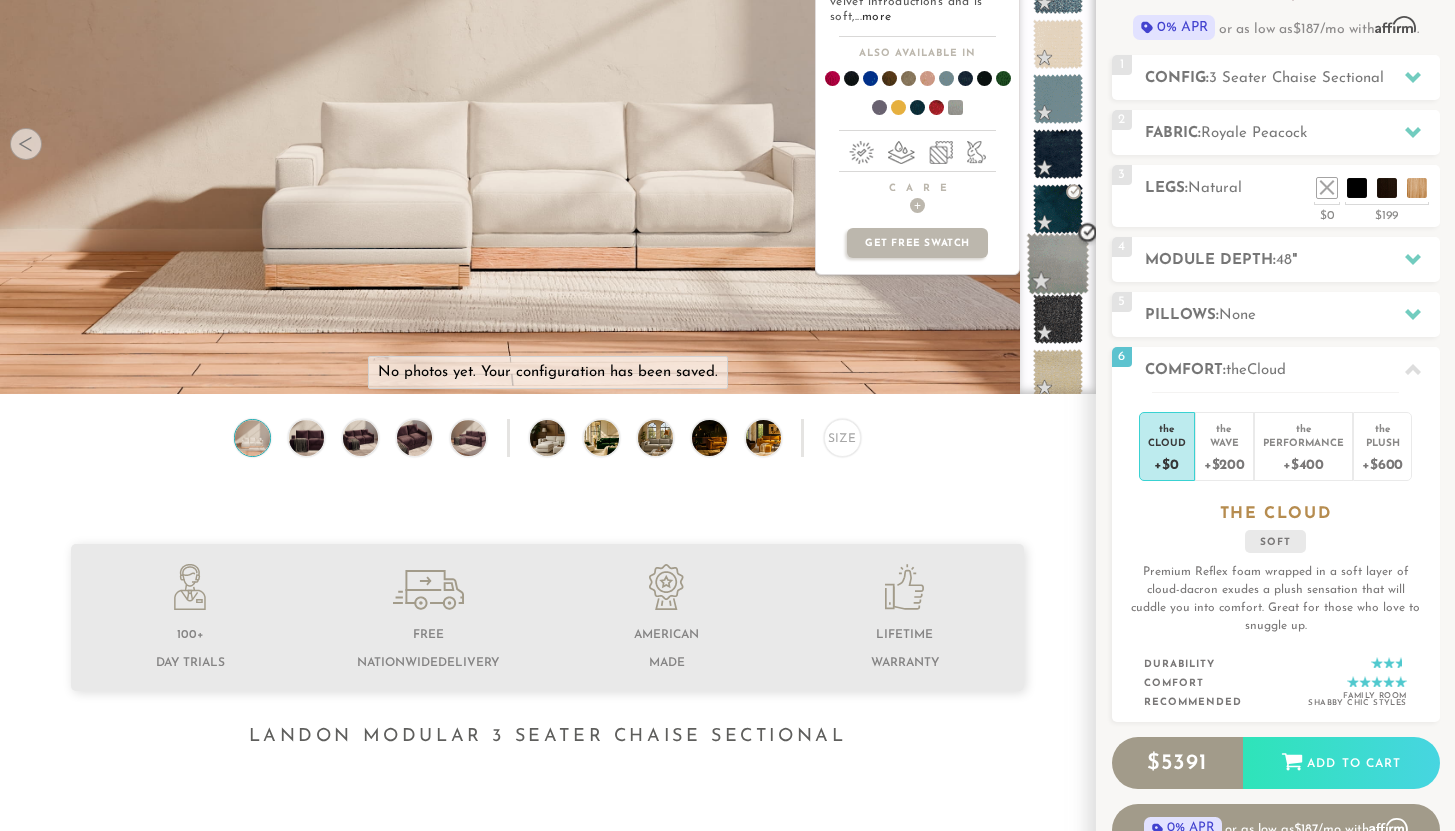 click at bounding box center (1058, 264) 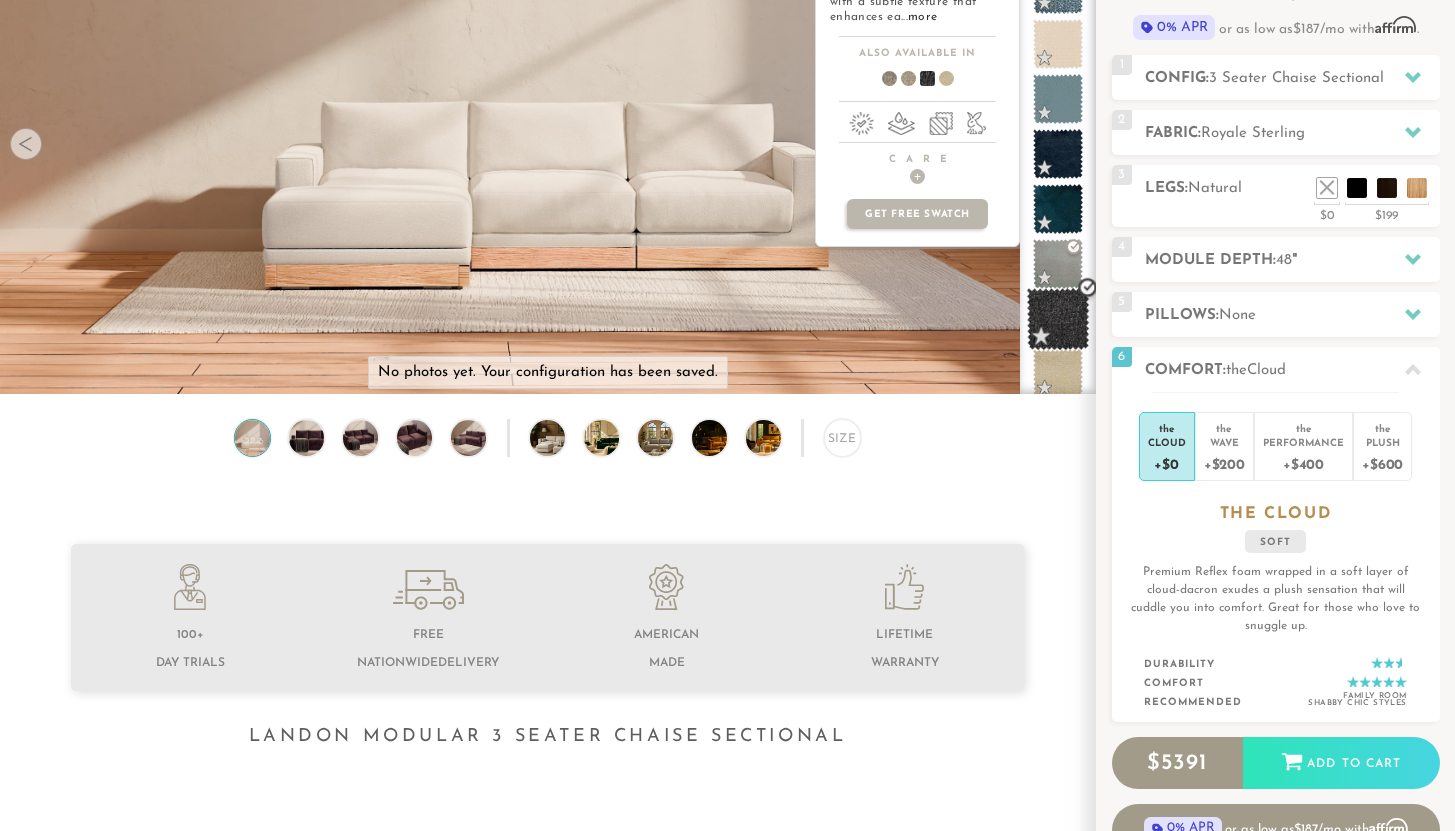 click at bounding box center (1058, 319) 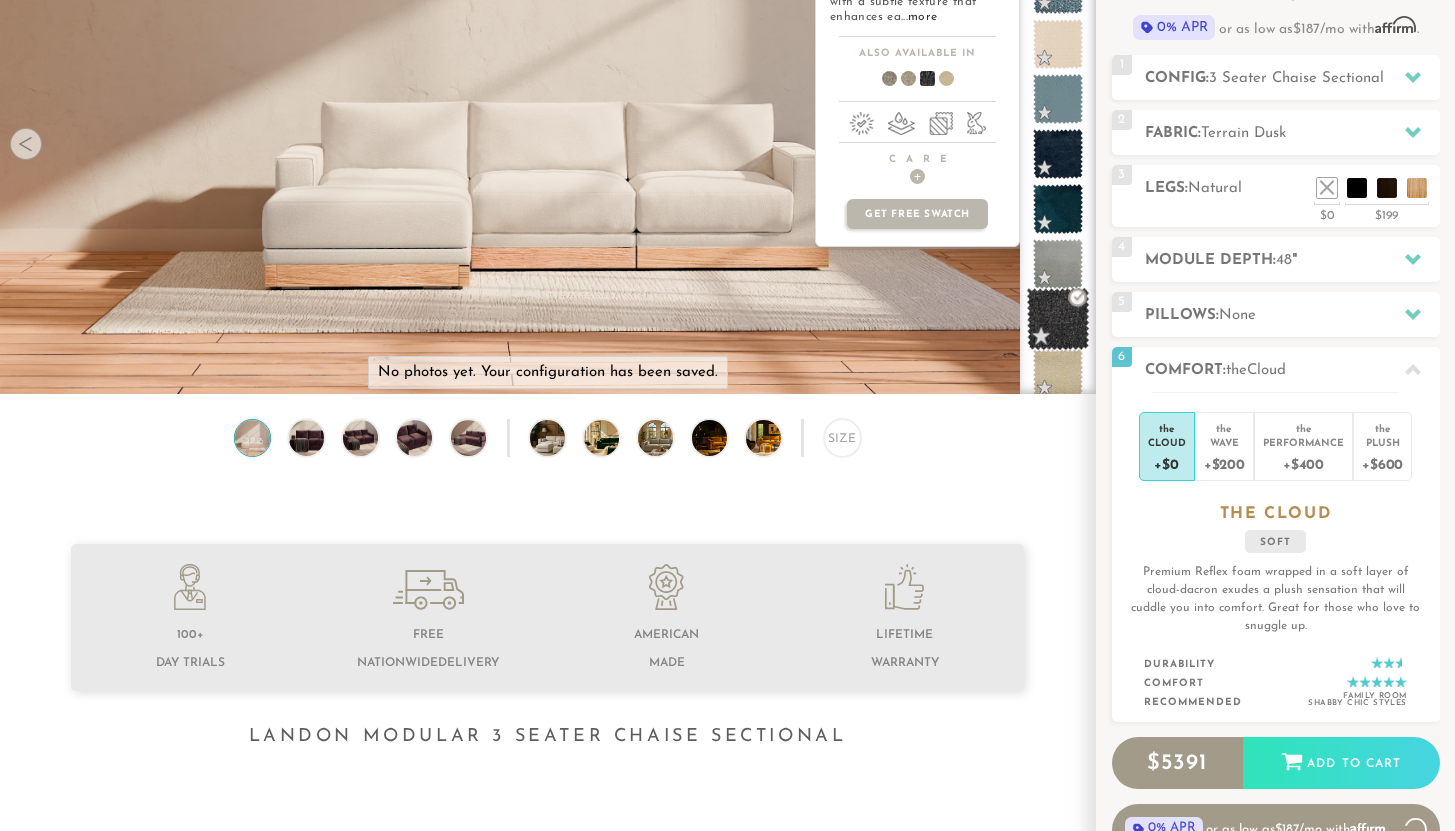 scroll, scrollTop: 4731, scrollLeft: 0, axis: vertical 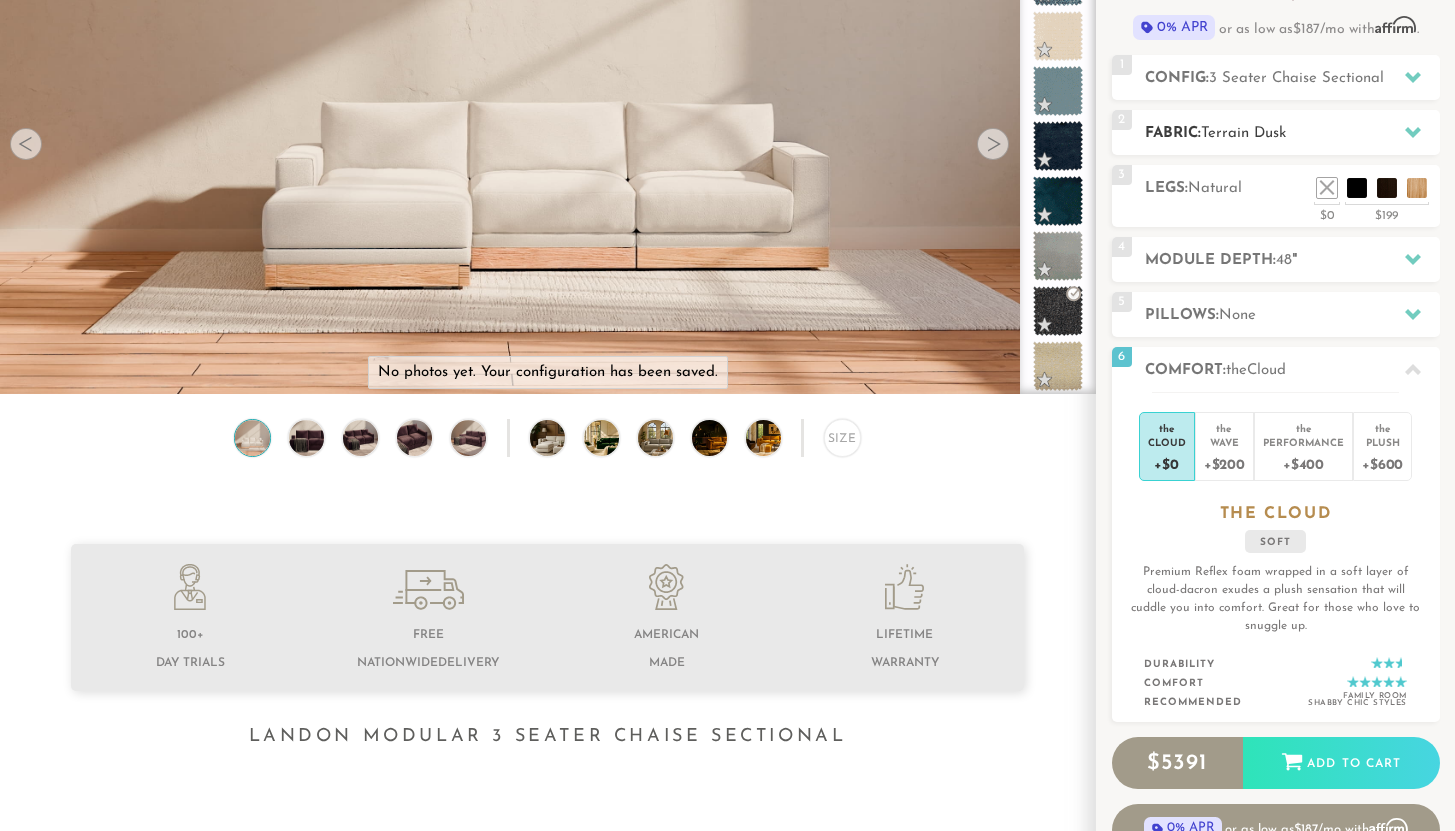 click on "Fabric:  Terrain Dusk" at bounding box center (1292, 133) 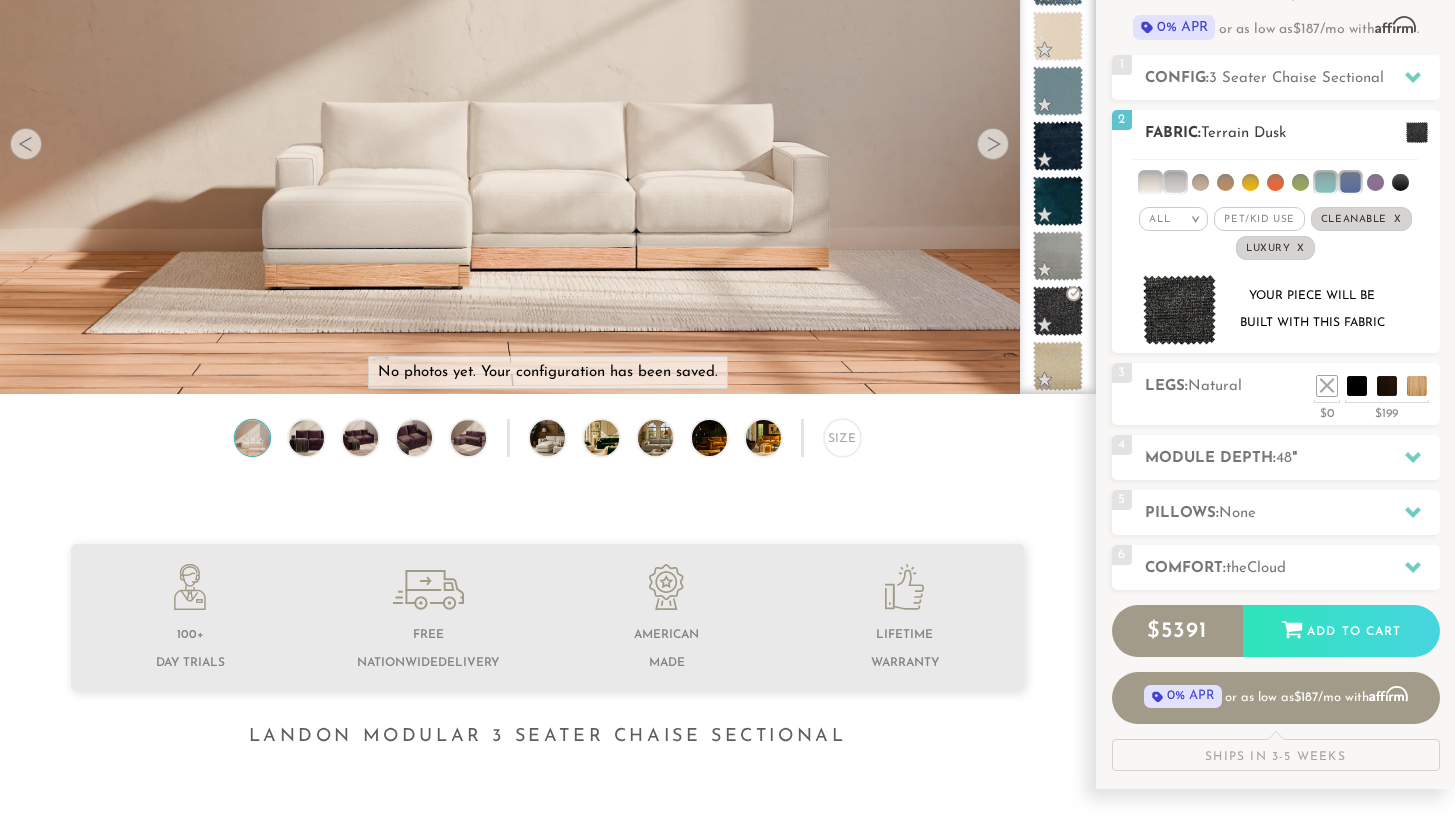 click at bounding box center [1225, 182] 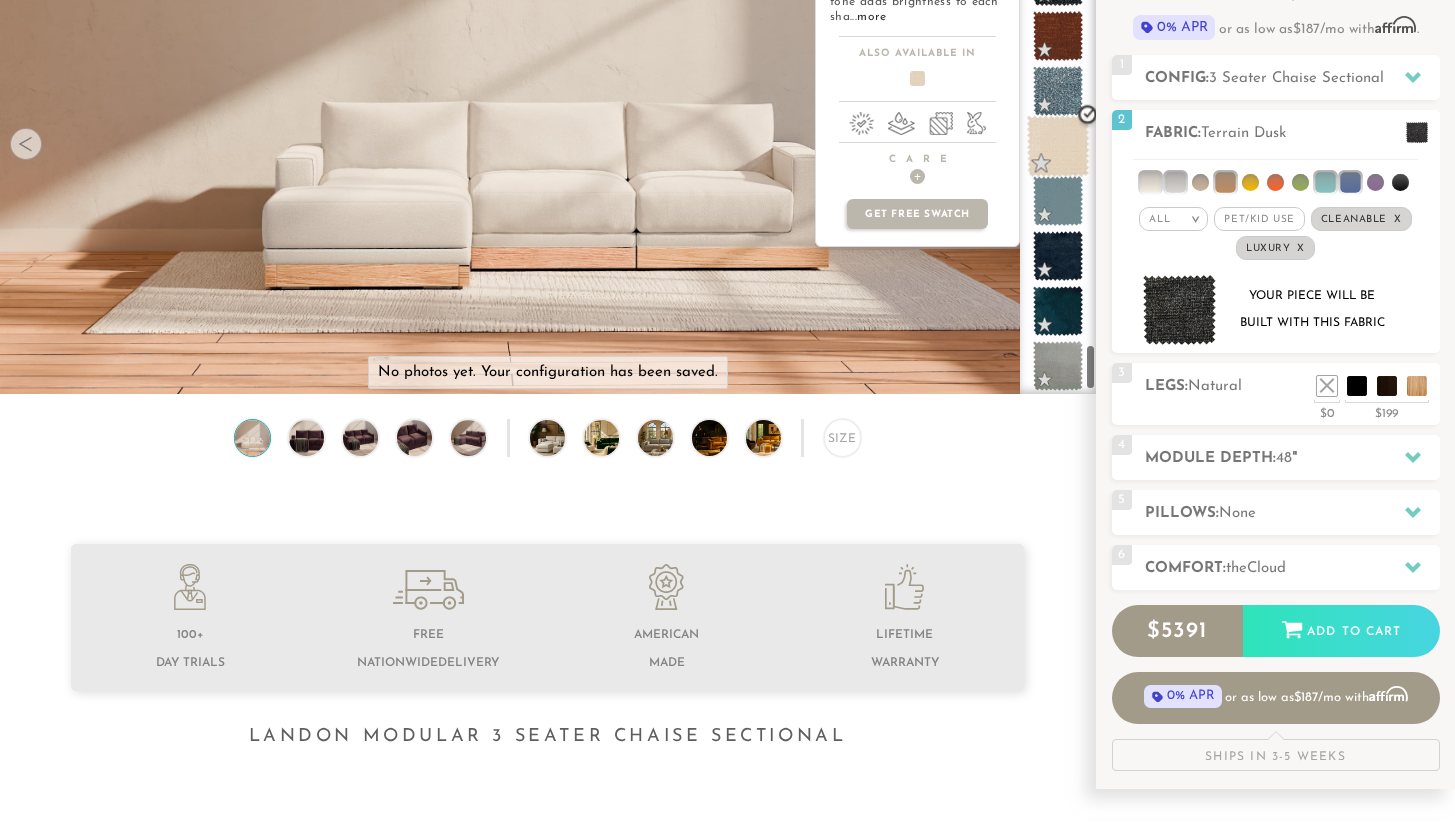 click at bounding box center [1058, 146] 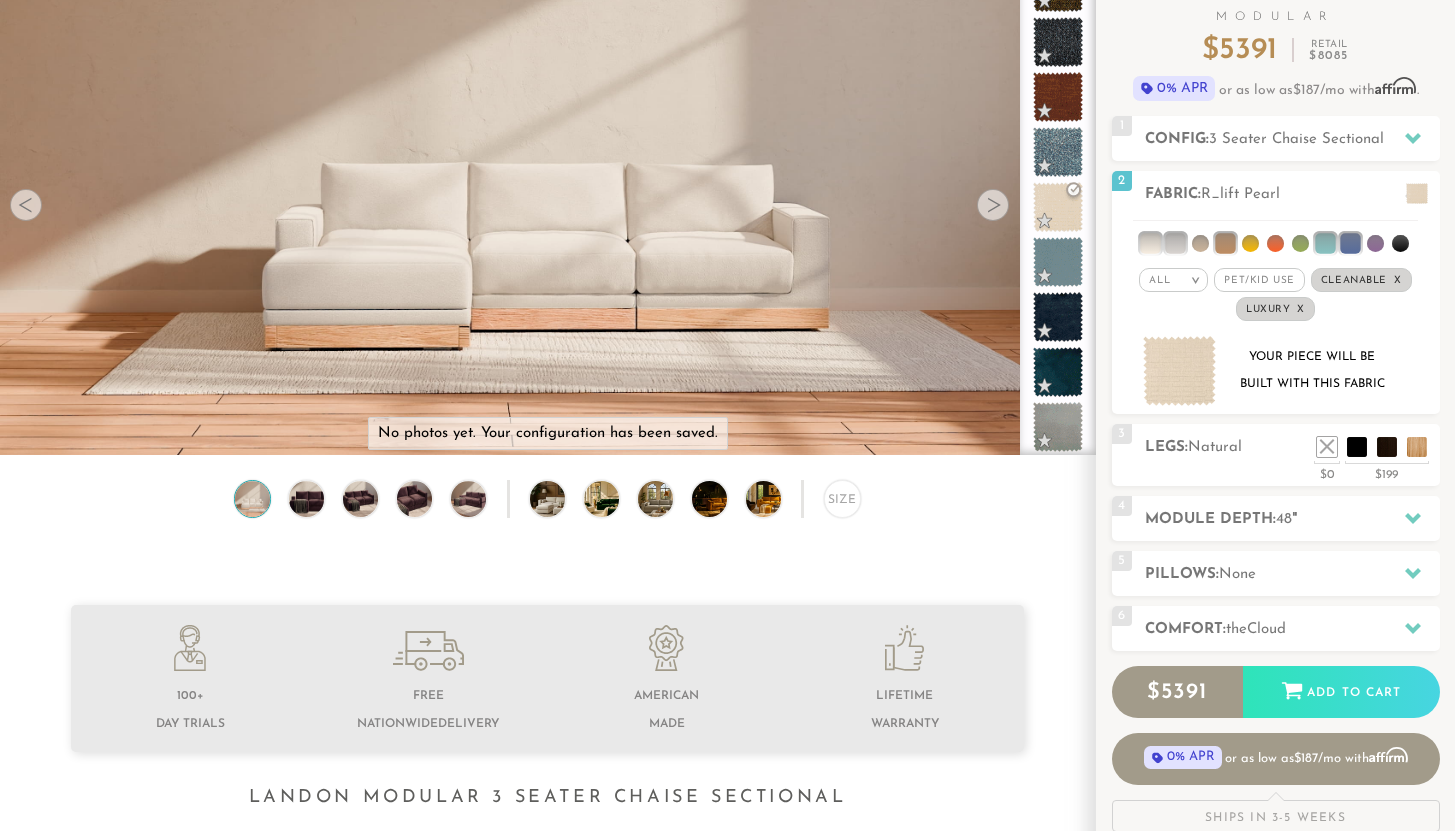 scroll, scrollTop: 161, scrollLeft: 0, axis: vertical 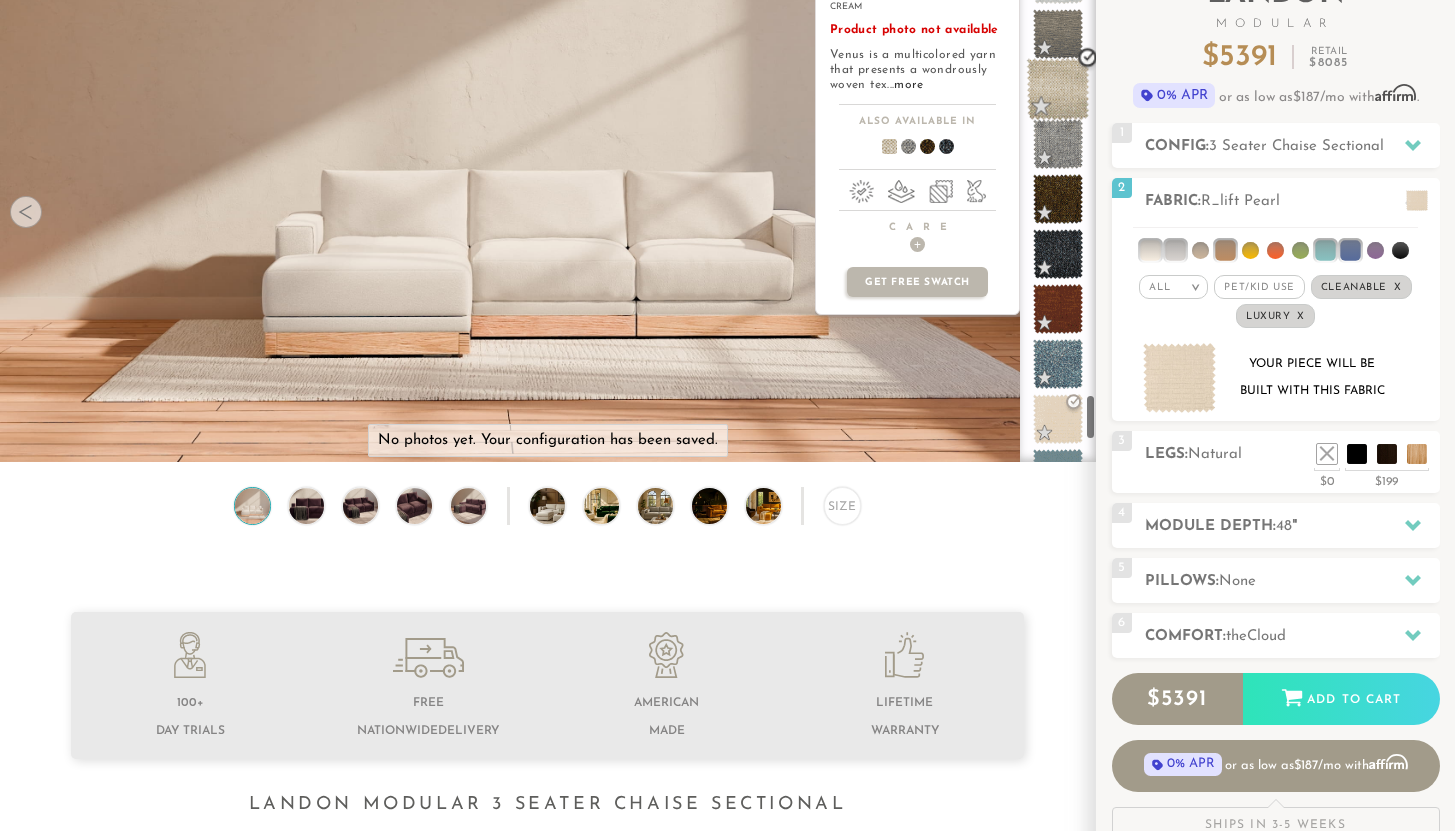 click at bounding box center [1058, 89] 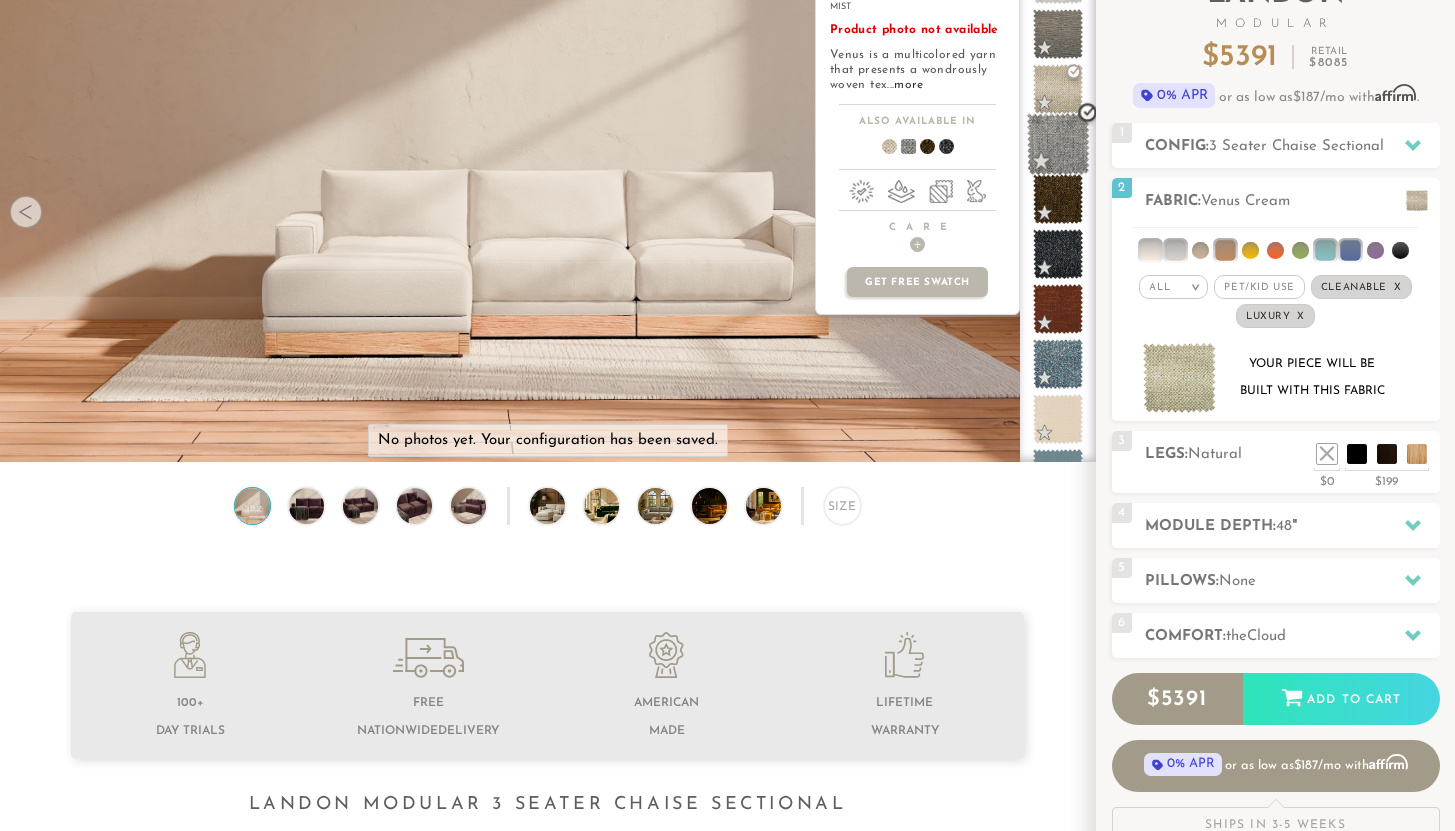 click at bounding box center (1058, 144) 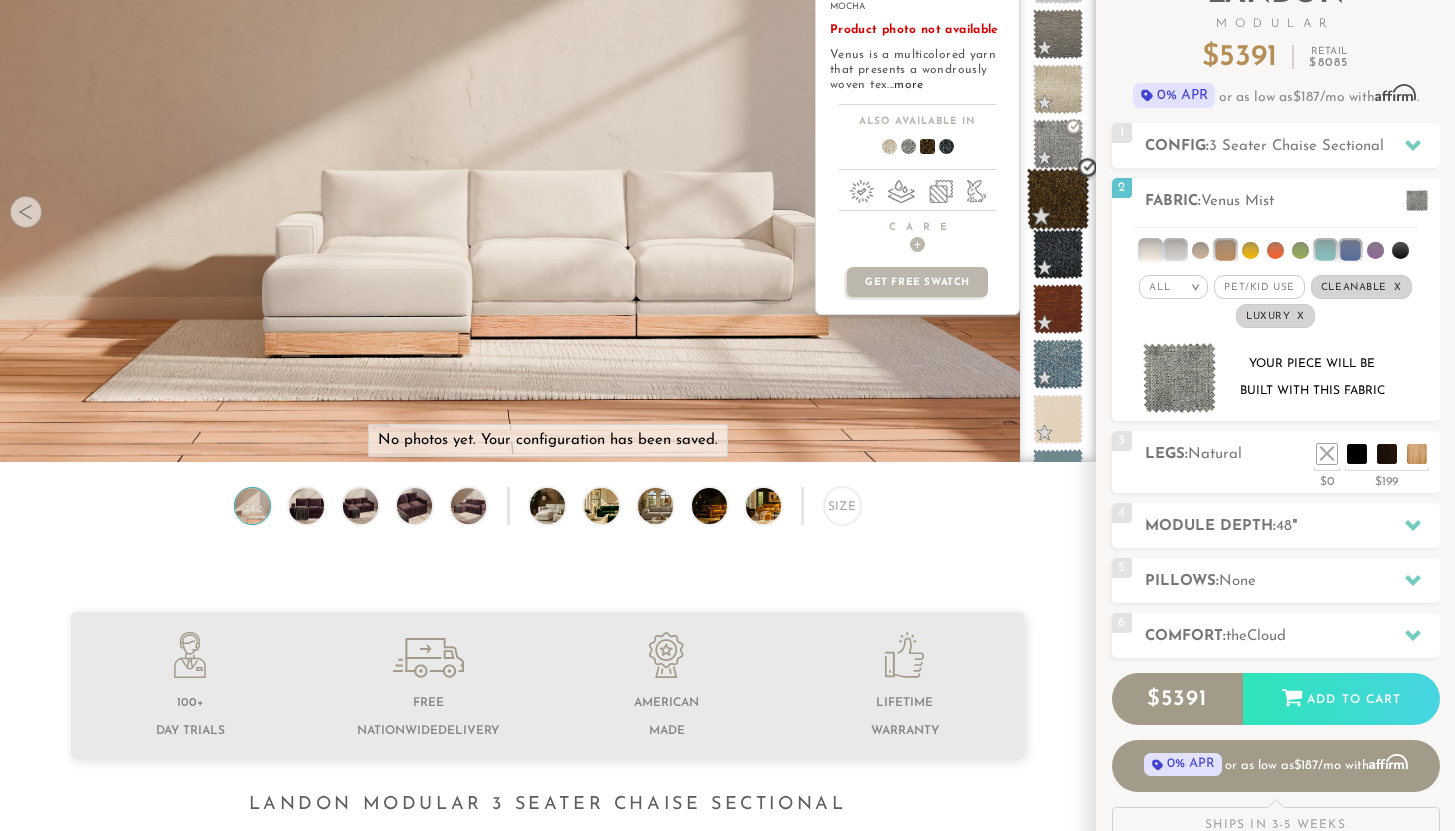 click at bounding box center [1058, 199] 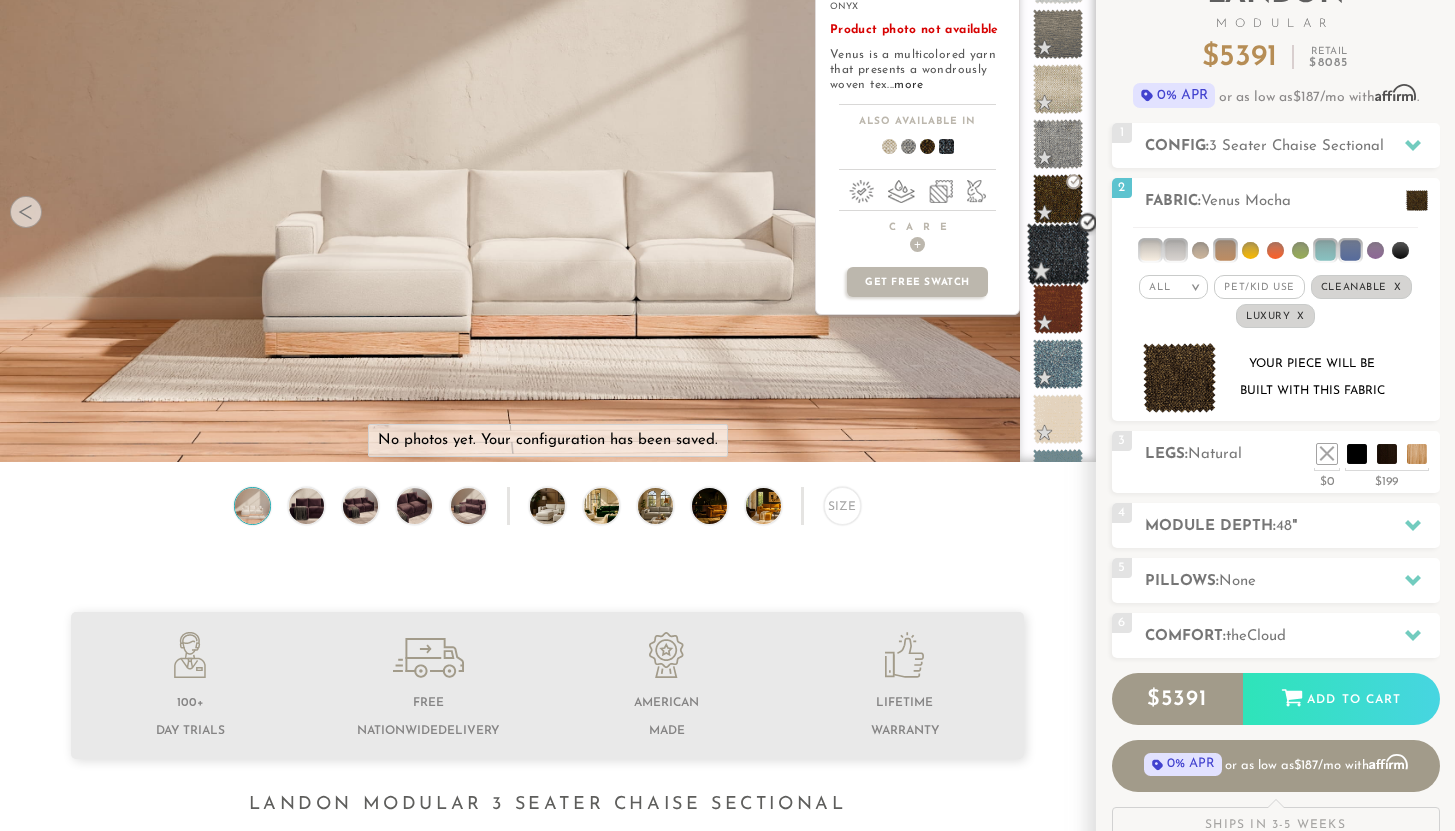 click at bounding box center [1058, 254] 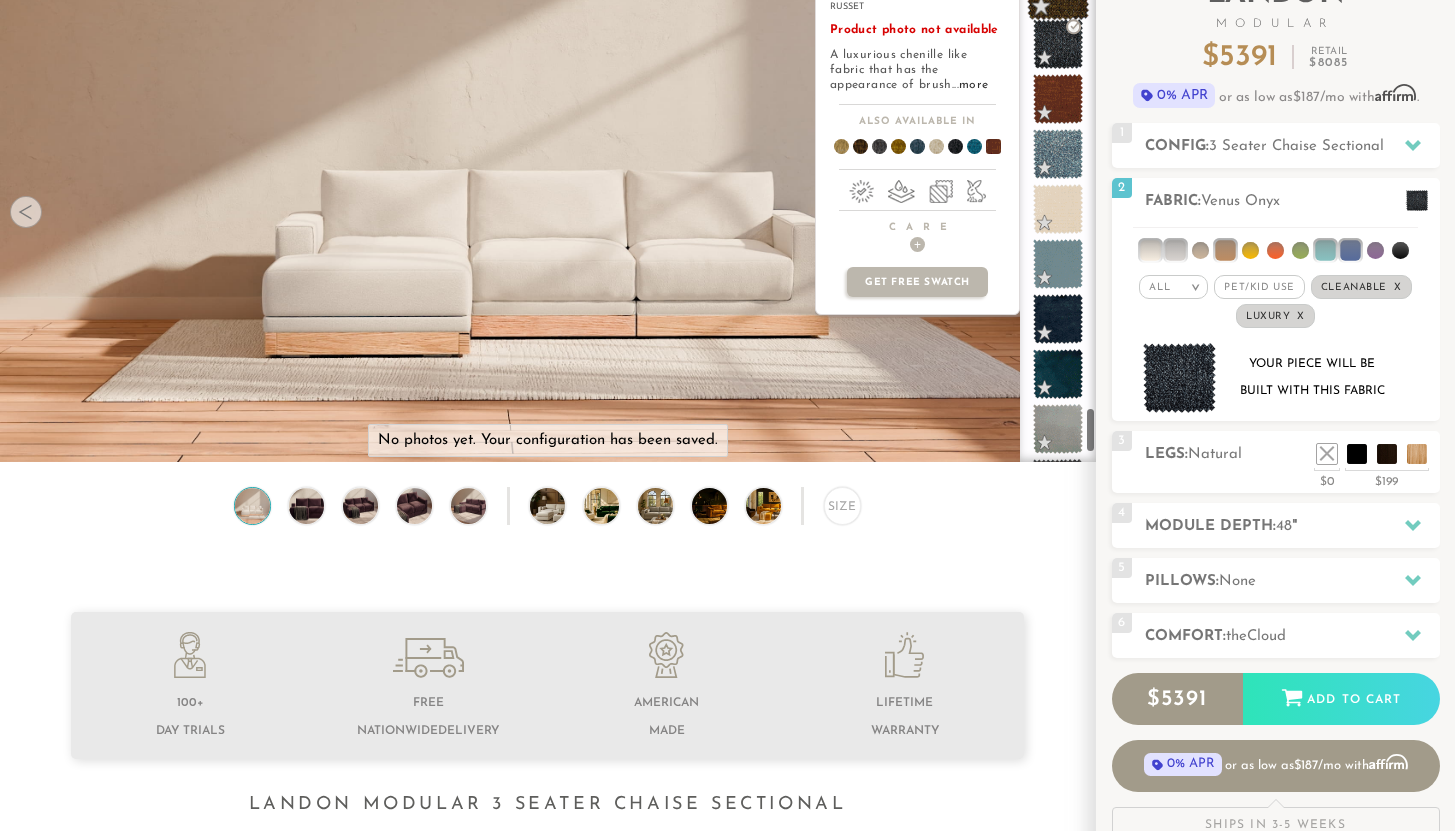 scroll, scrollTop: 5116, scrollLeft: 0, axis: vertical 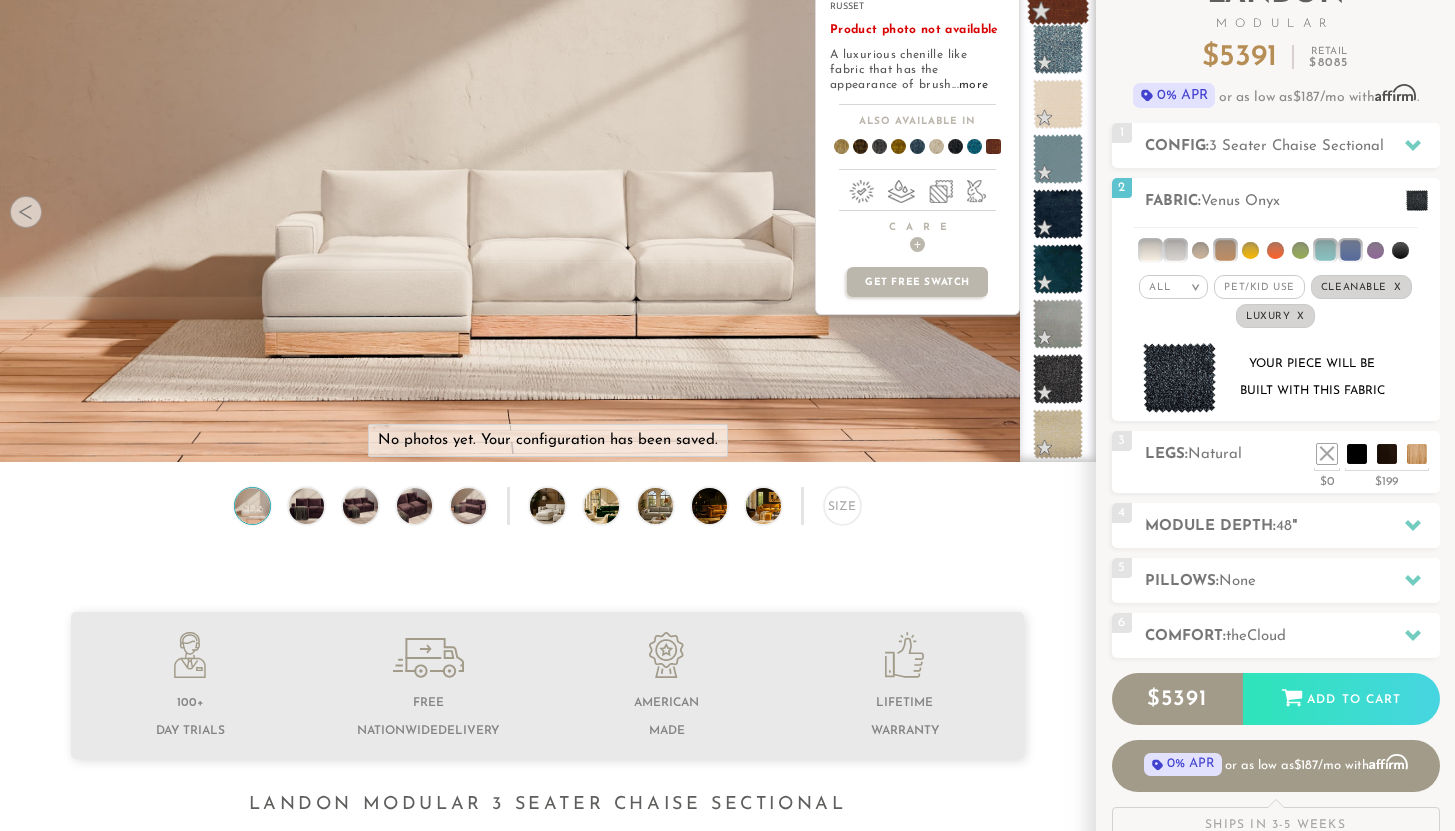 click at bounding box center [1058, -6] 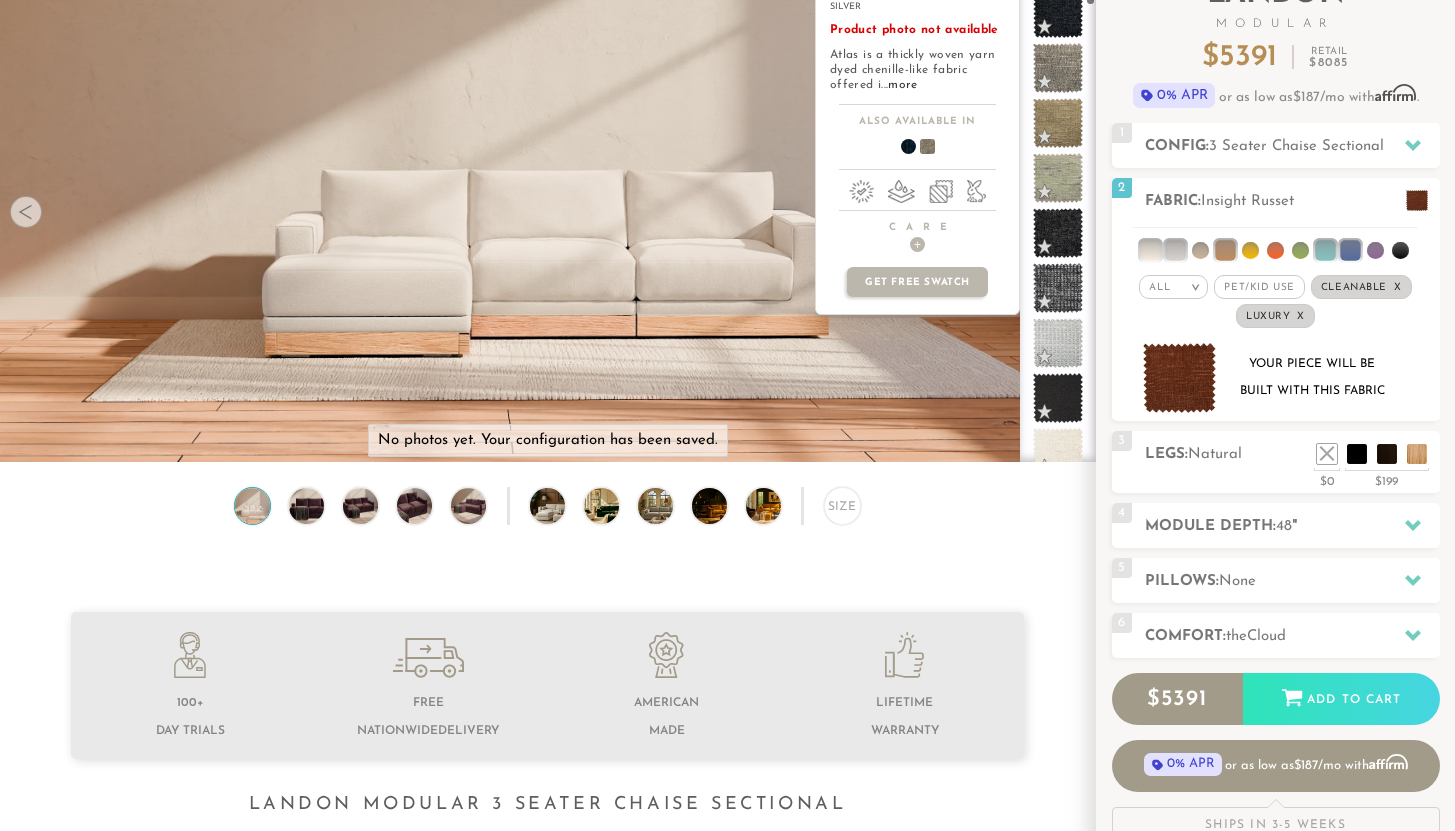 scroll, scrollTop: 0, scrollLeft: 0, axis: both 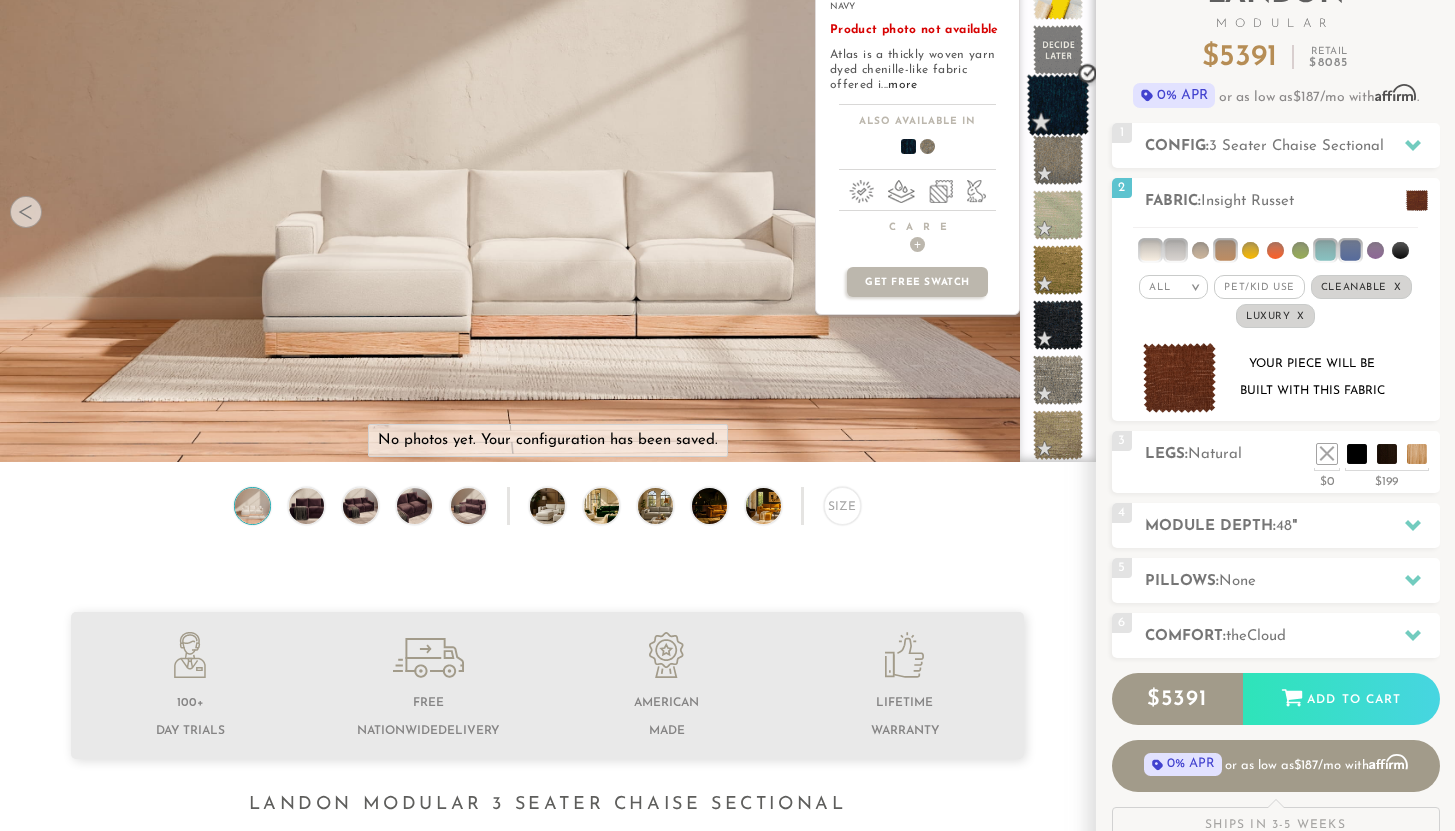 click at bounding box center [1058, 105] 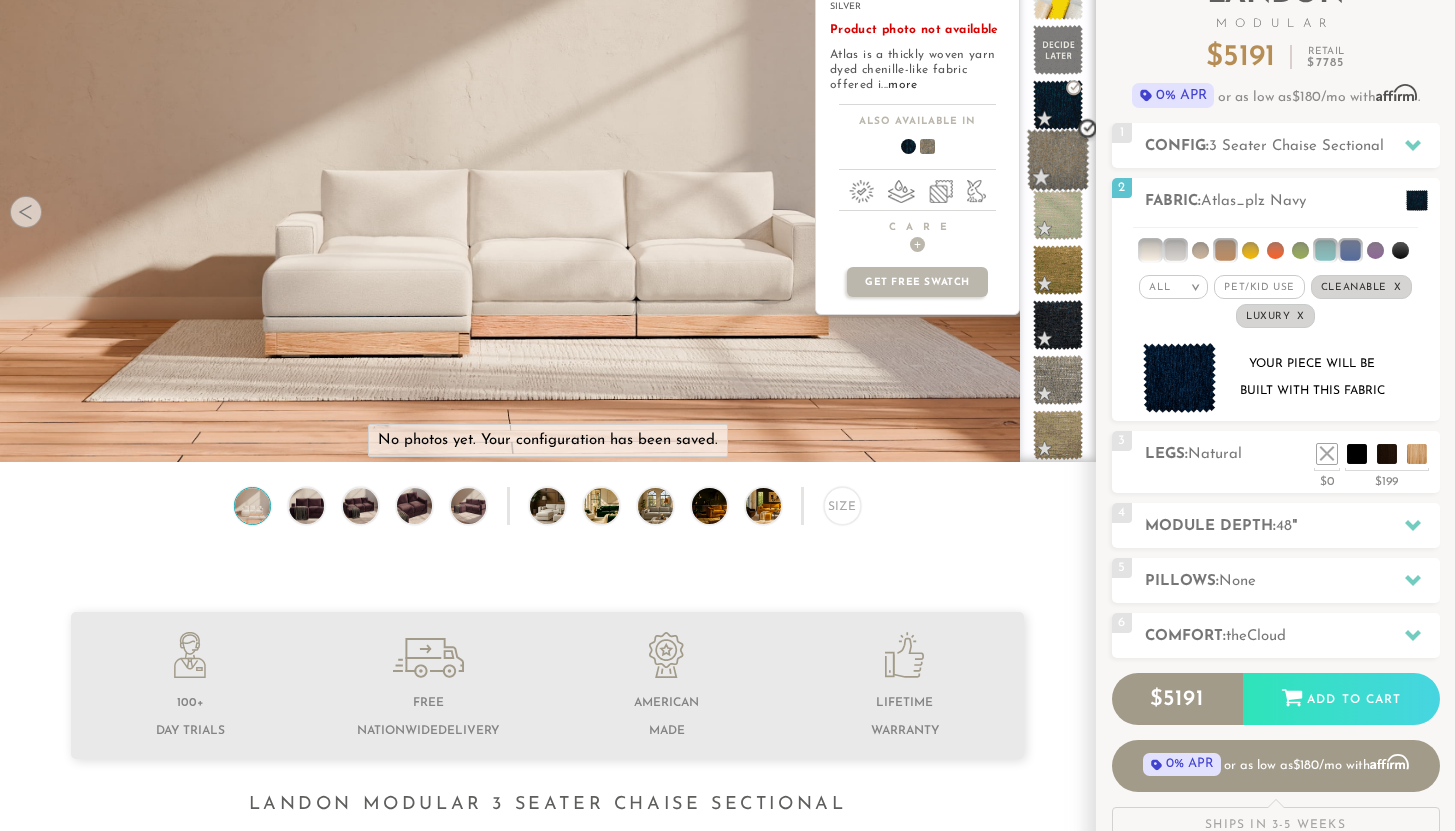 click at bounding box center (1058, 160) 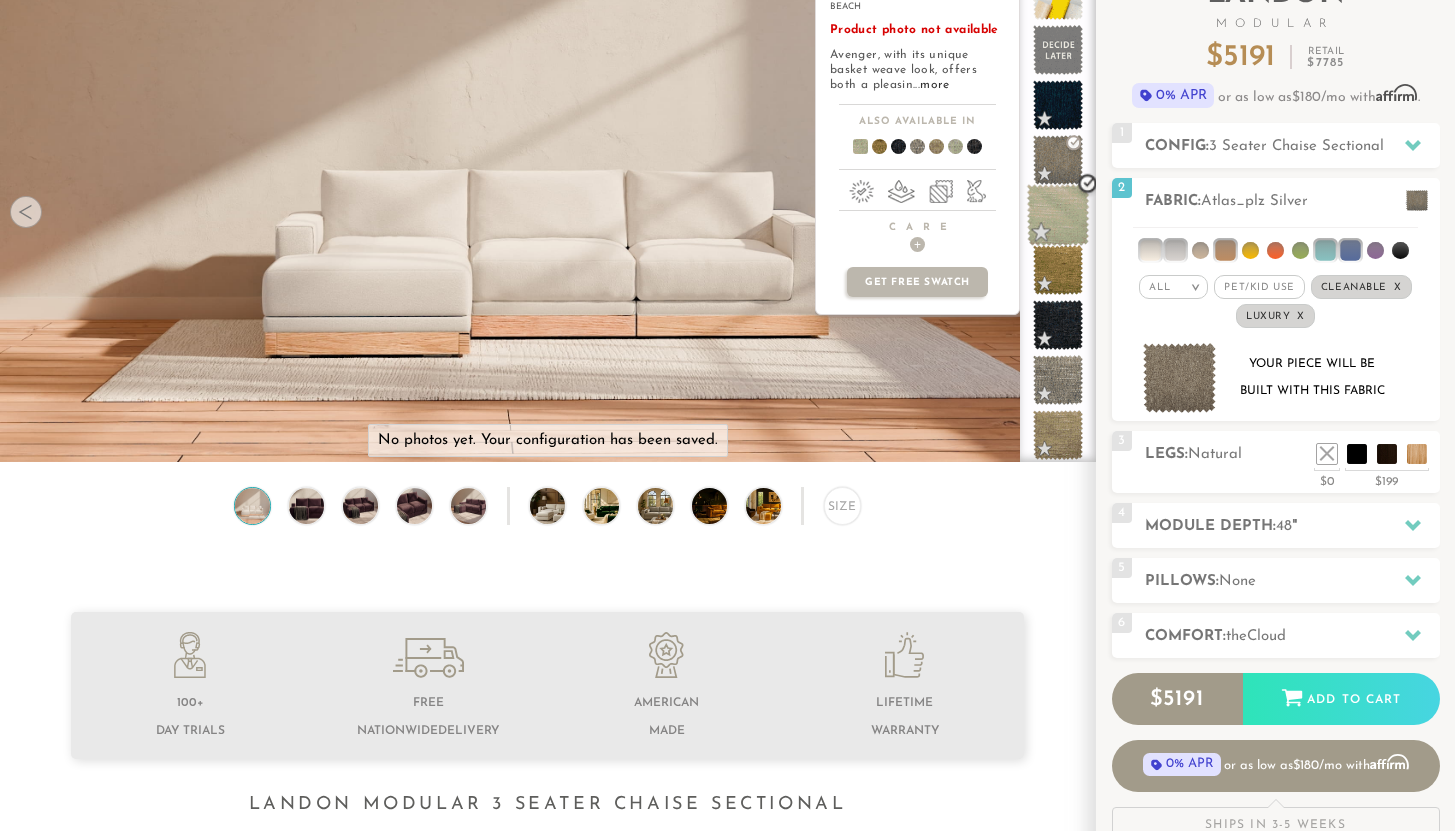 click at bounding box center (1058, 215) 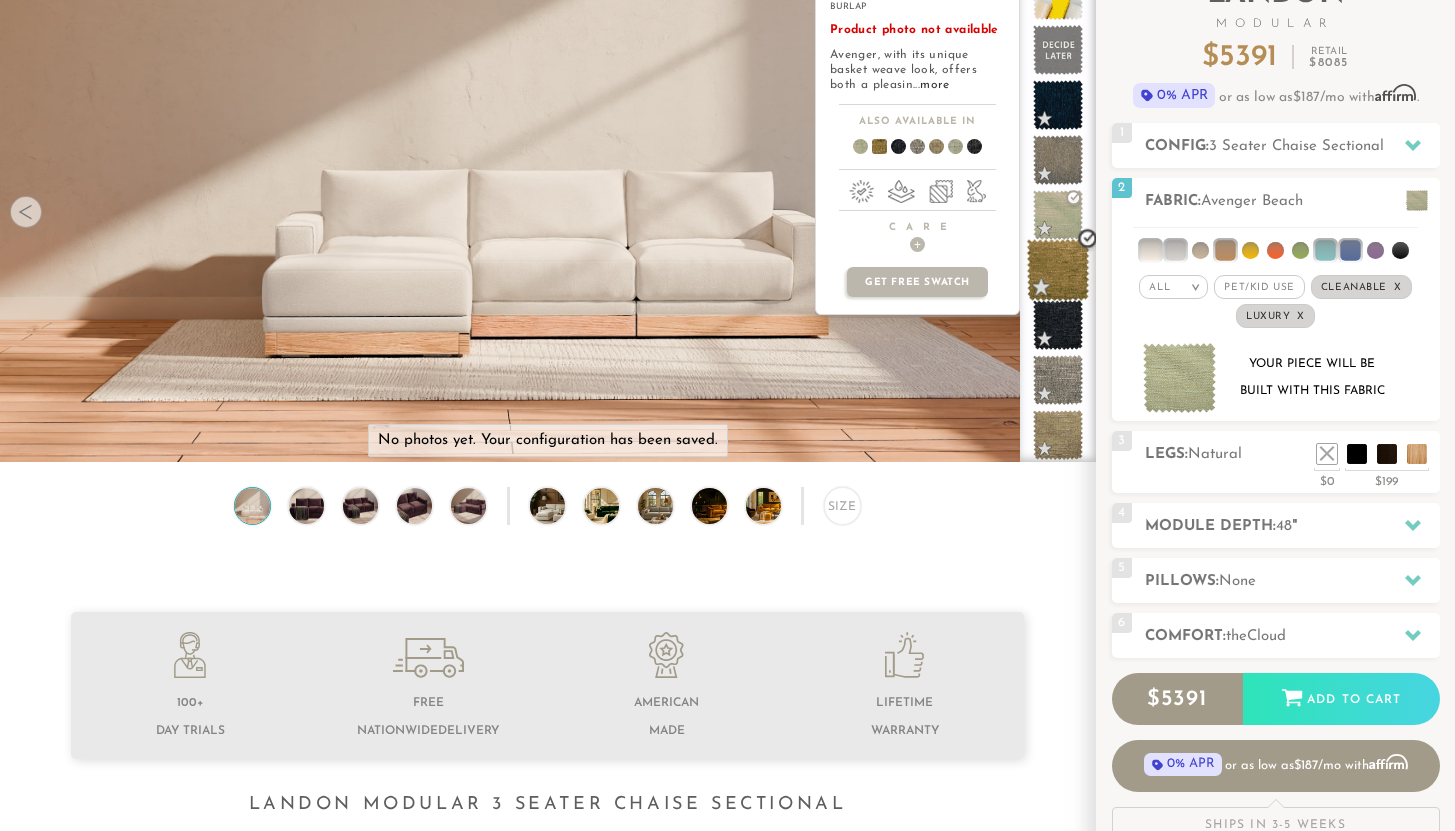 click at bounding box center (1058, 270) 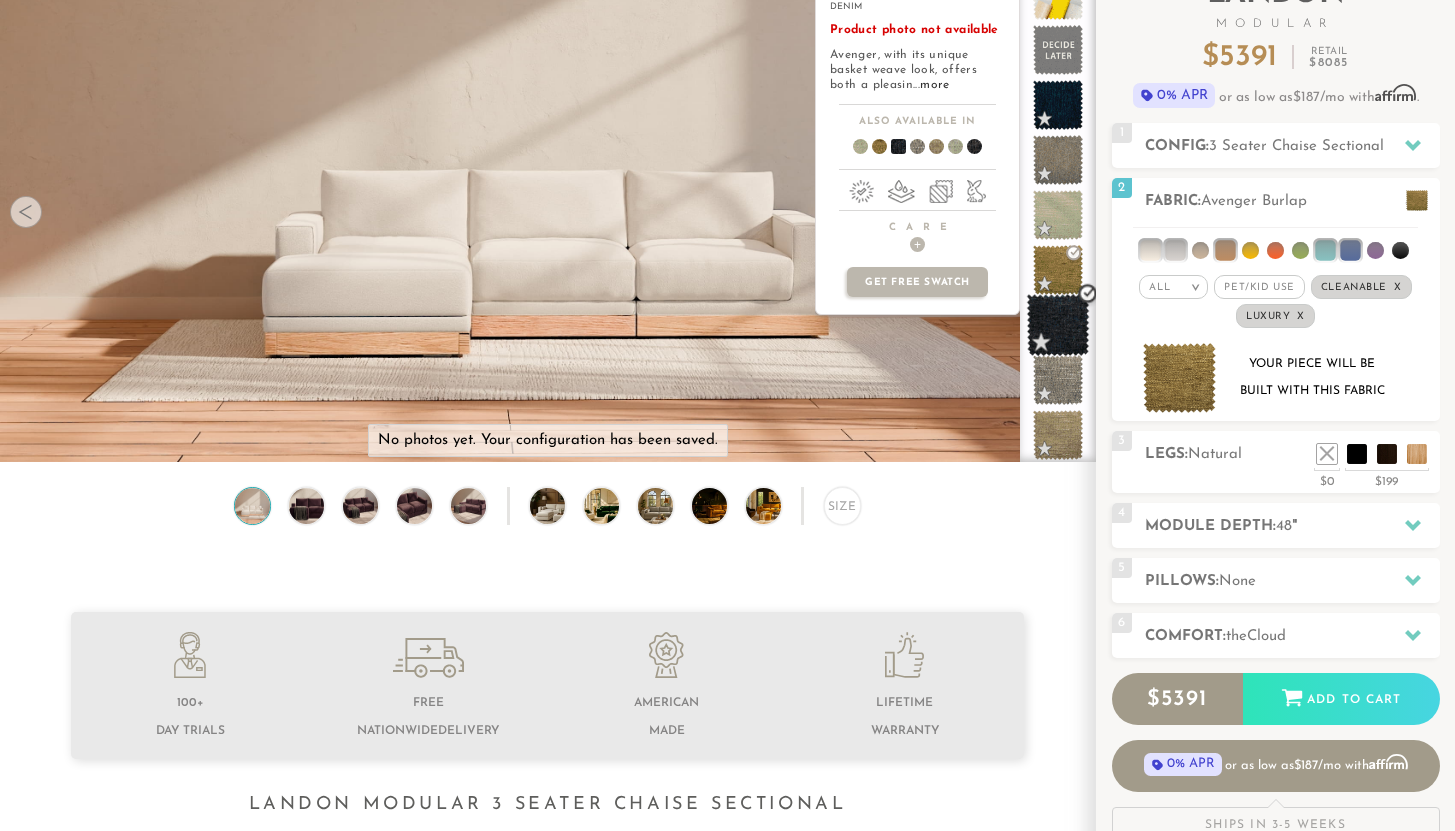 click at bounding box center (1058, 325) 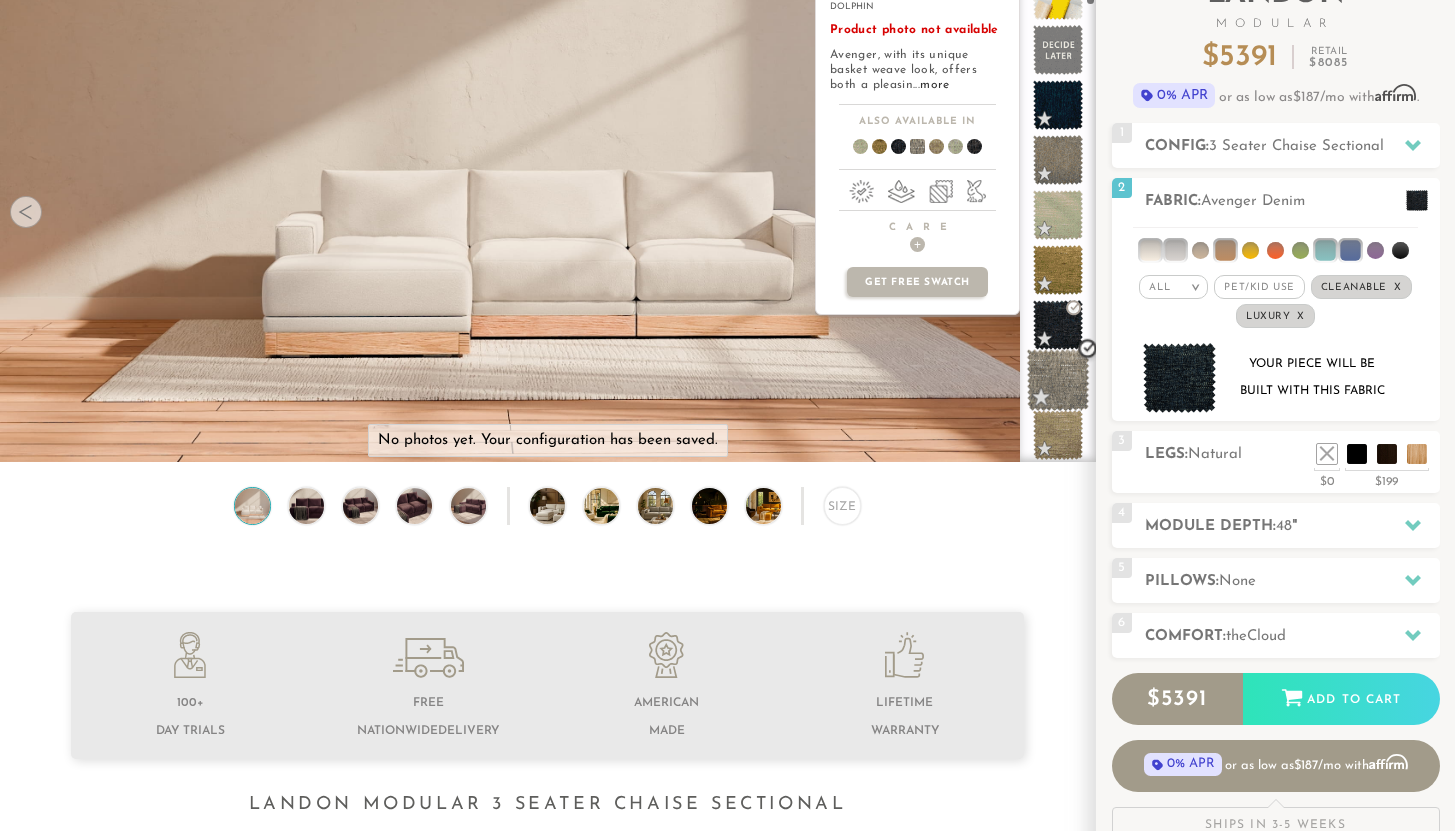 click at bounding box center [1058, 380] 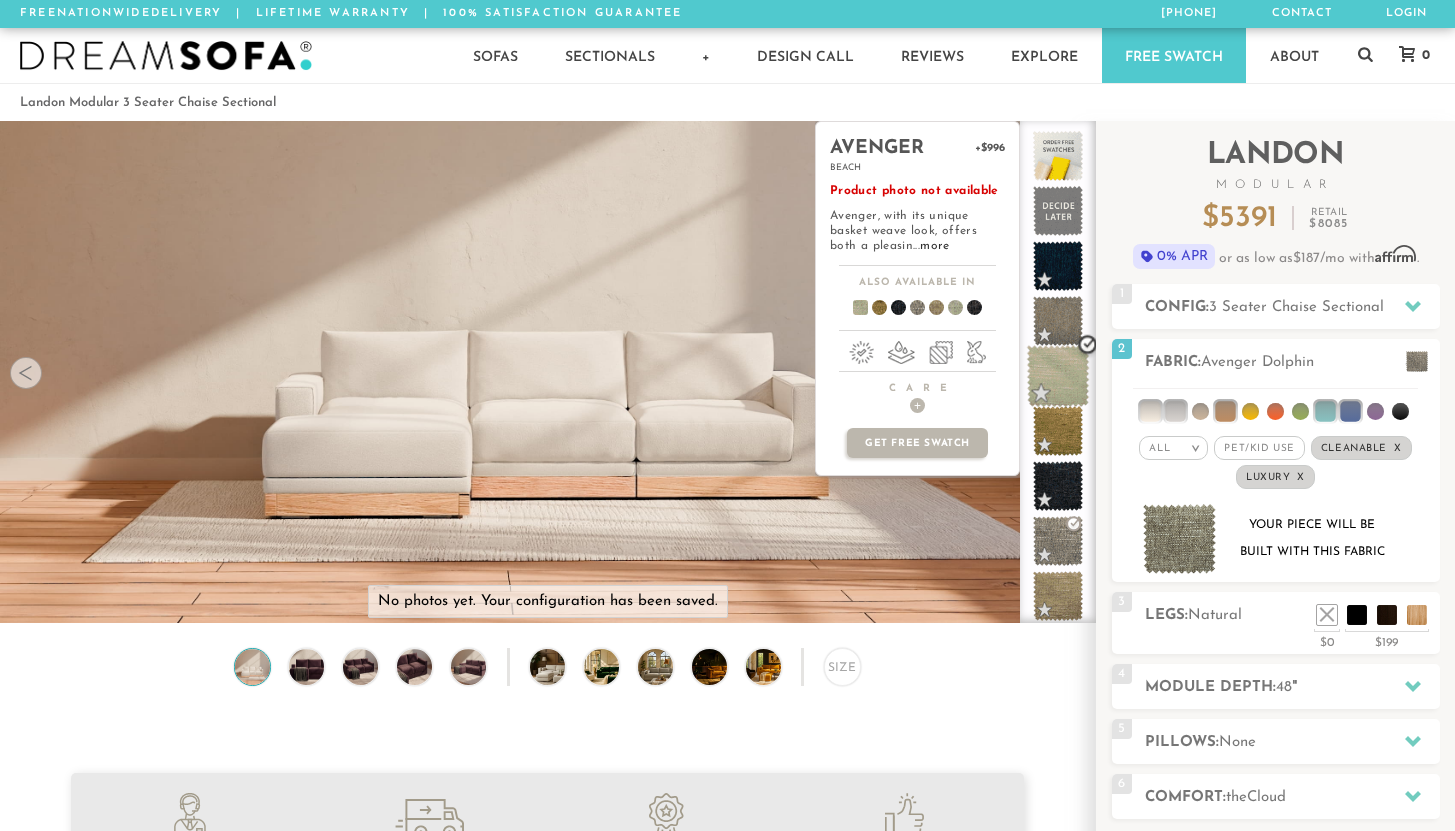 scroll, scrollTop: 97, scrollLeft: 0, axis: vertical 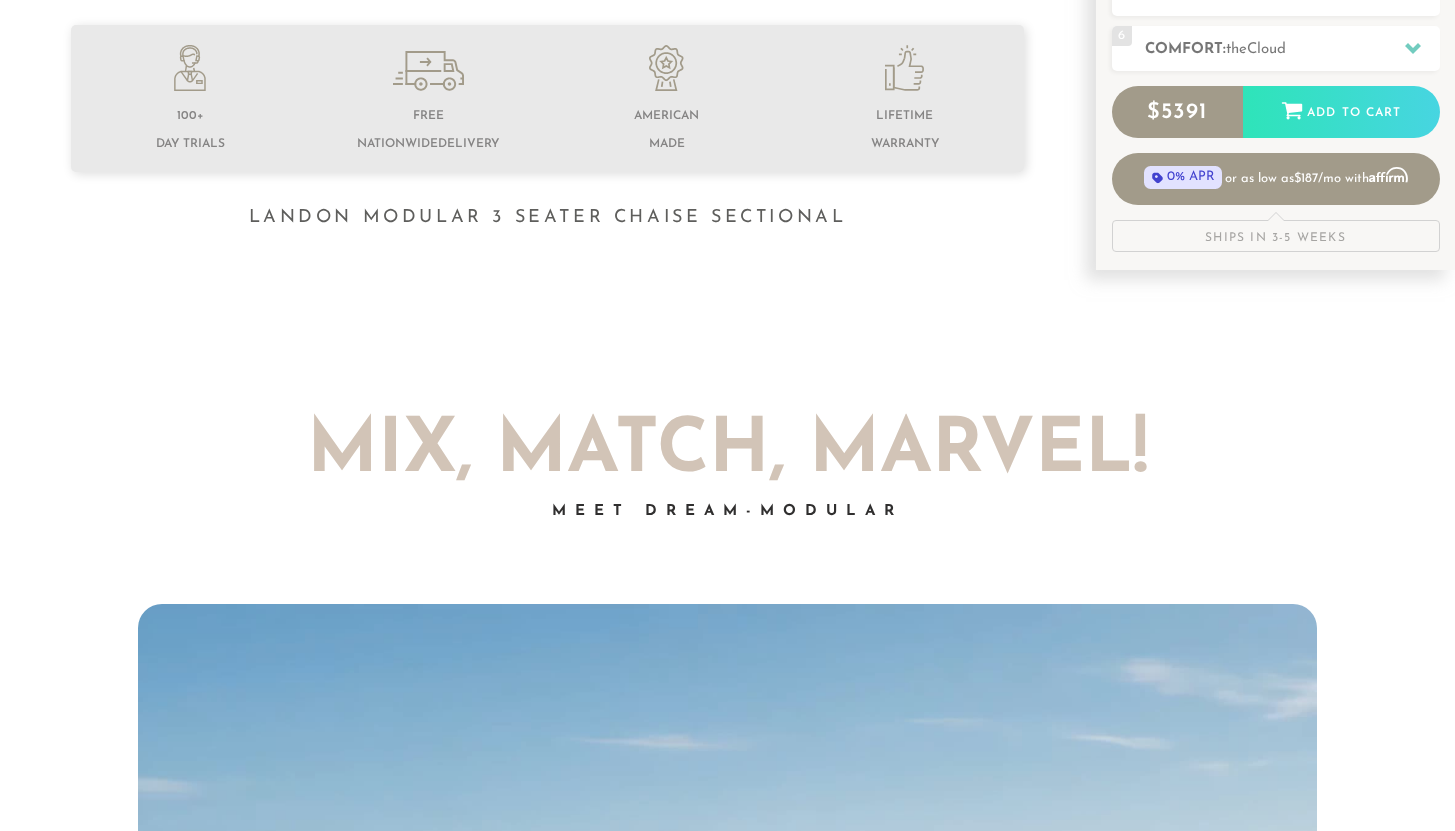 click at bounding box center [547, 145] 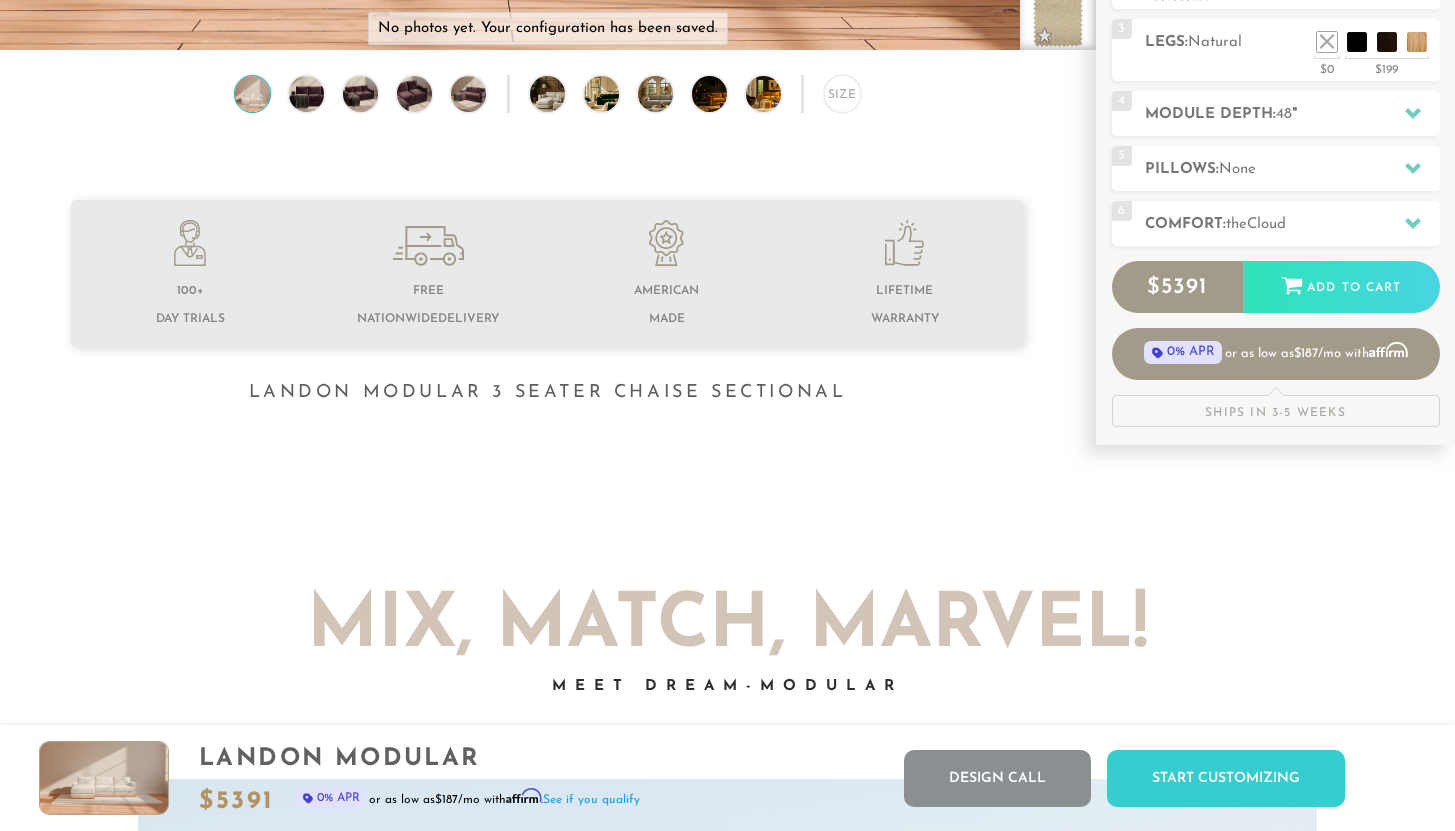 scroll, scrollTop: 0, scrollLeft: 0, axis: both 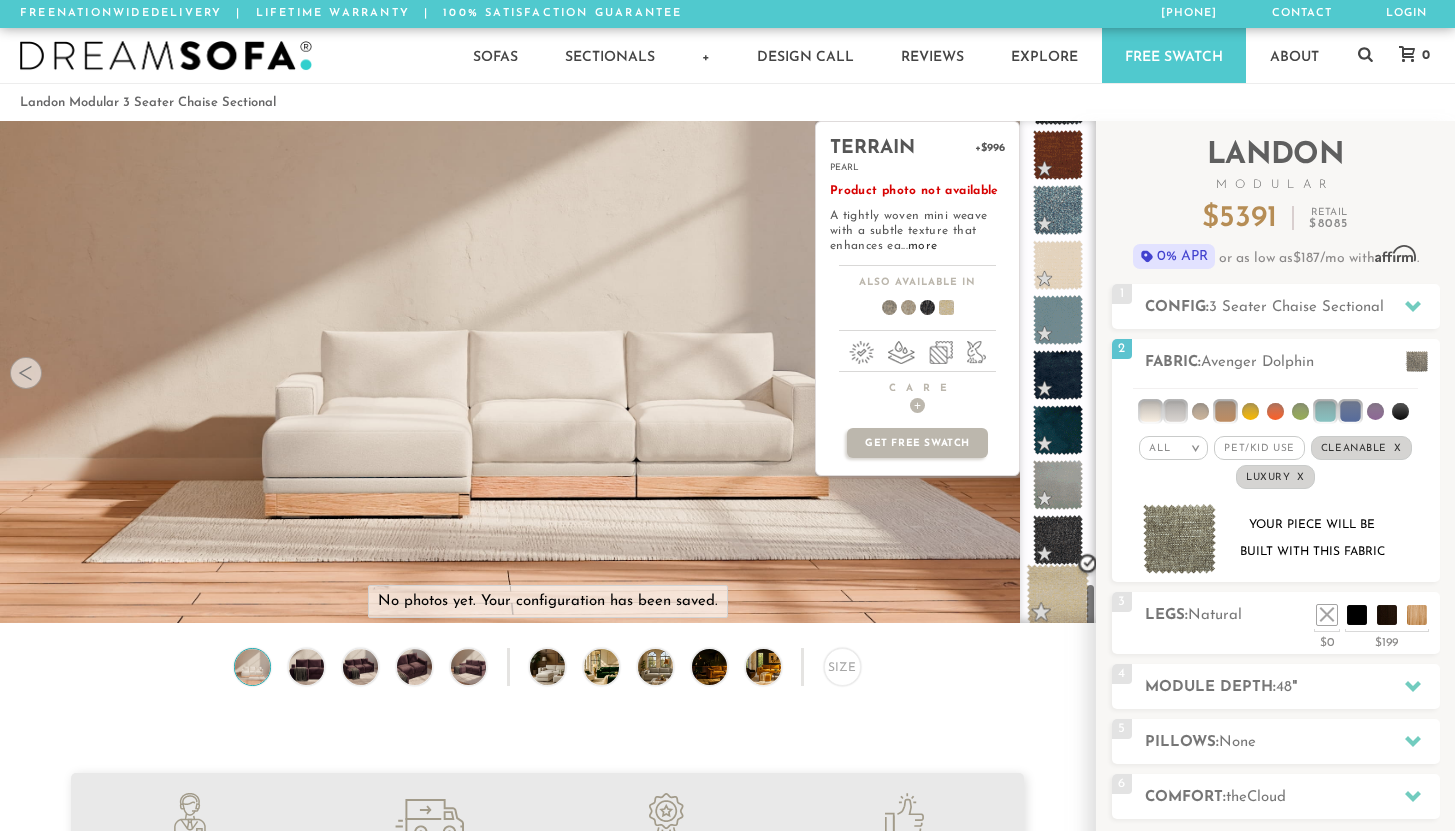 click at bounding box center [1058, 595] 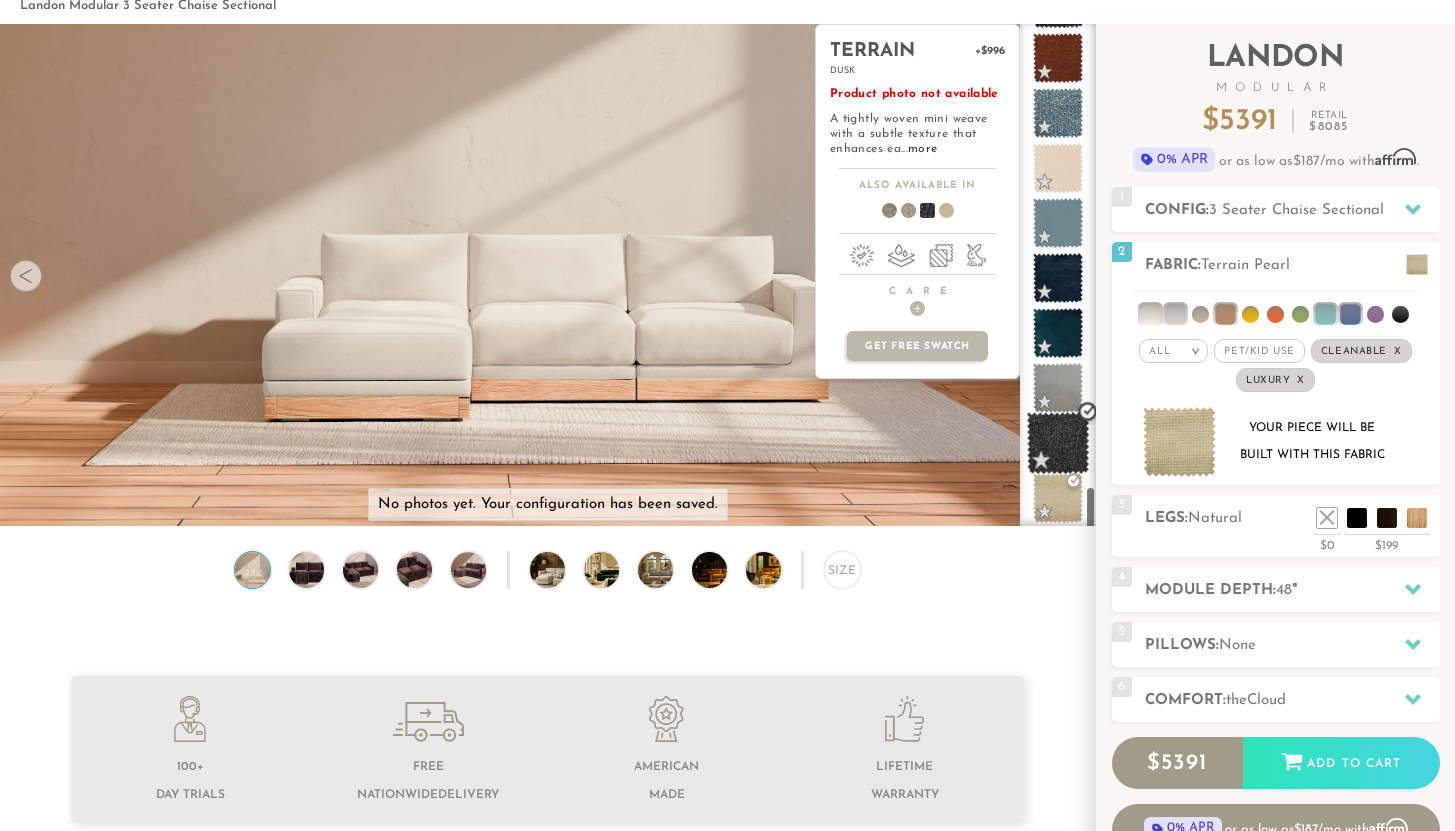 scroll, scrollTop: 96, scrollLeft: 0, axis: vertical 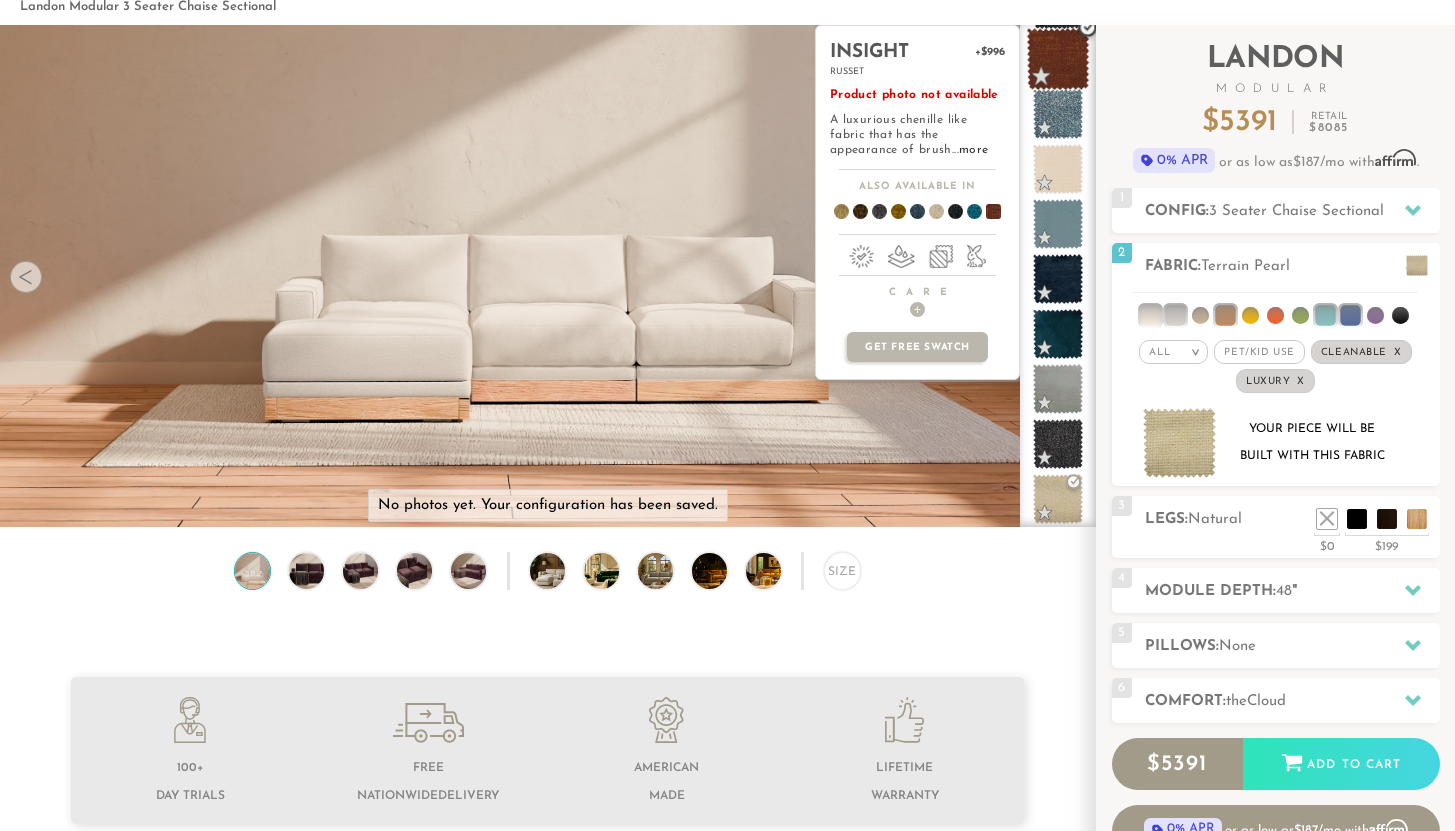 click at bounding box center [1058, 59] 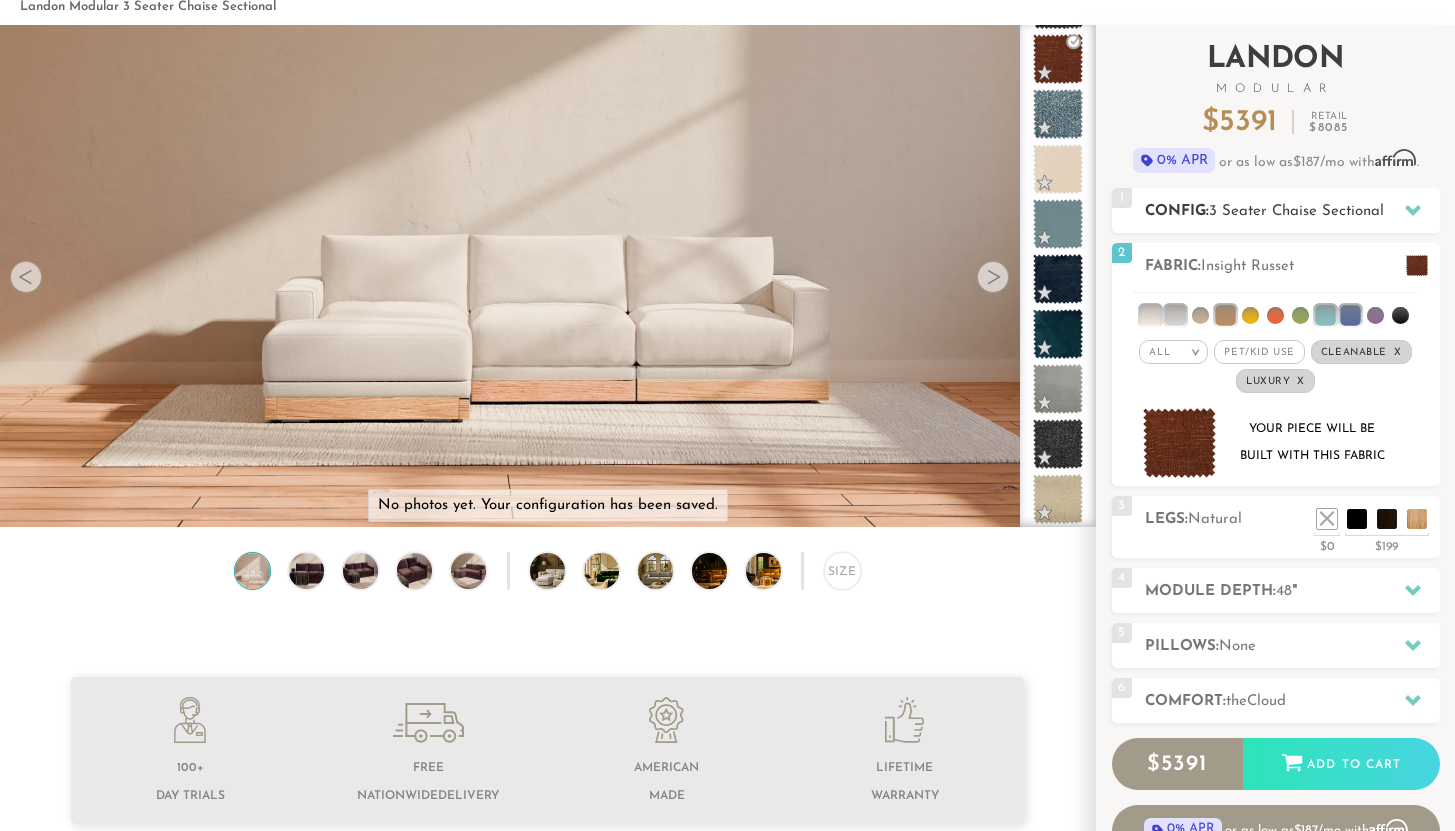 click on "3 Seater Chaise Sectional" at bounding box center (1296, 211) 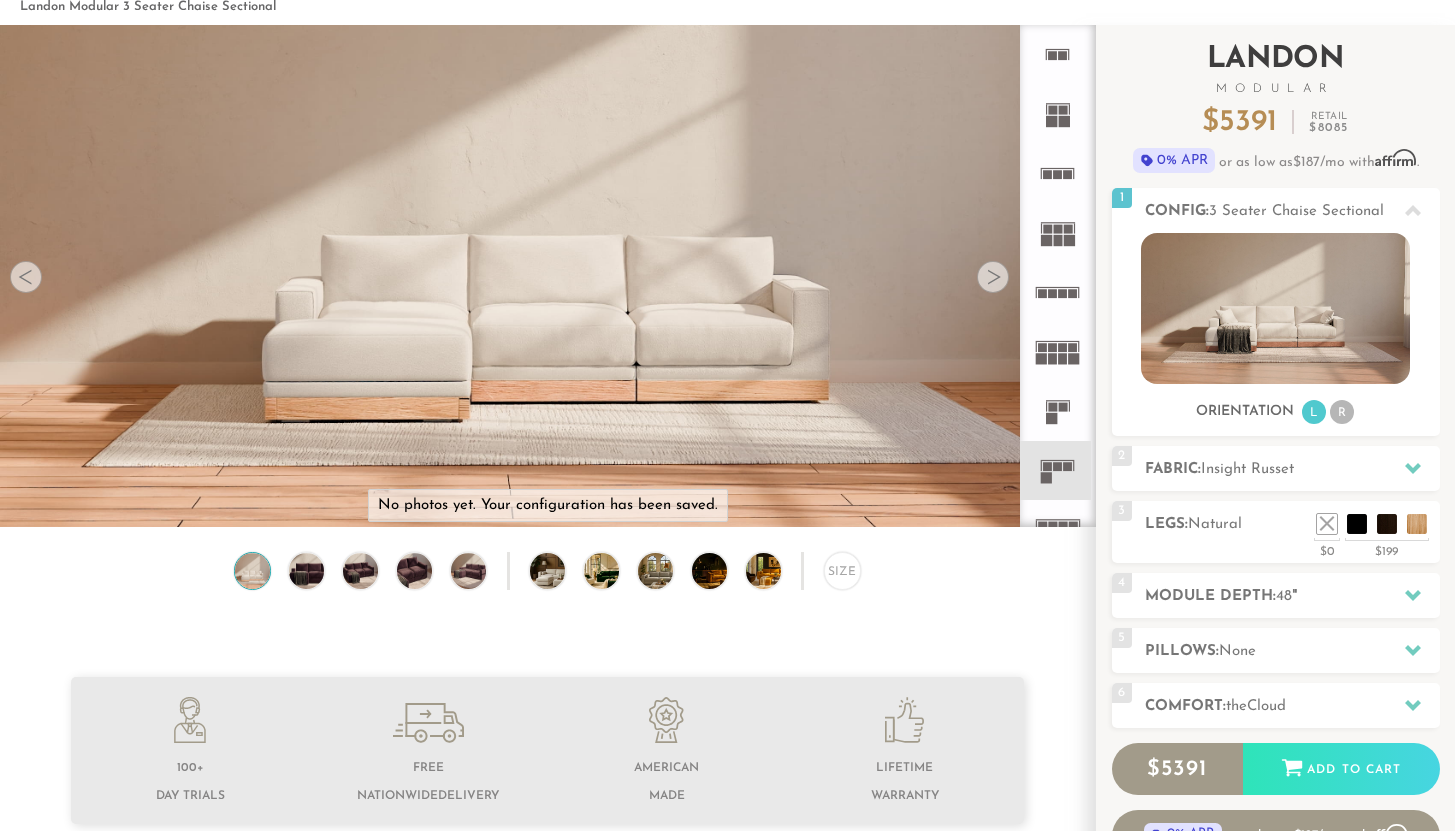 click on "Introducing
Landon  Modular
$ 5391
Retail  $ 8085
$ 5391
Retail
$ 8085
0% APR  or as low as  $187 /mo with  Affirm .  See if you qualify
Orders Typically Delivered in 6 Weeks
1 Config:  R
Sofas" at bounding box center [1275, 467] 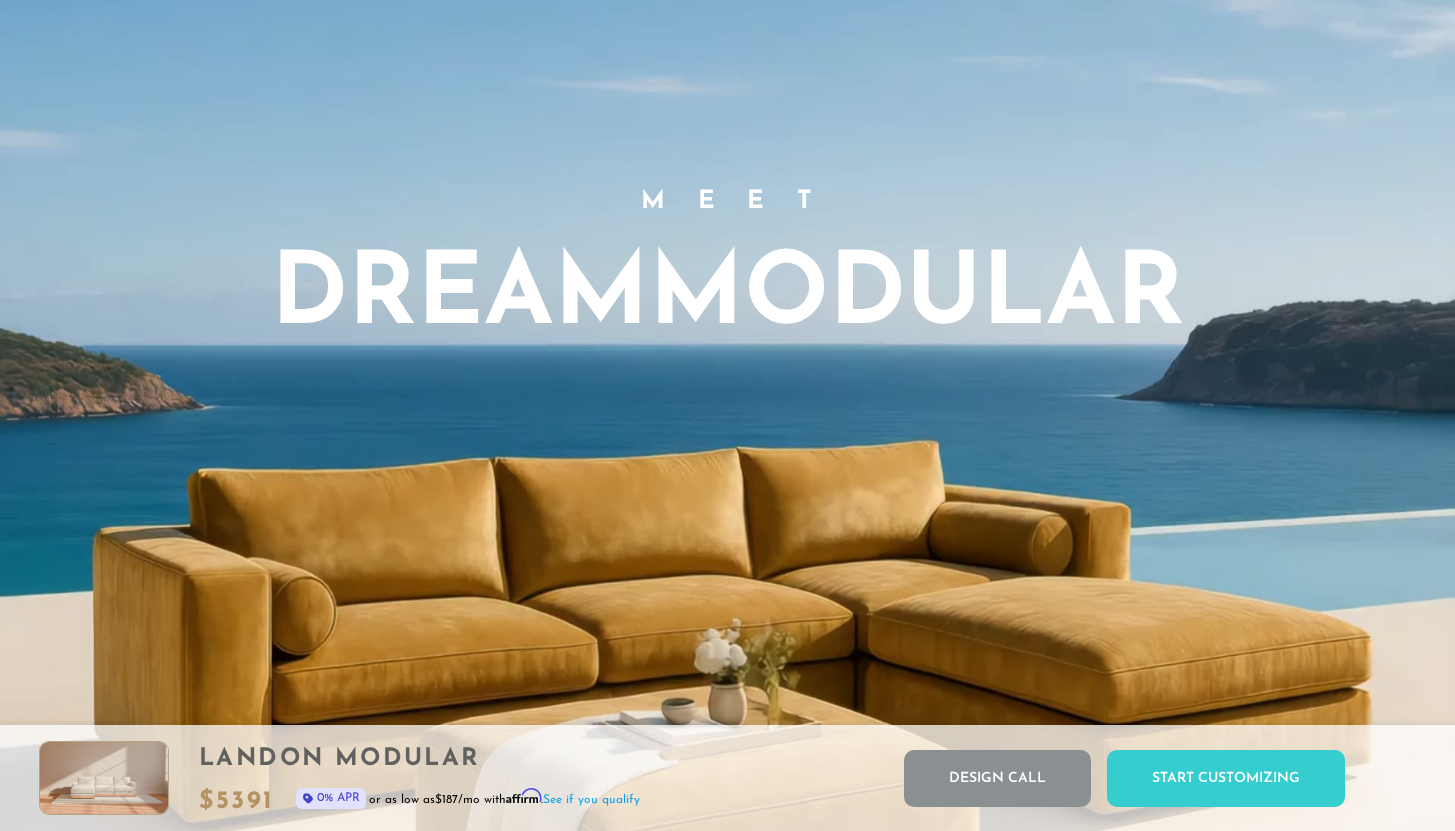 scroll, scrollTop: 1441, scrollLeft: 0, axis: vertical 